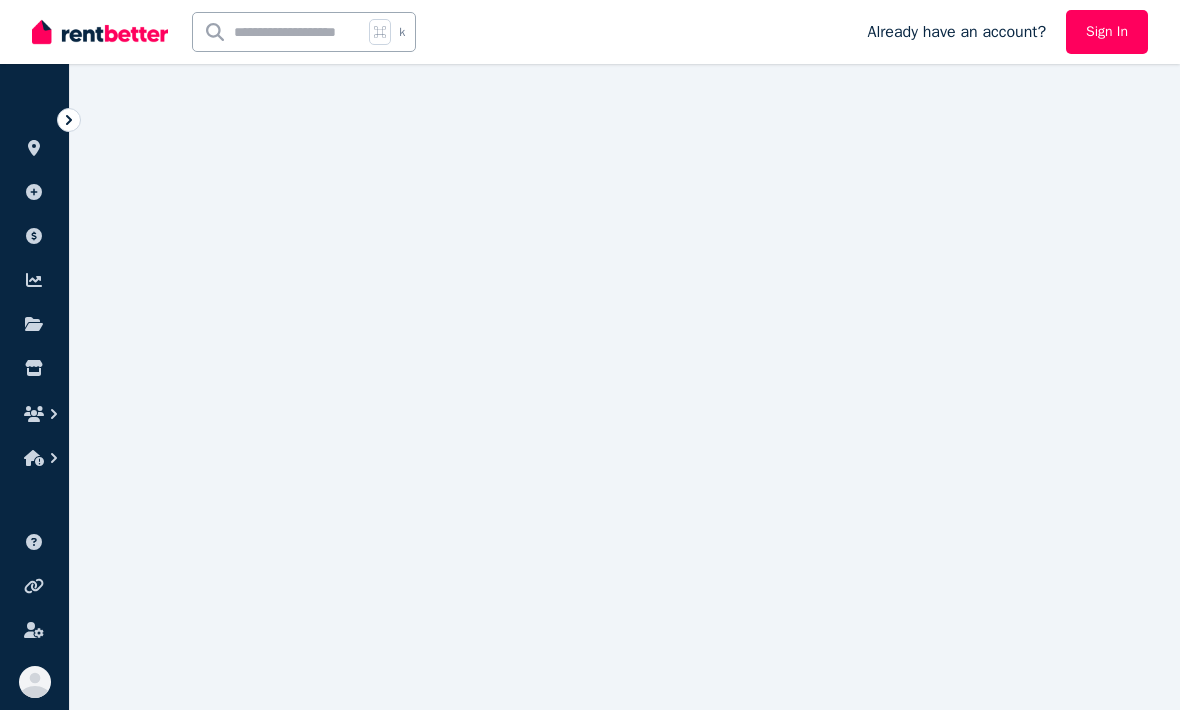 scroll, scrollTop: 0, scrollLeft: 0, axis: both 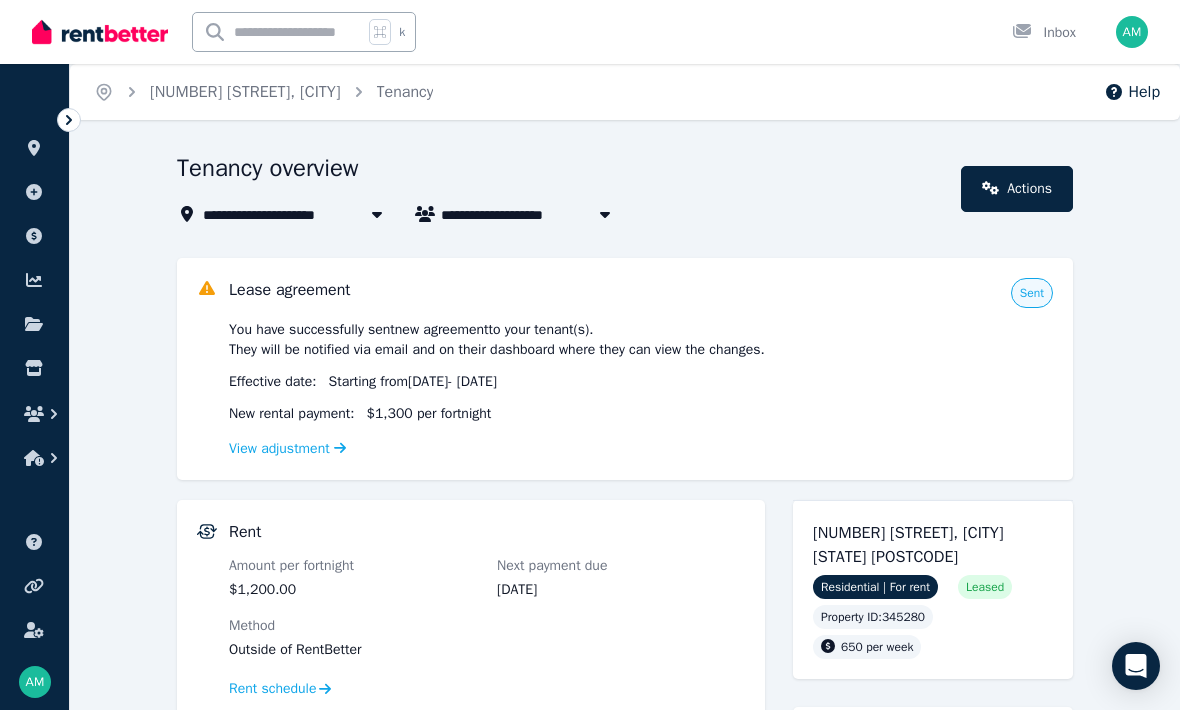 click 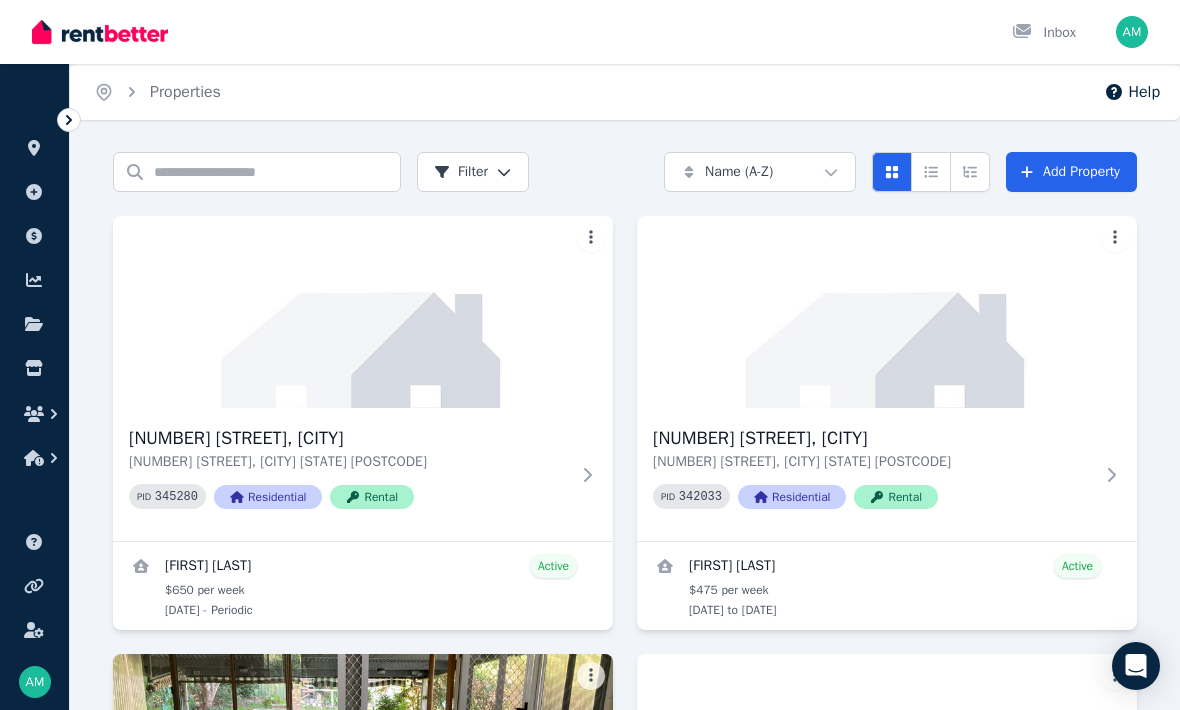 click on "[NUMBER] [STREET], [CITY]" at bounding box center [349, 438] 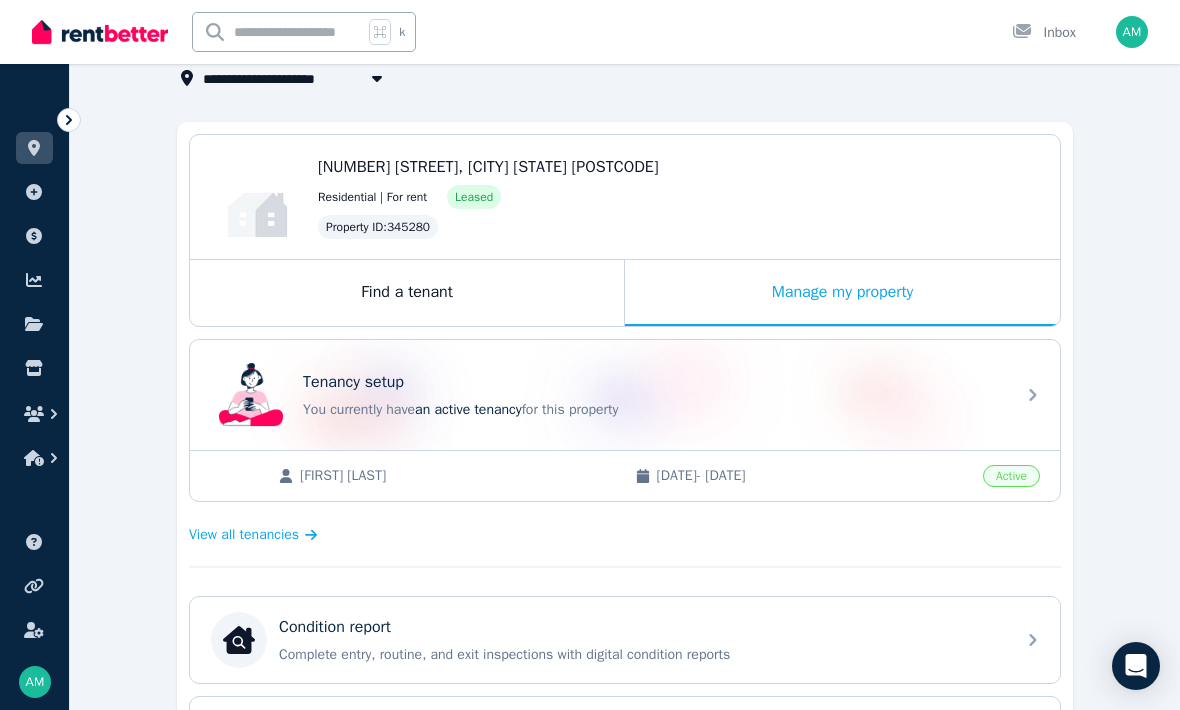 scroll, scrollTop: 139, scrollLeft: 0, axis: vertical 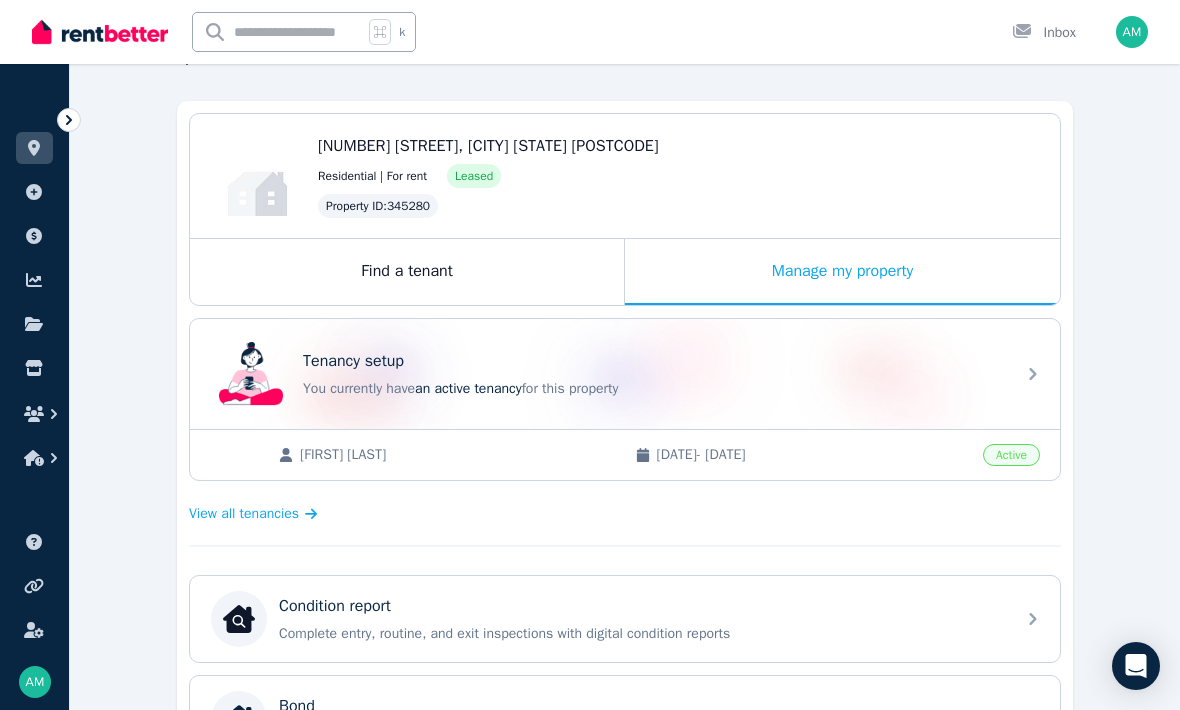 click 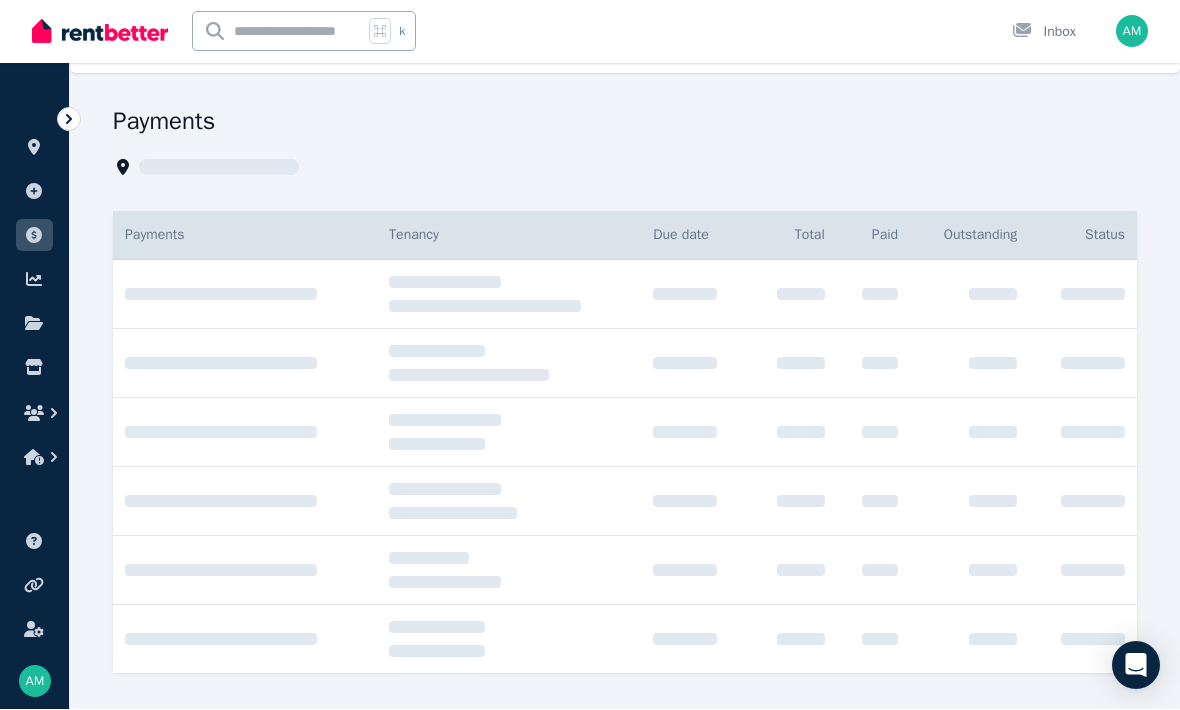 scroll, scrollTop: 47, scrollLeft: 0, axis: vertical 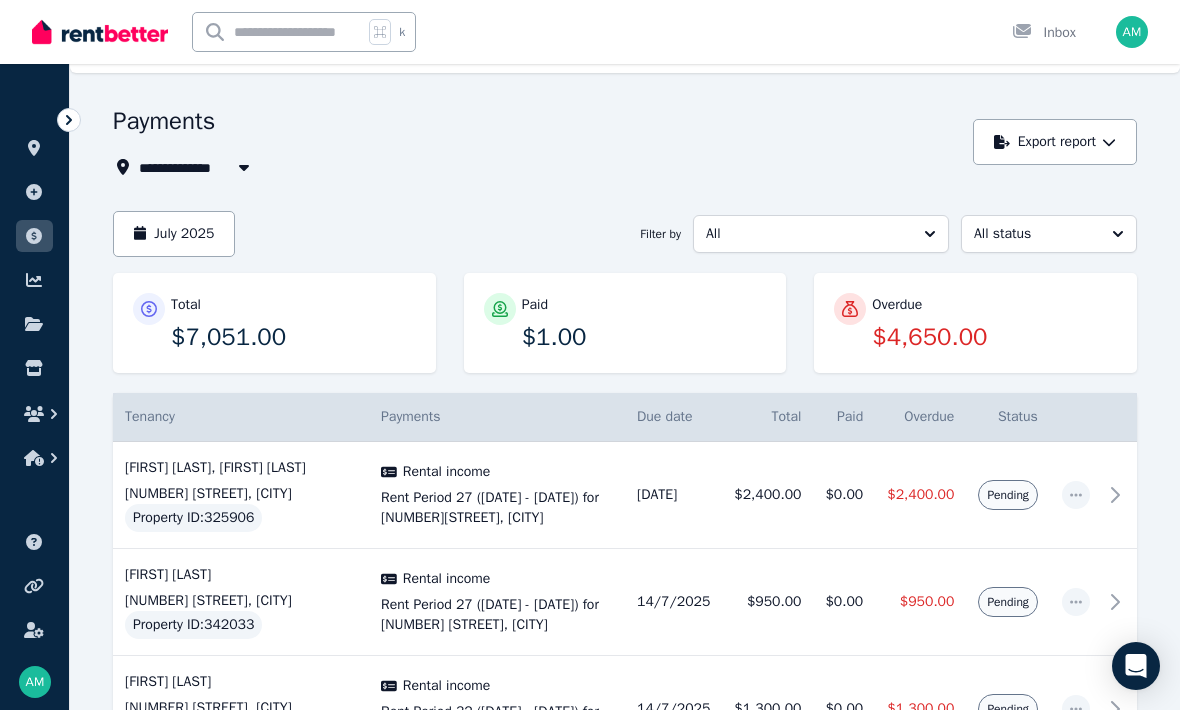 click at bounding box center [244, 167] 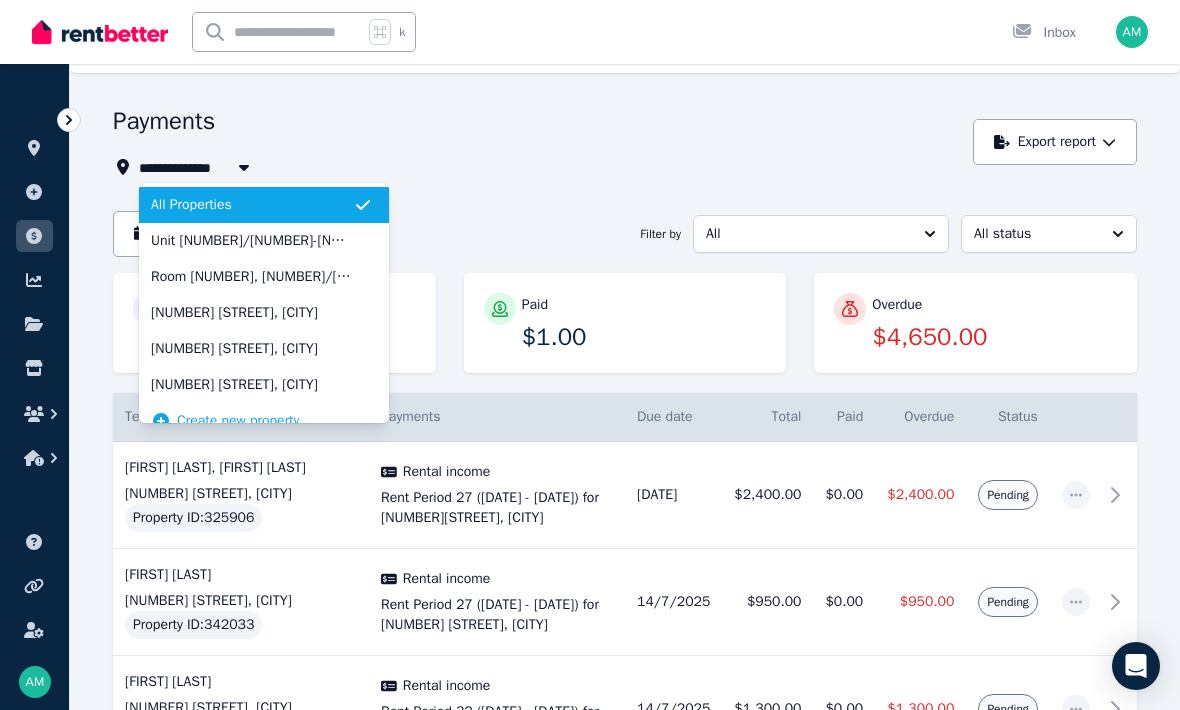 click on "[NUMBER] [STREET], [CITY]" at bounding box center (252, 313) 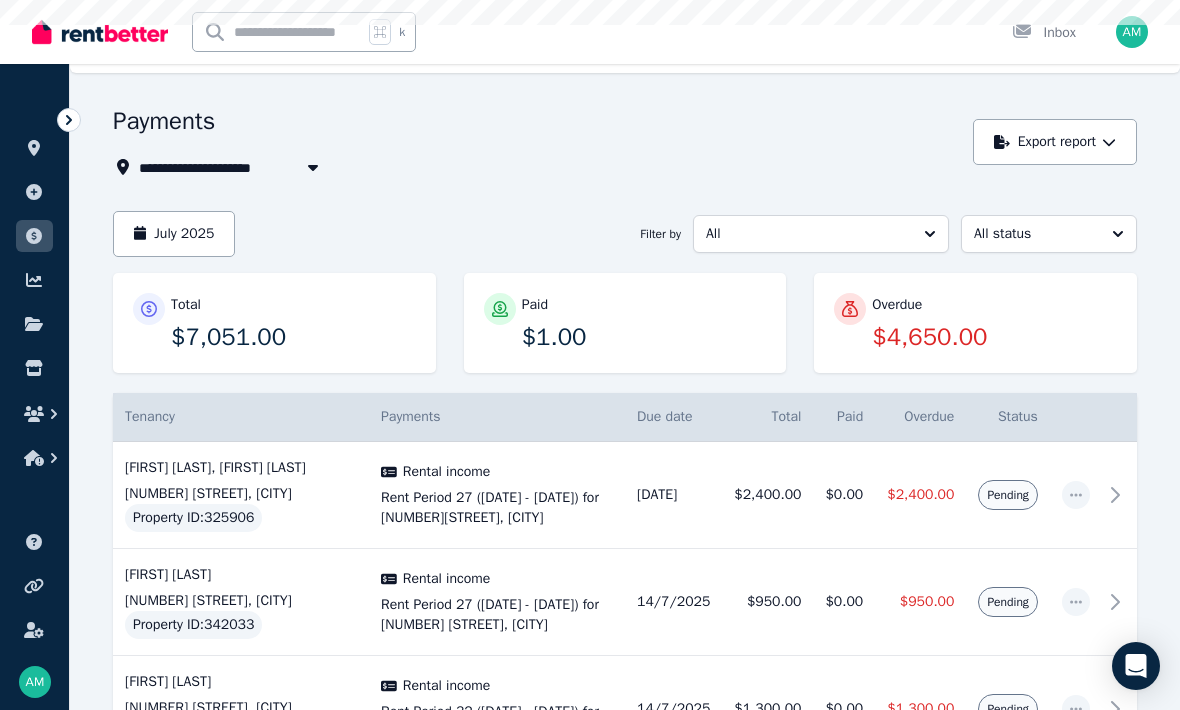 scroll, scrollTop: 0, scrollLeft: 0, axis: both 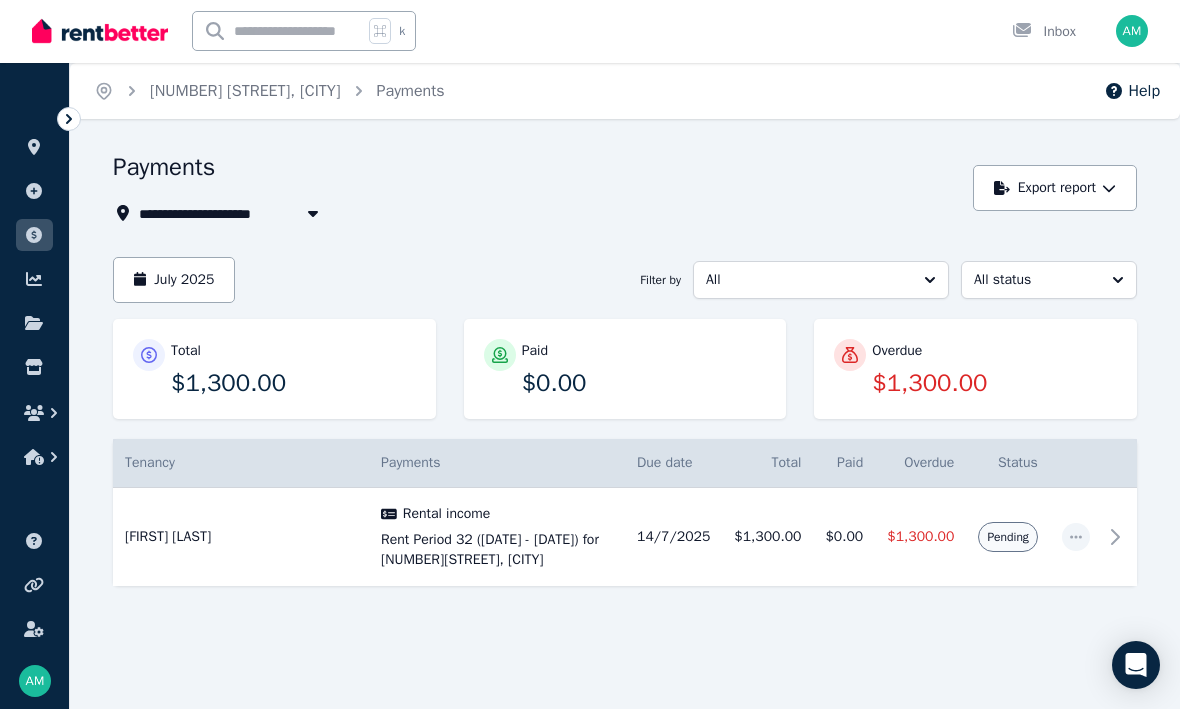 click on "July 2025" at bounding box center [174, 281] 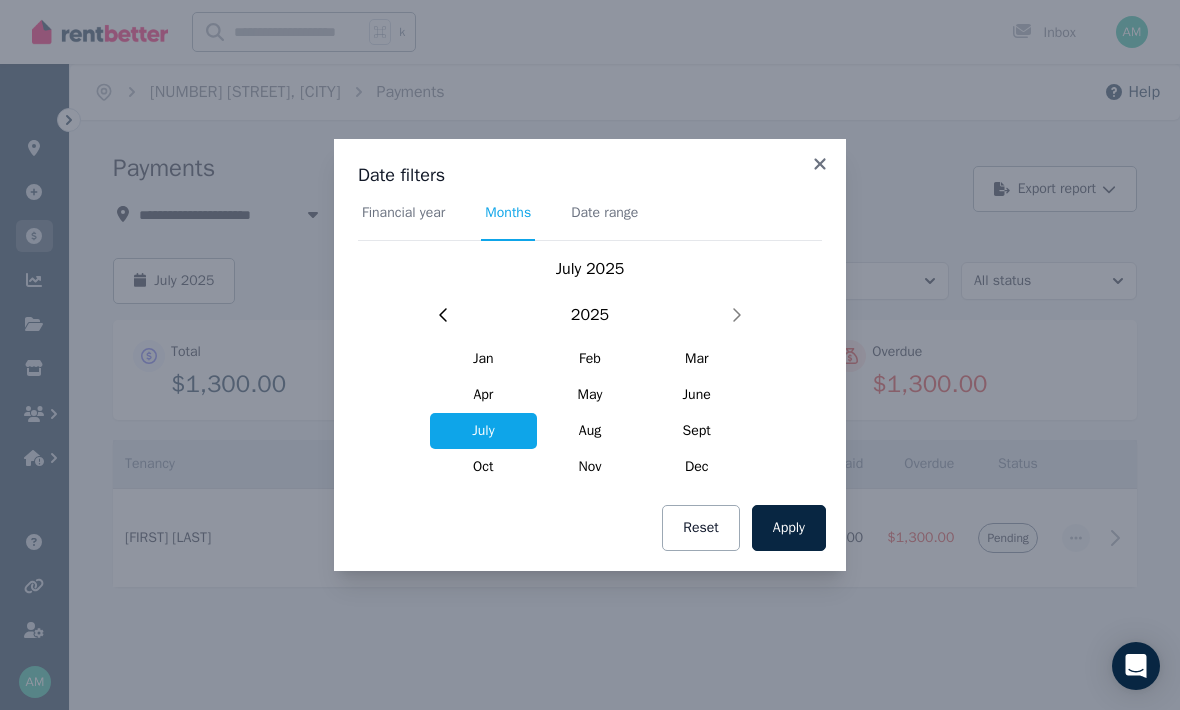 click on "Financial year" at bounding box center (403, 213) 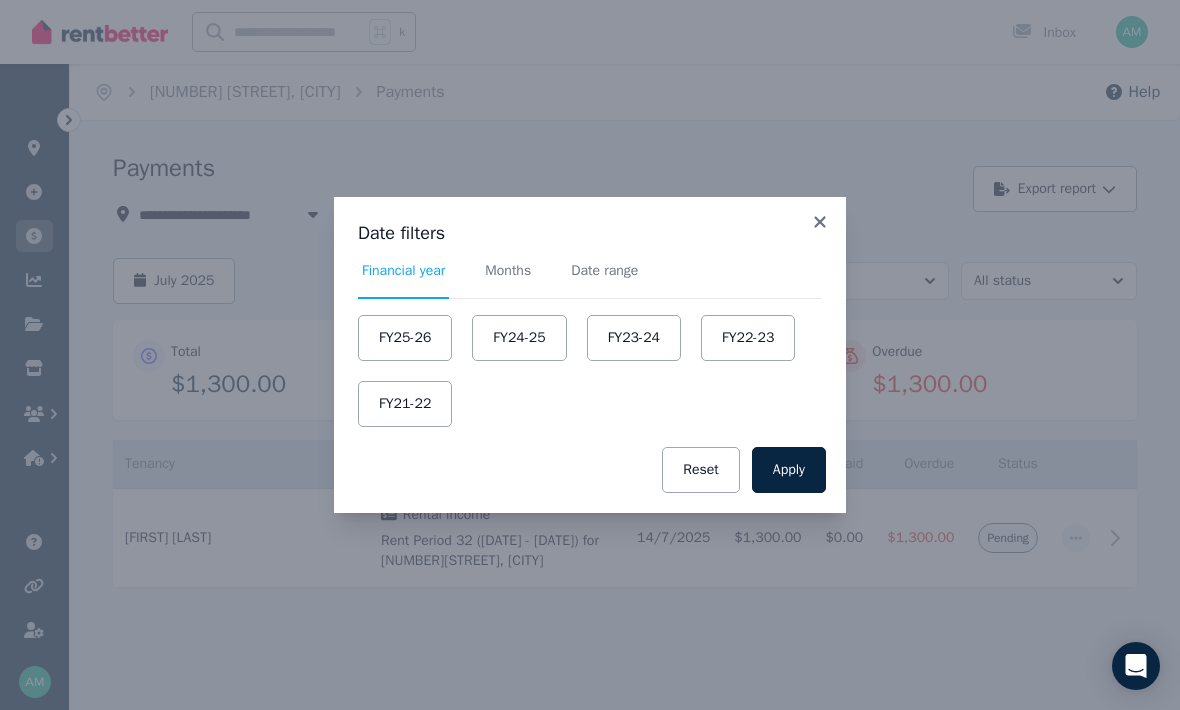 click on "FY24-25" at bounding box center [519, 338] 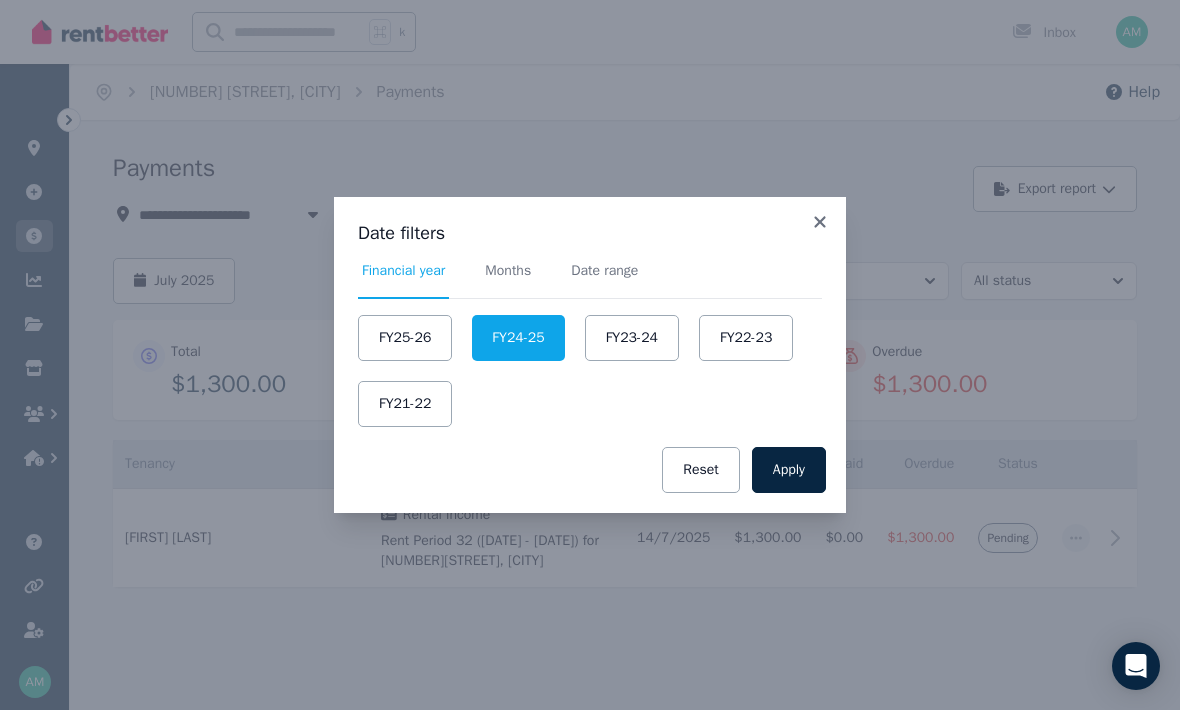 click on "Apply" at bounding box center (789, 470) 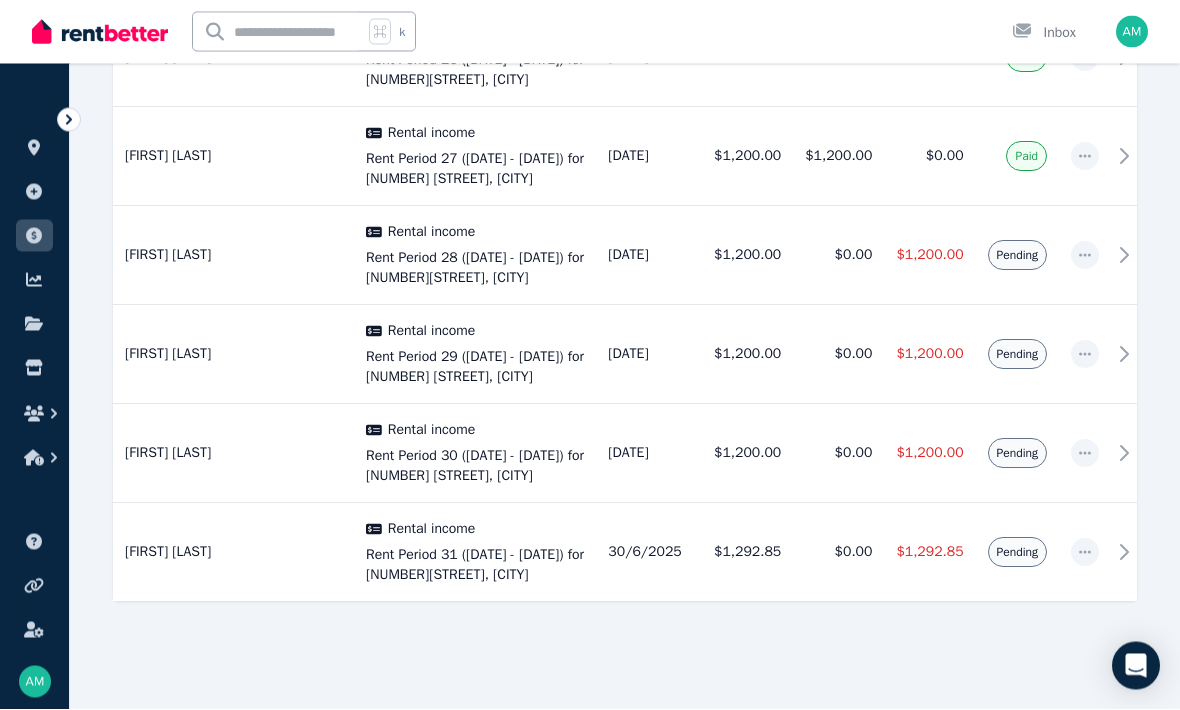 scroll, scrollTop: 2864, scrollLeft: 0, axis: vertical 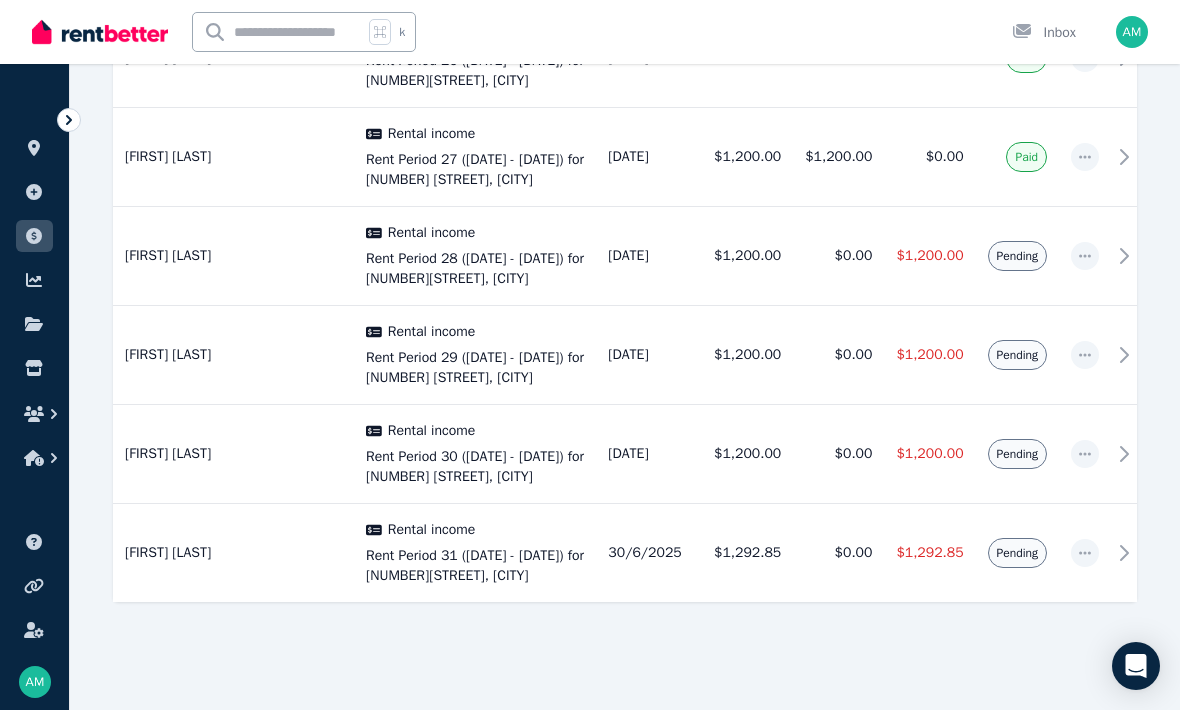 click on "Pending" at bounding box center (1017, 256) 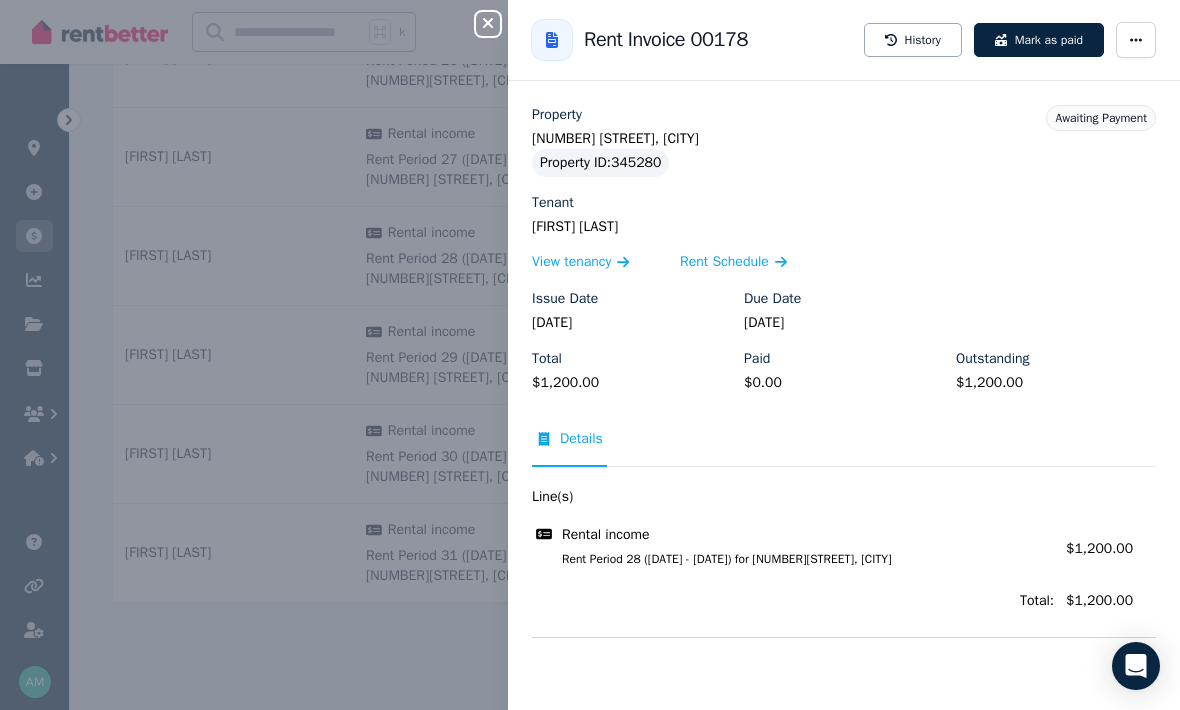 click on "Mark as paid" at bounding box center [1039, 40] 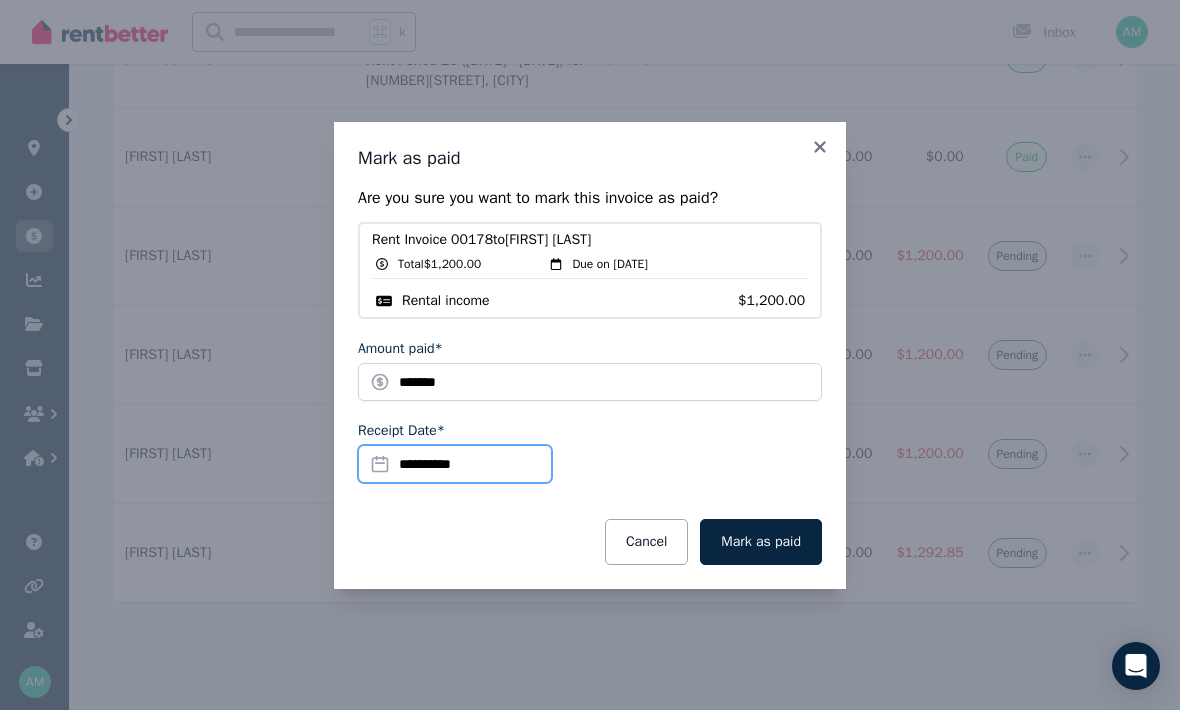click on "**********" at bounding box center [455, 464] 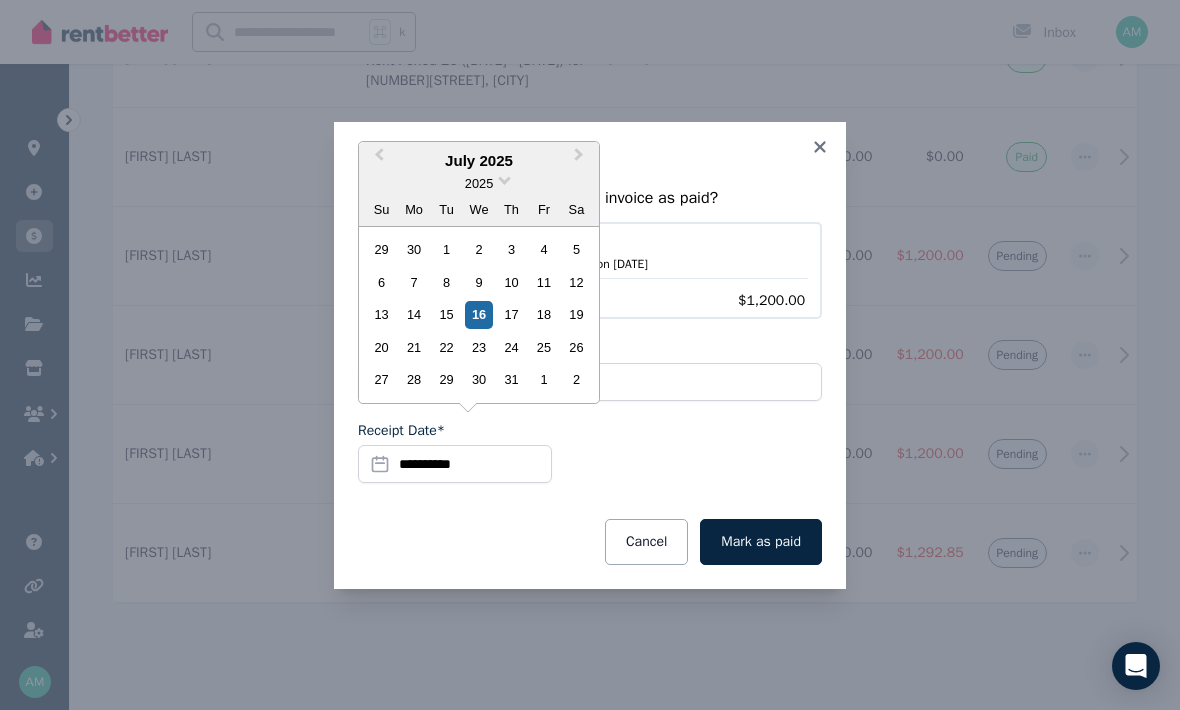 click on "Previous Month" at bounding box center [377, 160] 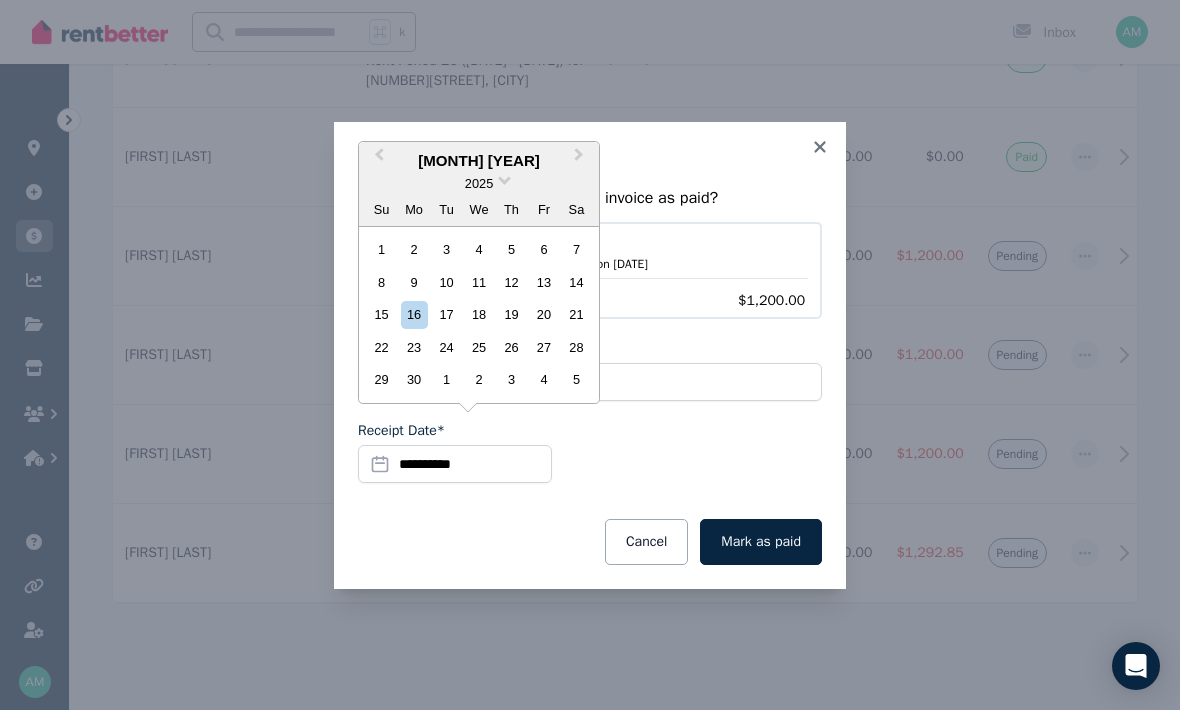 click on "Previous Month" at bounding box center (379, 159) 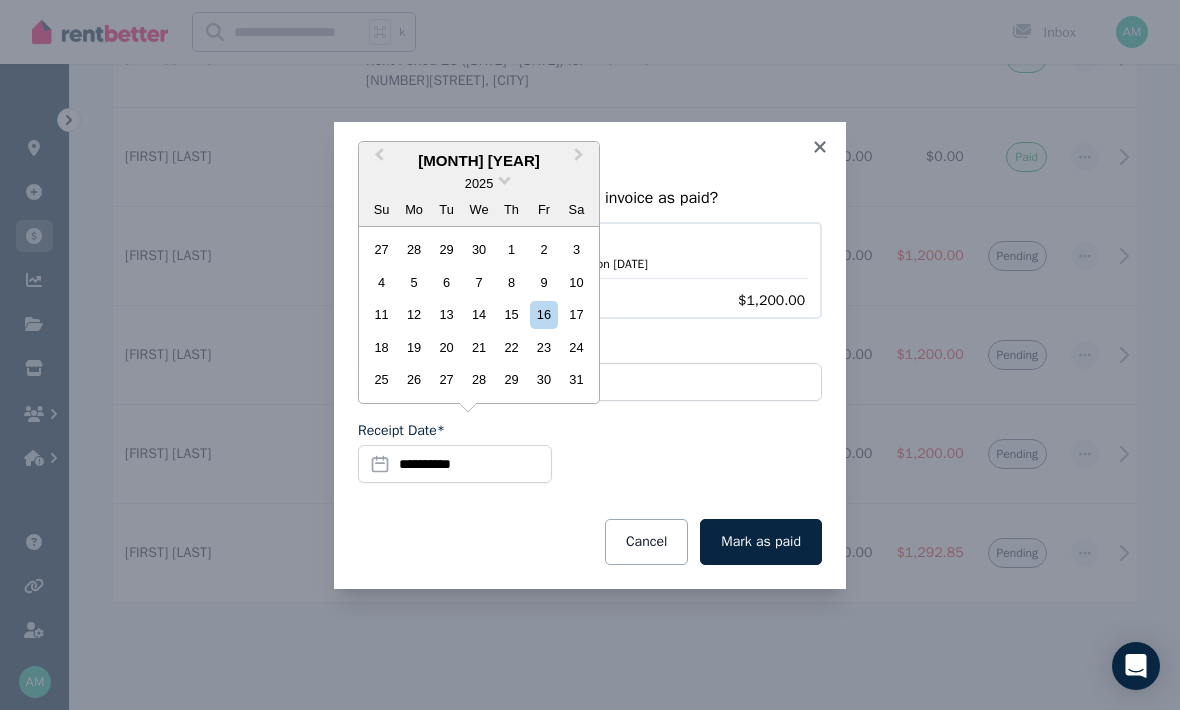 click on "21" at bounding box center [478, 347] 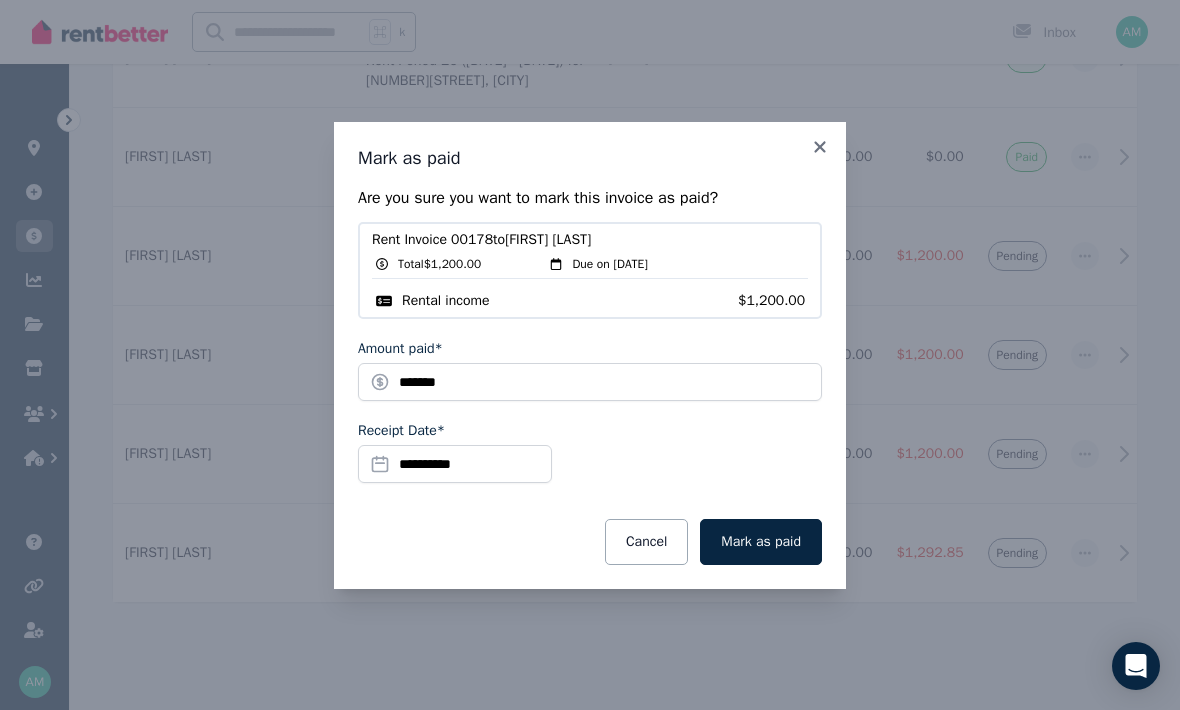 click on "Mark as paid" at bounding box center (761, 542) 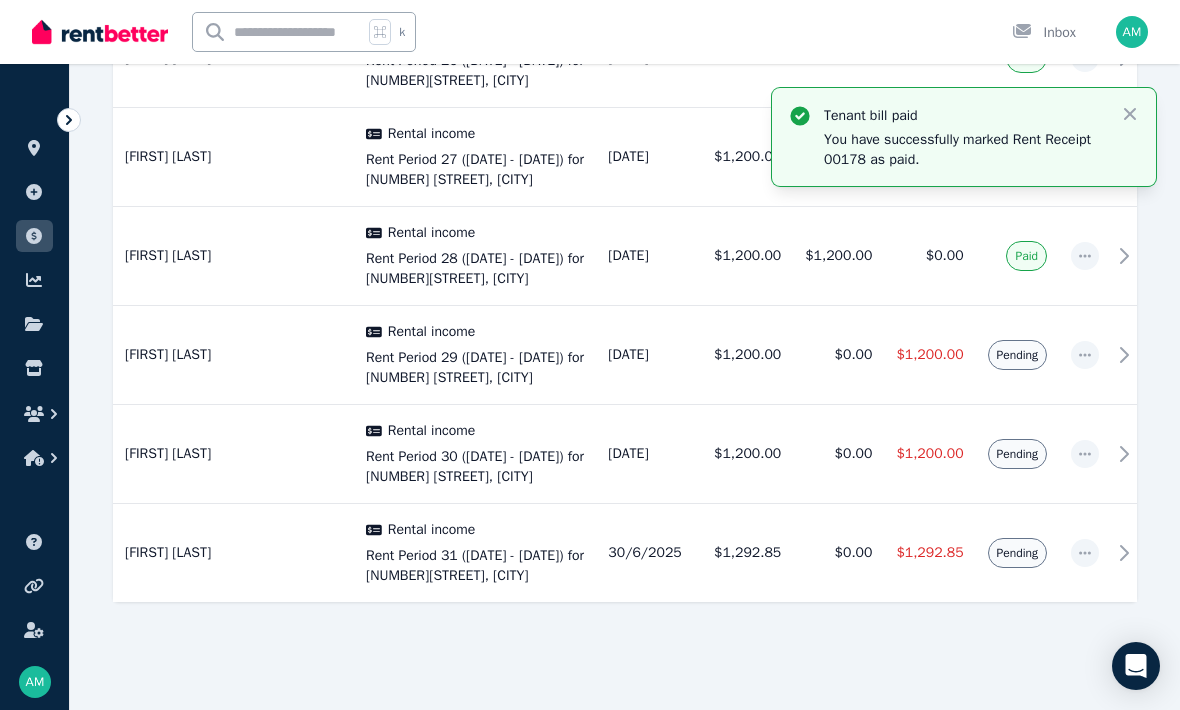 click on "Pending" at bounding box center (1017, 355) 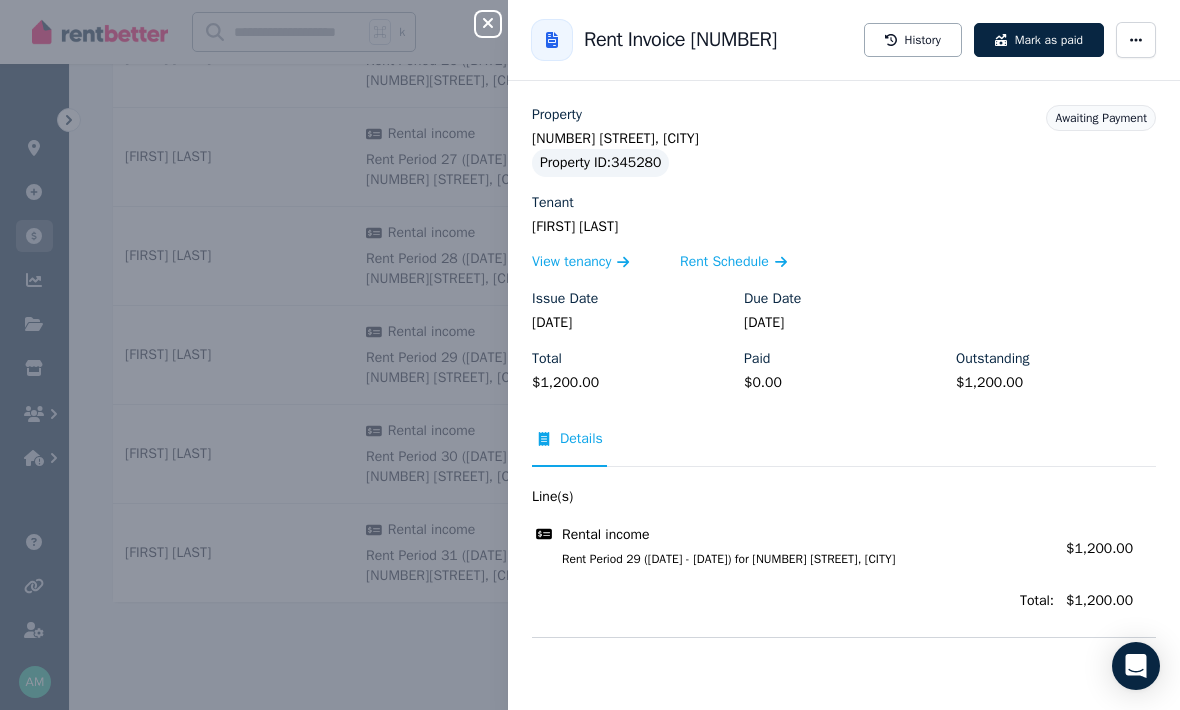 click on "Mark as paid" at bounding box center [1039, 40] 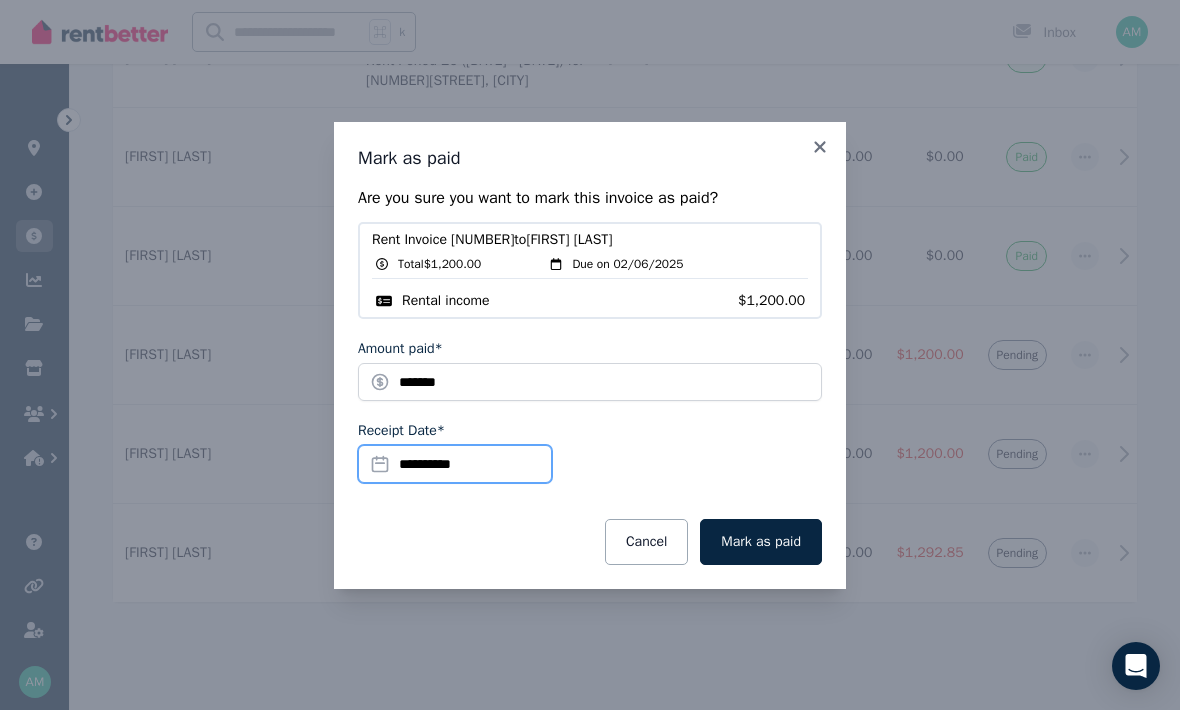 click on "**********" at bounding box center (455, 464) 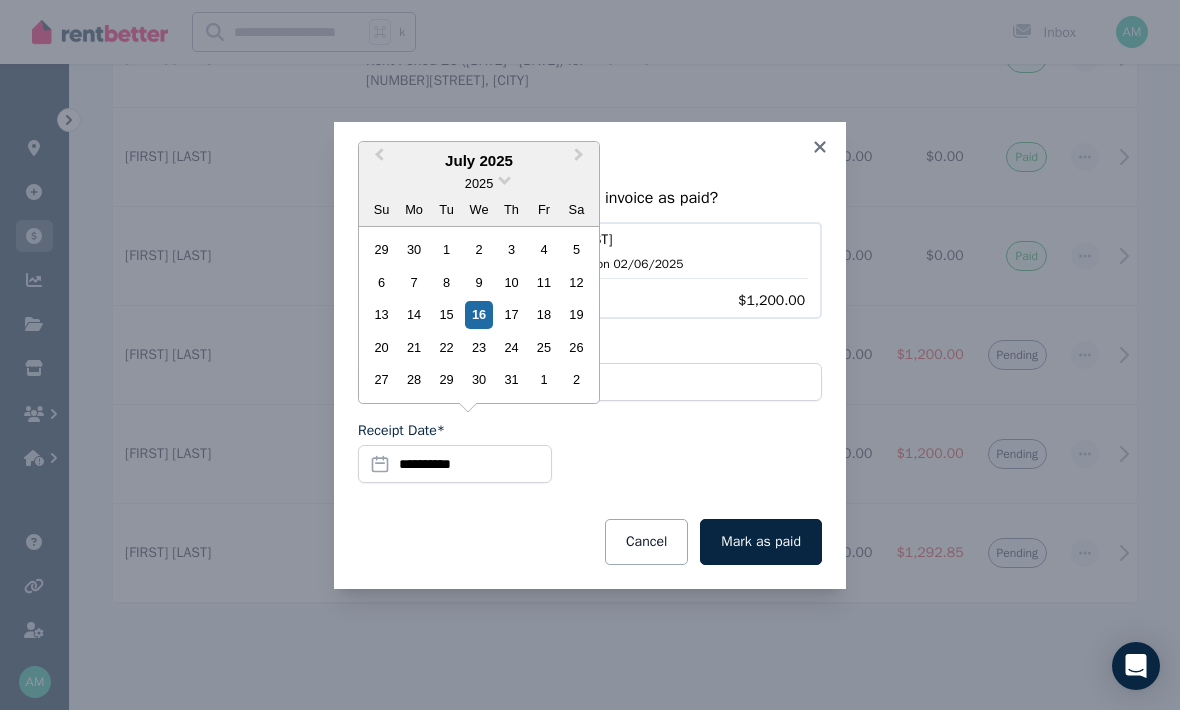 click on "Previous Month" at bounding box center [379, 159] 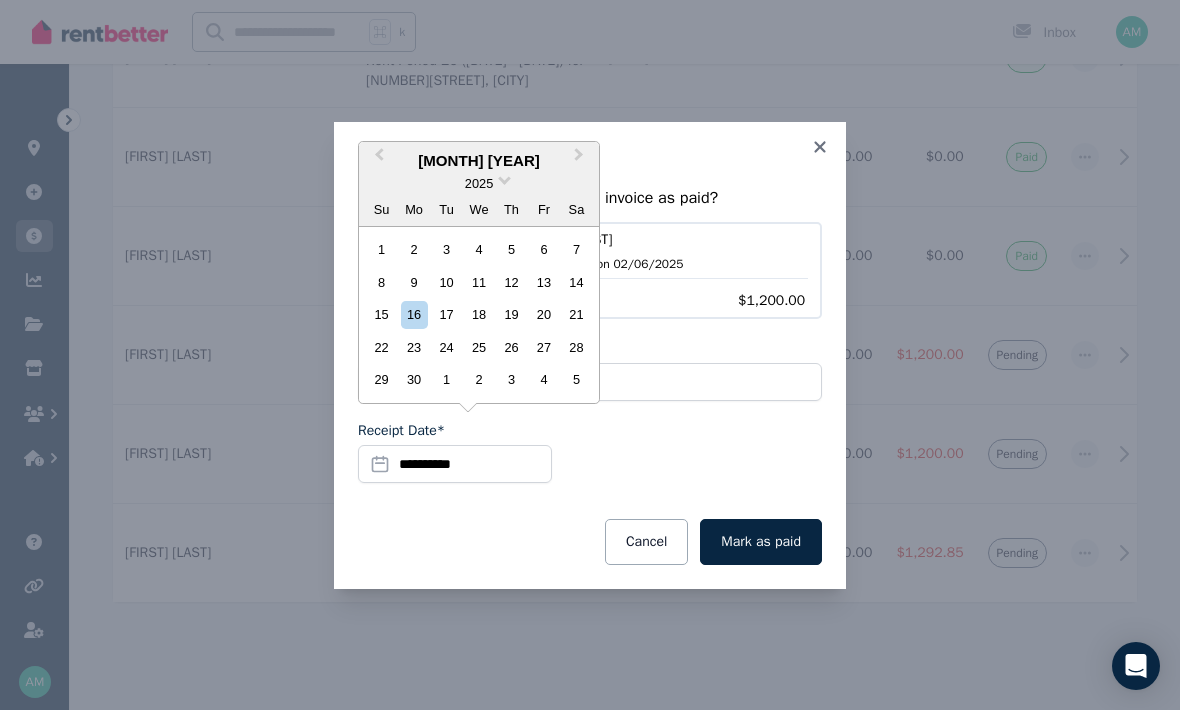 click on "5" at bounding box center (511, 249) 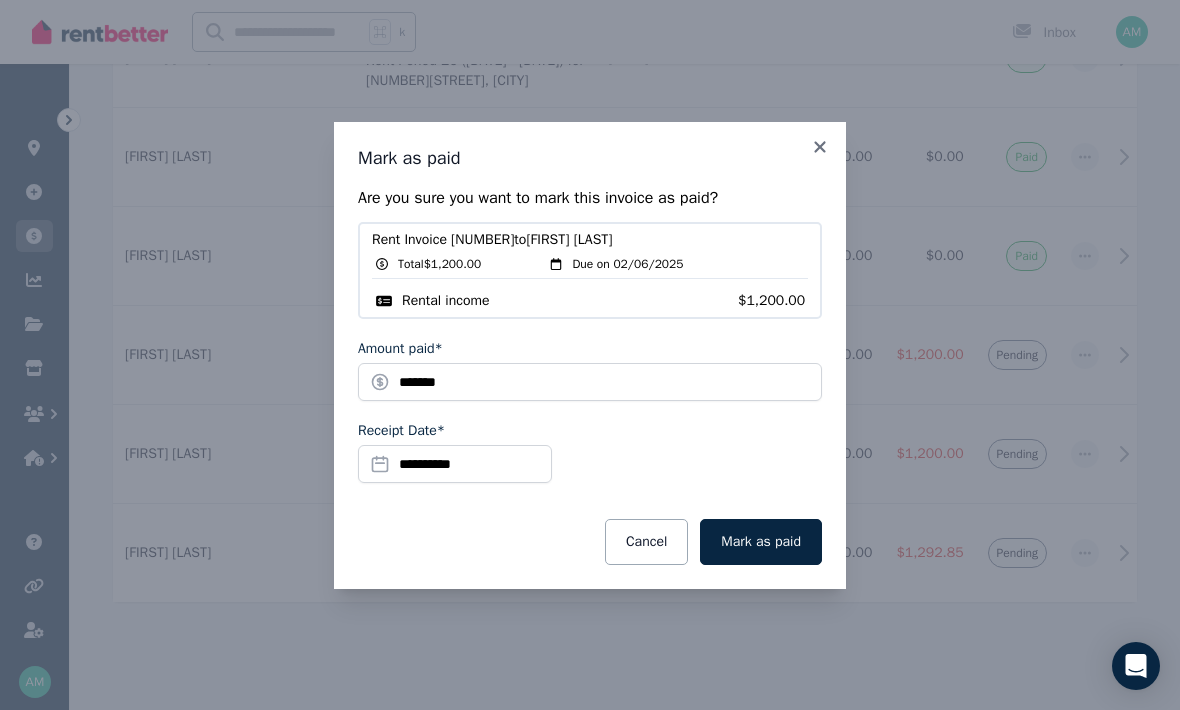 click on "Mark as paid" at bounding box center [761, 542] 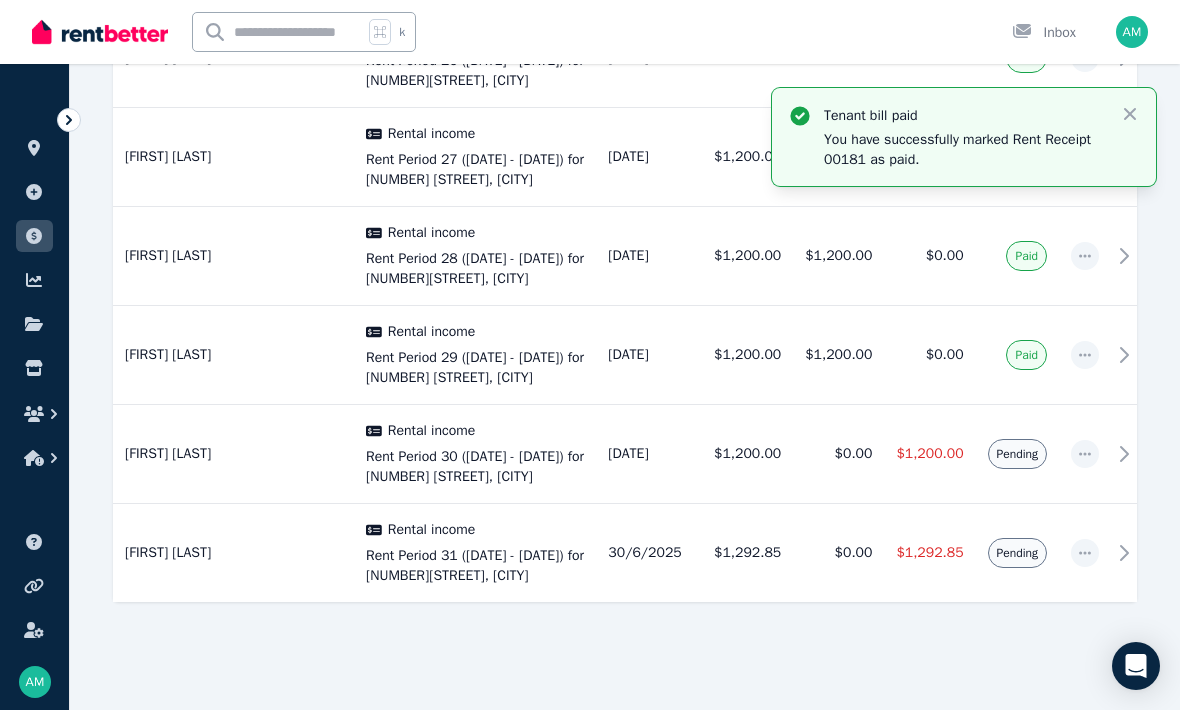 click on "Pending" at bounding box center [1017, 454] 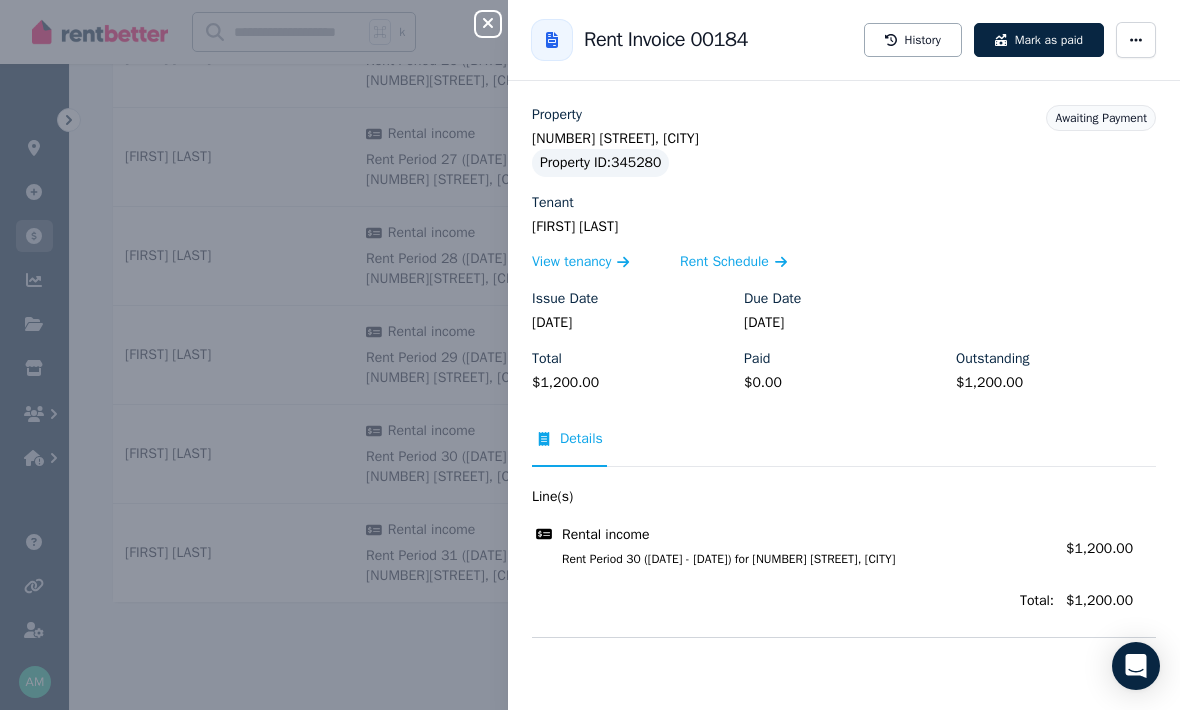 click on "Mark as paid" at bounding box center (1039, 40) 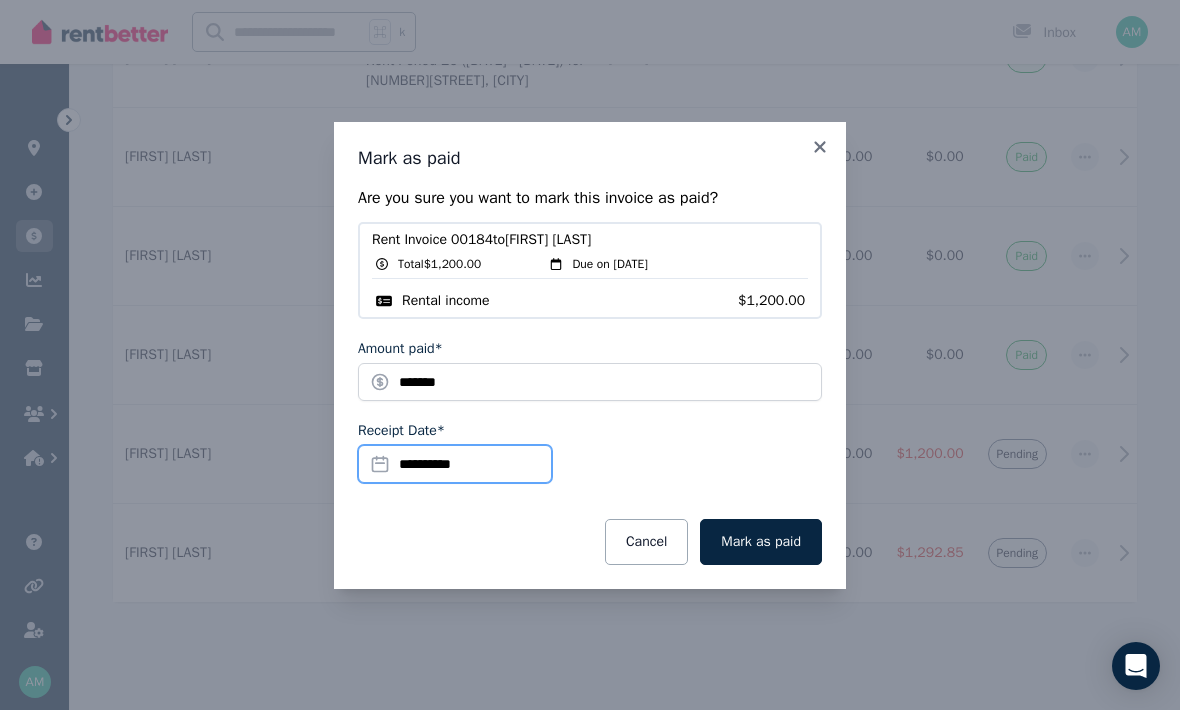 click on "**********" at bounding box center [455, 464] 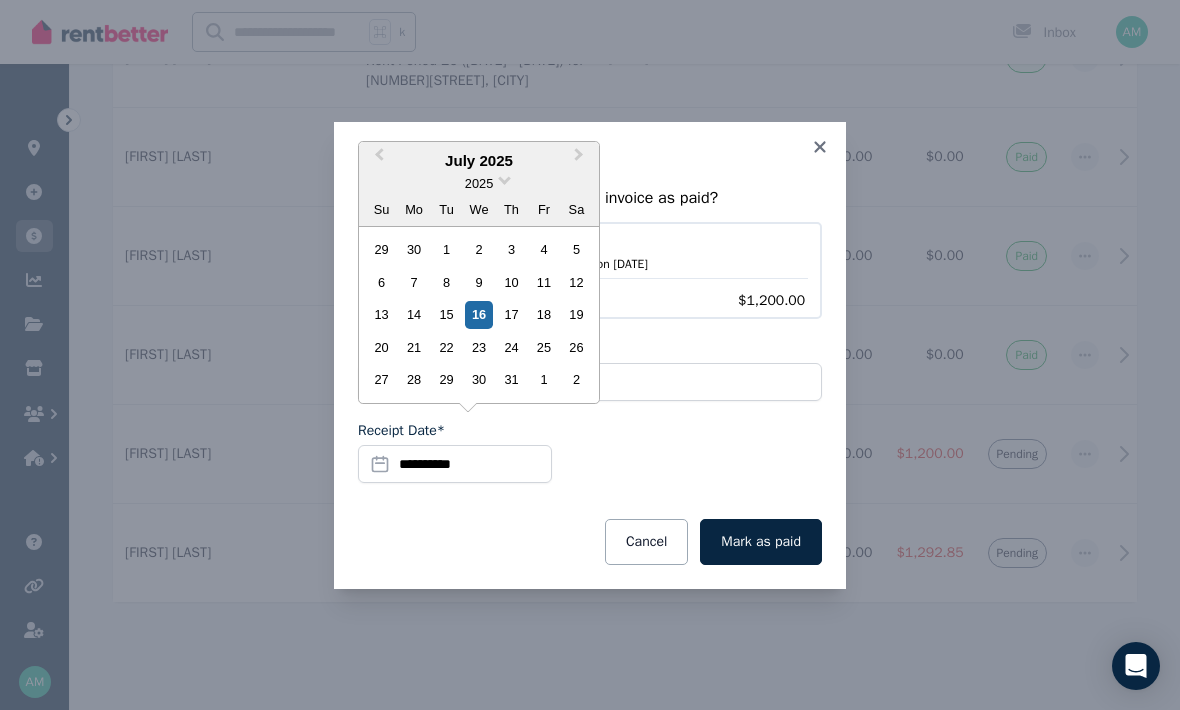 click on "Previous Month" at bounding box center [377, 160] 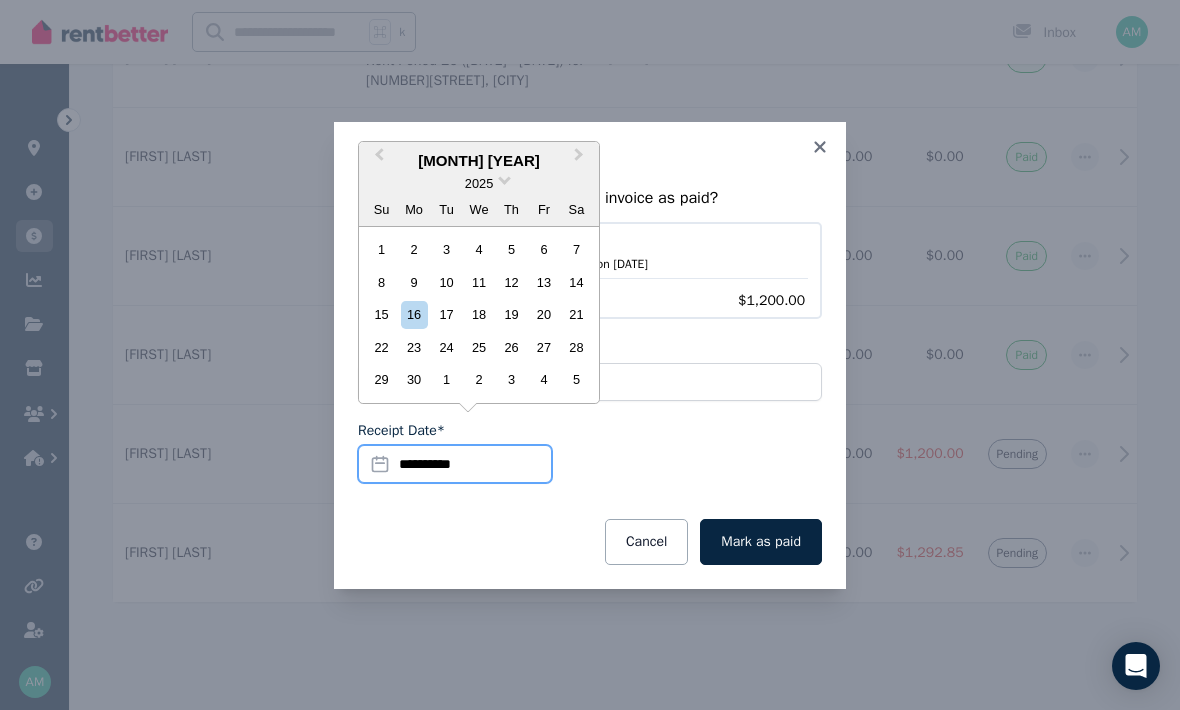 click on "**********" at bounding box center (455, 464) 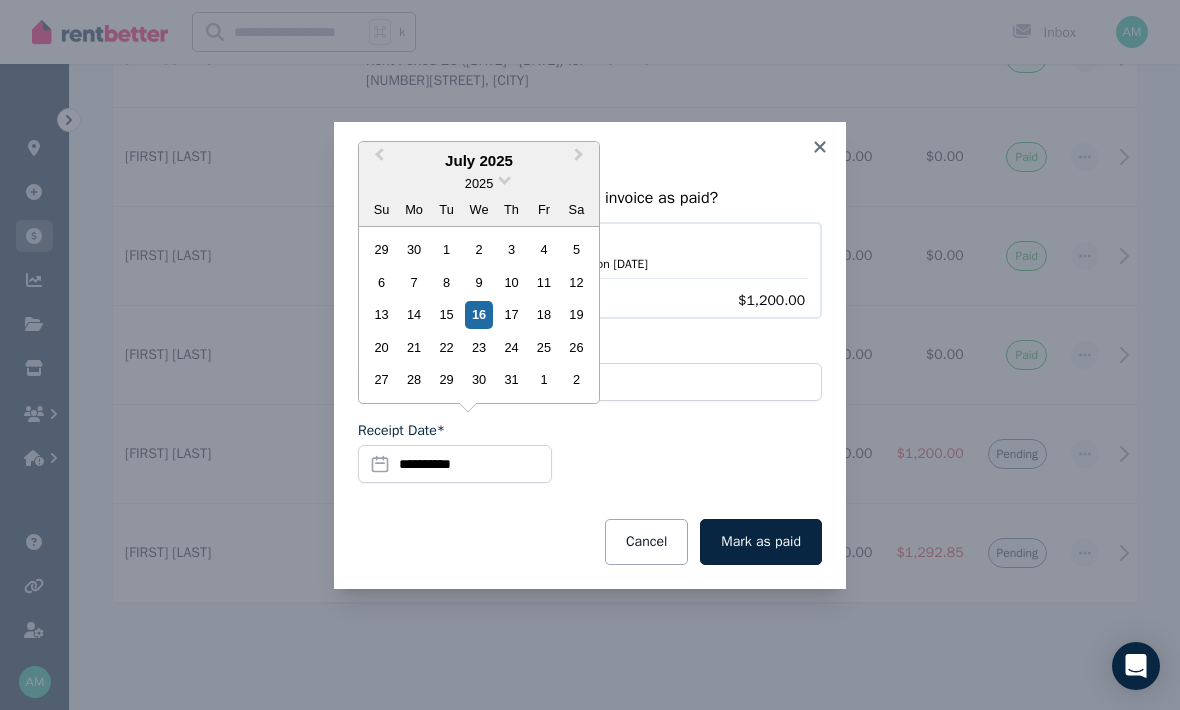 click on "Previous Month" at bounding box center (377, 160) 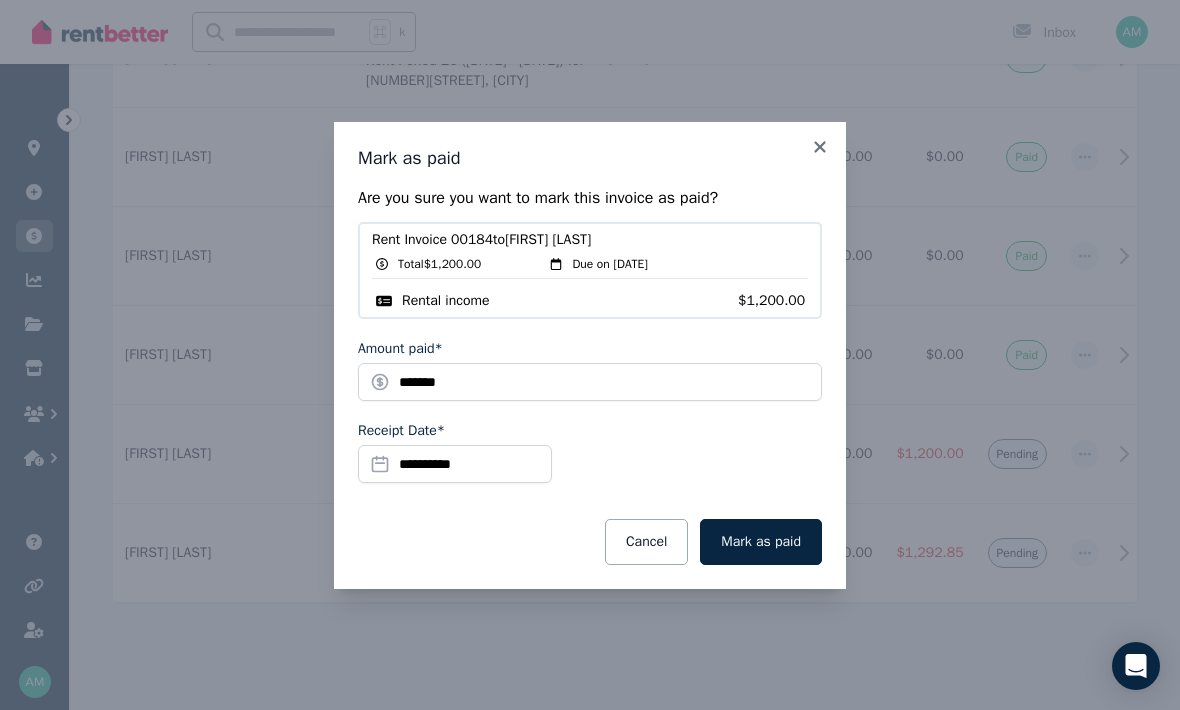 click on "**********" at bounding box center [590, 355] 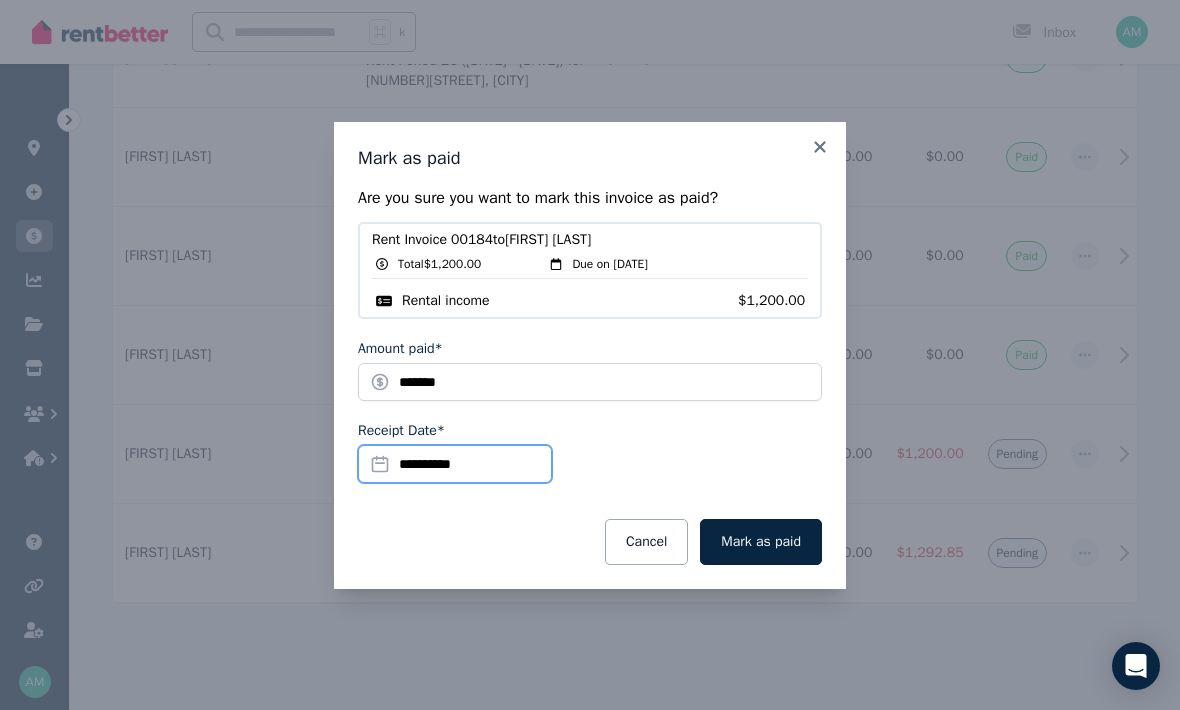 click on "**********" at bounding box center [455, 464] 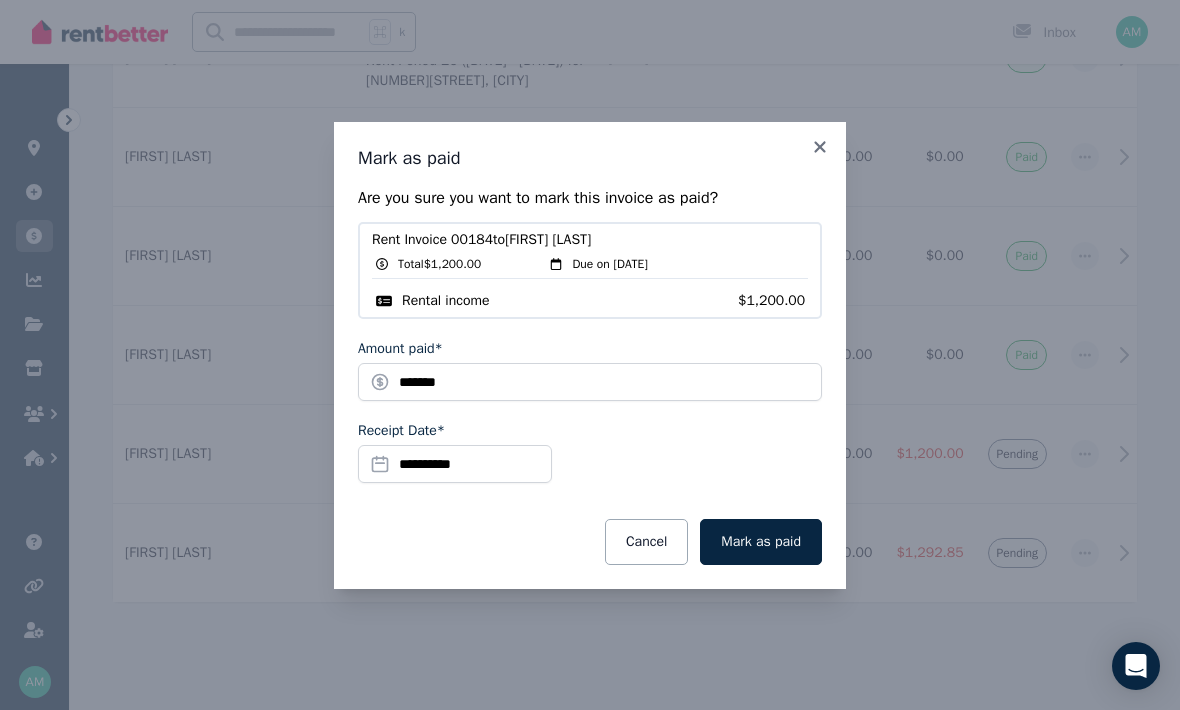 click 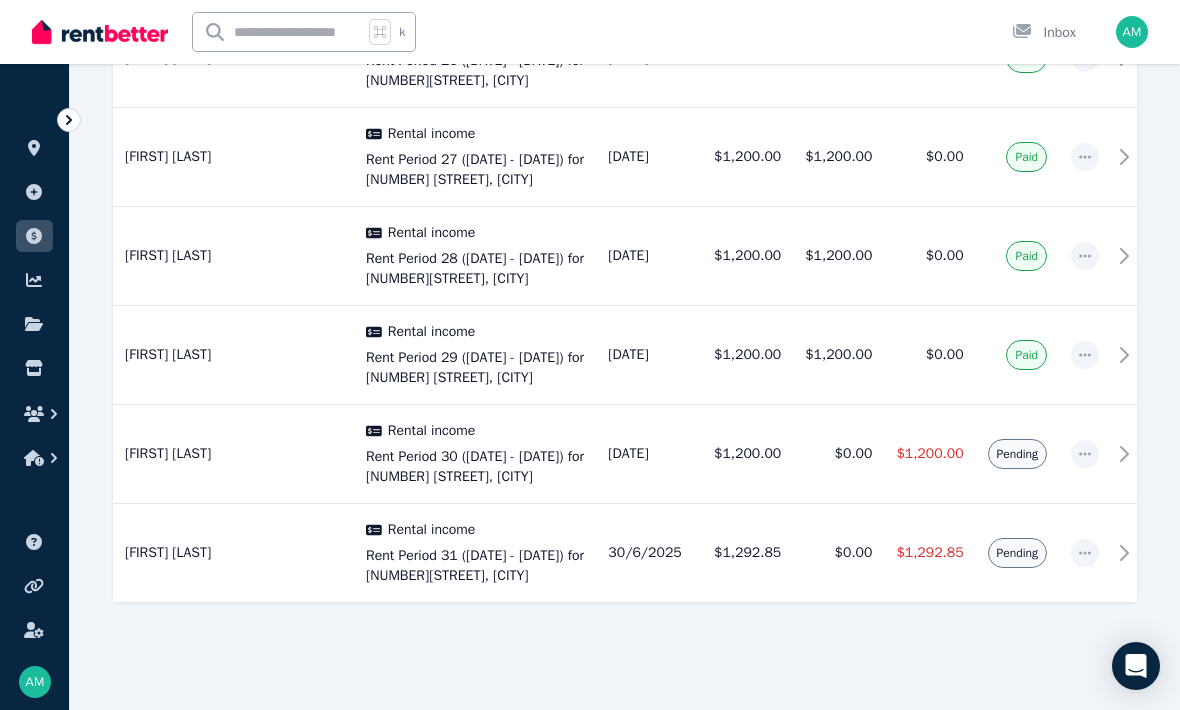 click on "Pending" at bounding box center (1017, 454) 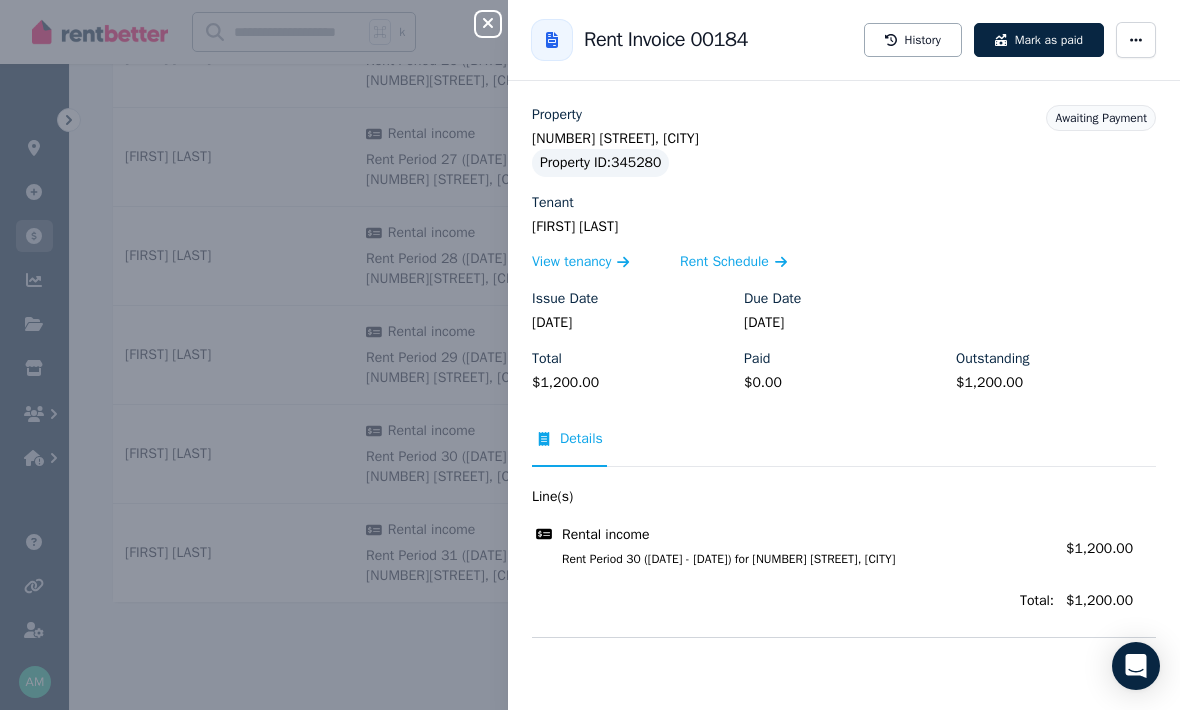click on "Mark as paid" at bounding box center [1039, 40] 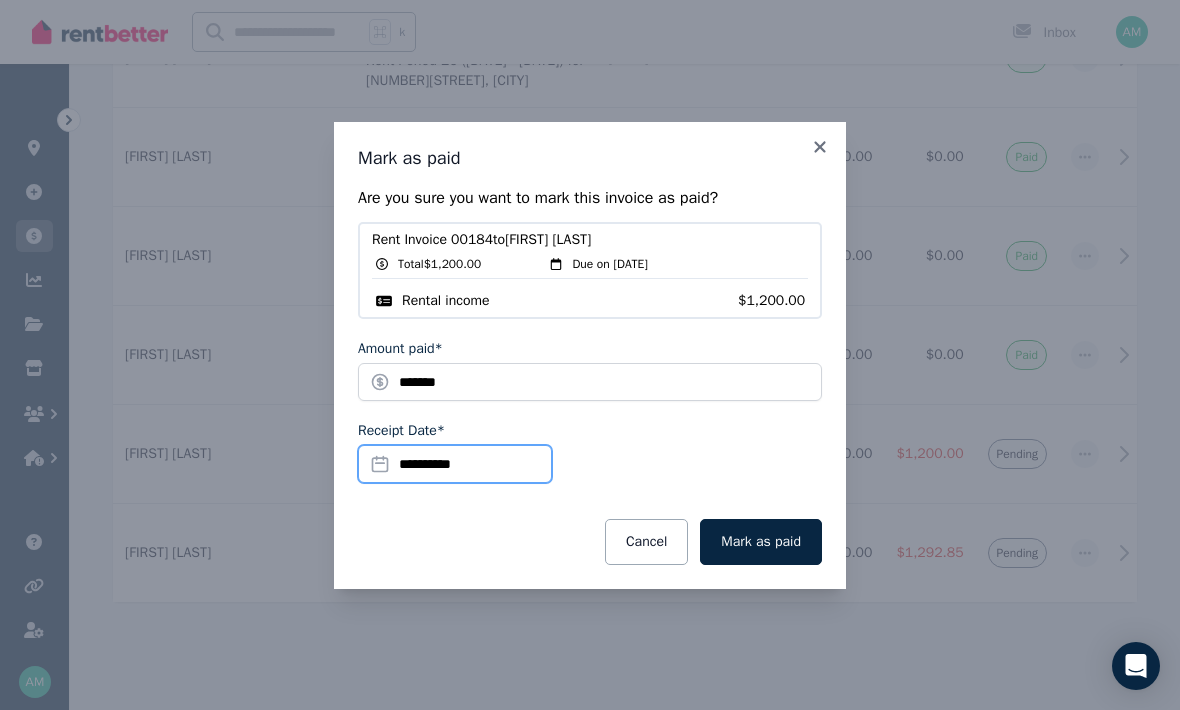 click on "**********" at bounding box center [455, 464] 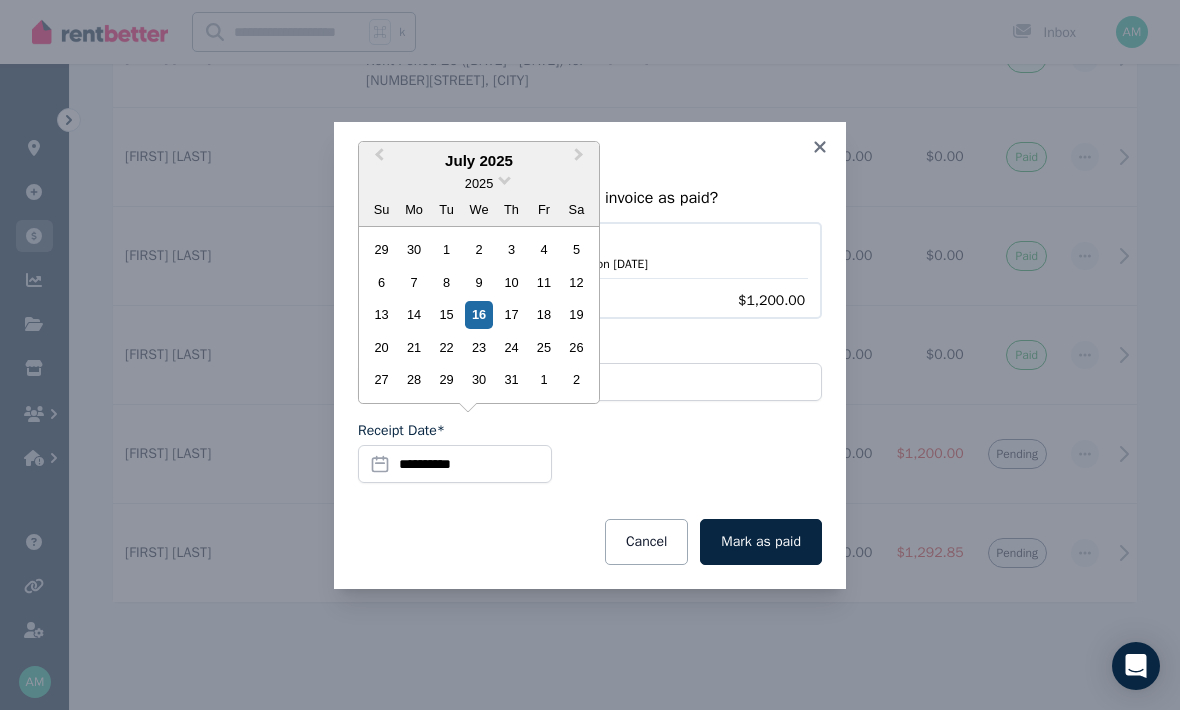 click on "Previous Month" at bounding box center [377, 160] 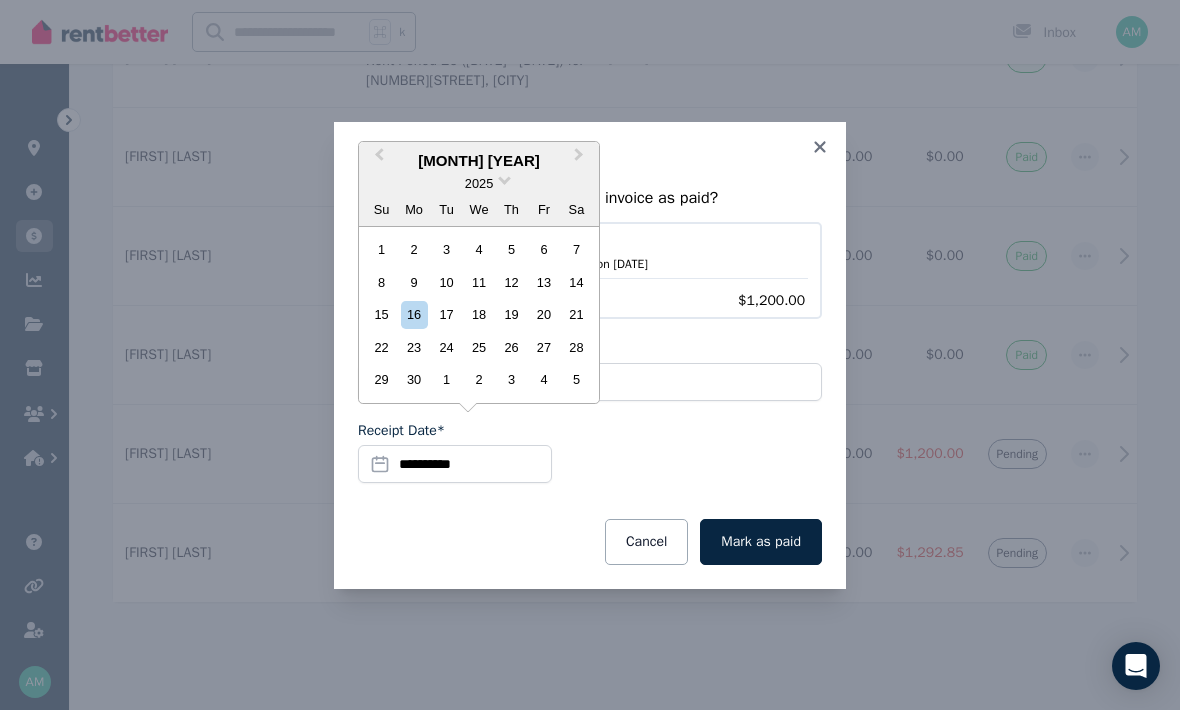 click on "18" at bounding box center (478, 314) 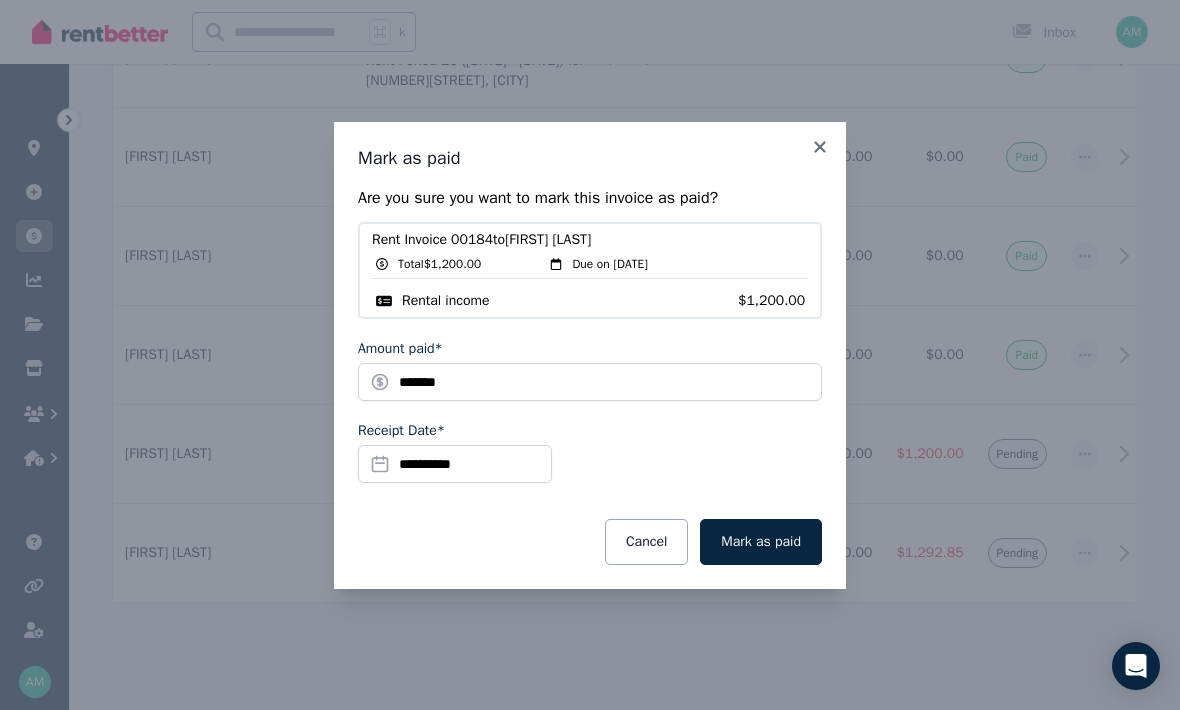click on "Mark as paid" at bounding box center (761, 542) 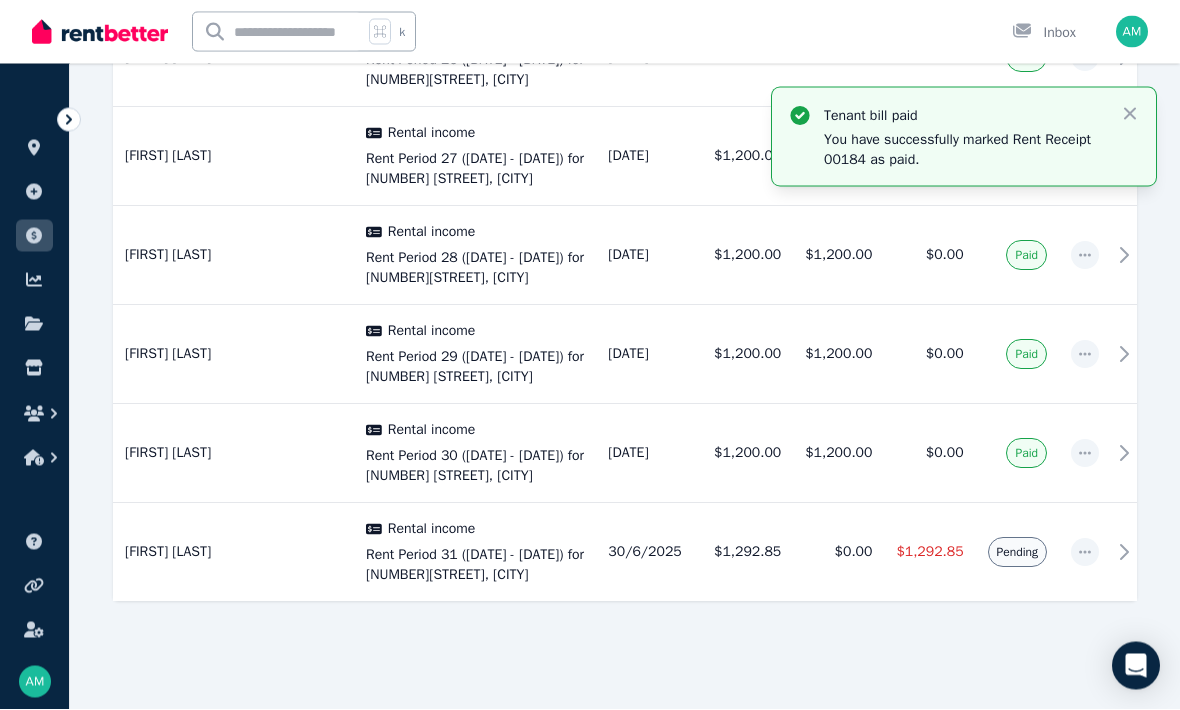 scroll, scrollTop: 2914, scrollLeft: 0, axis: vertical 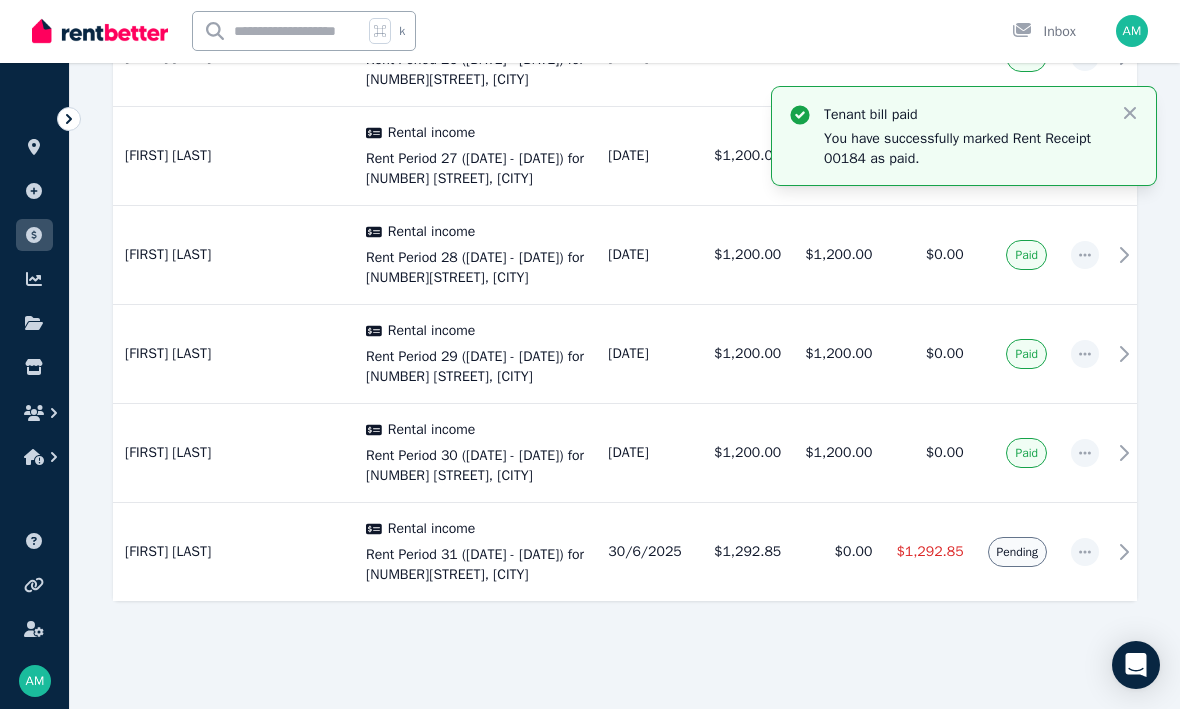 click on "Pending" at bounding box center [1017, 553] 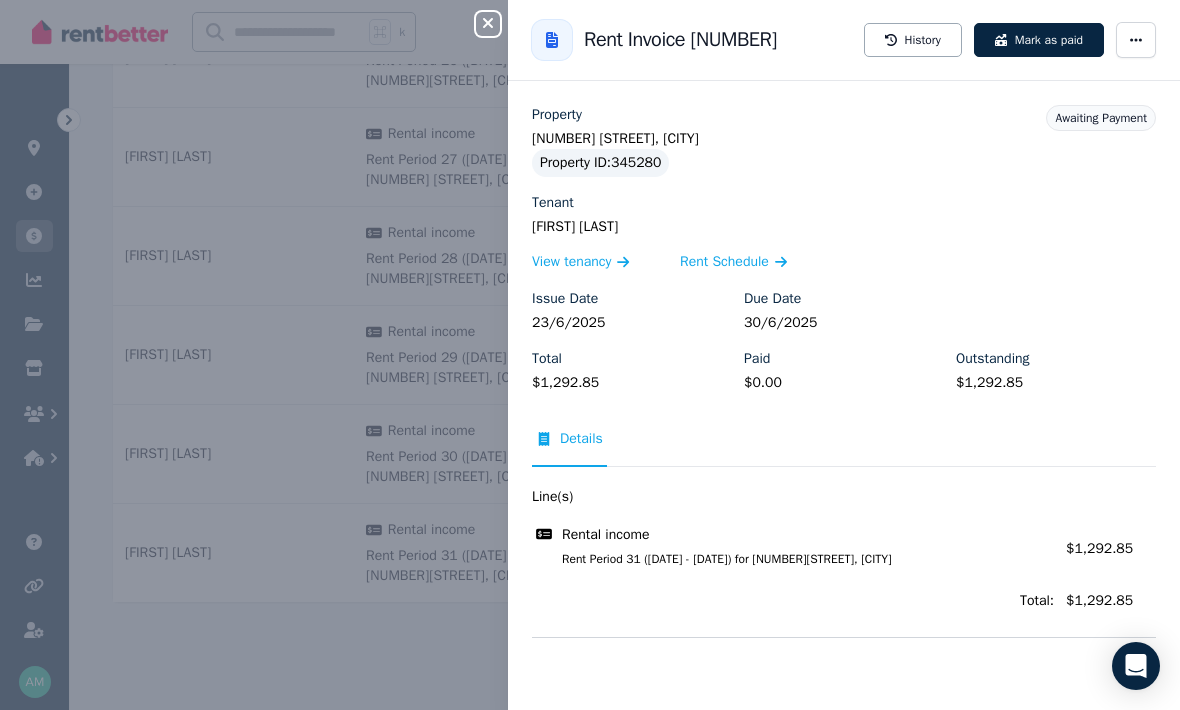 click on "Mark as paid" at bounding box center [1039, 40] 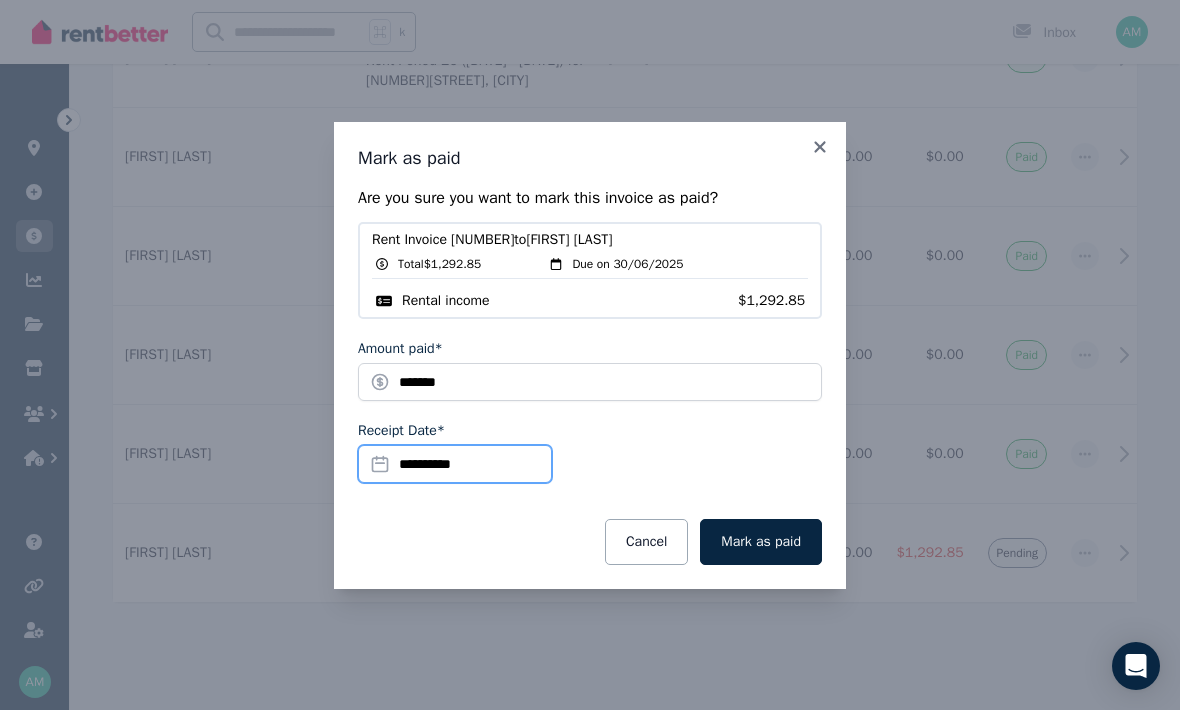 click on "**********" at bounding box center (455, 464) 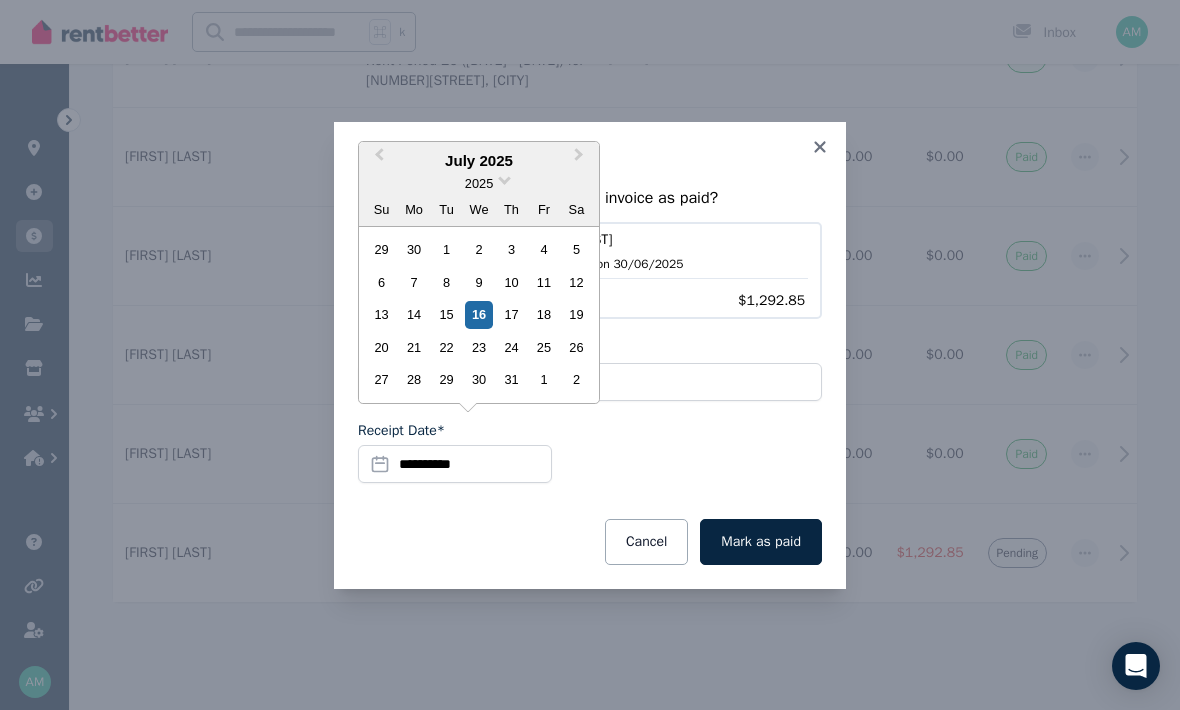 click on "2" at bounding box center (478, 249) 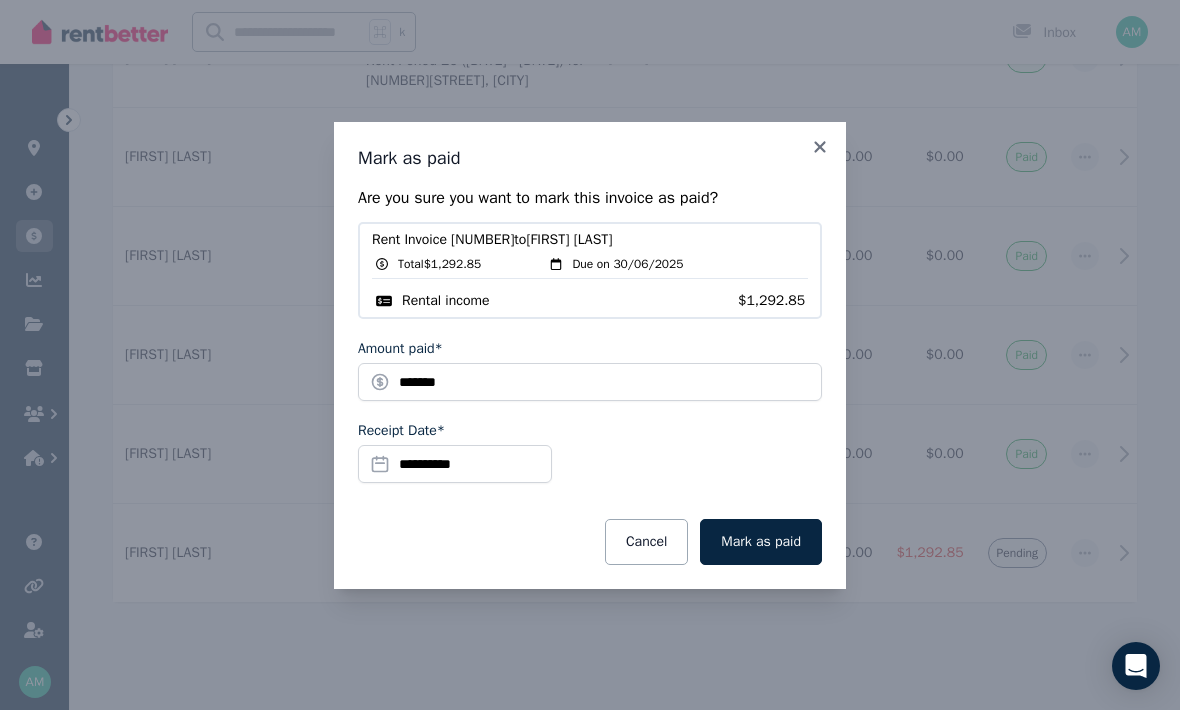 click on "Mark as paid" at bounding box center [761, 542] 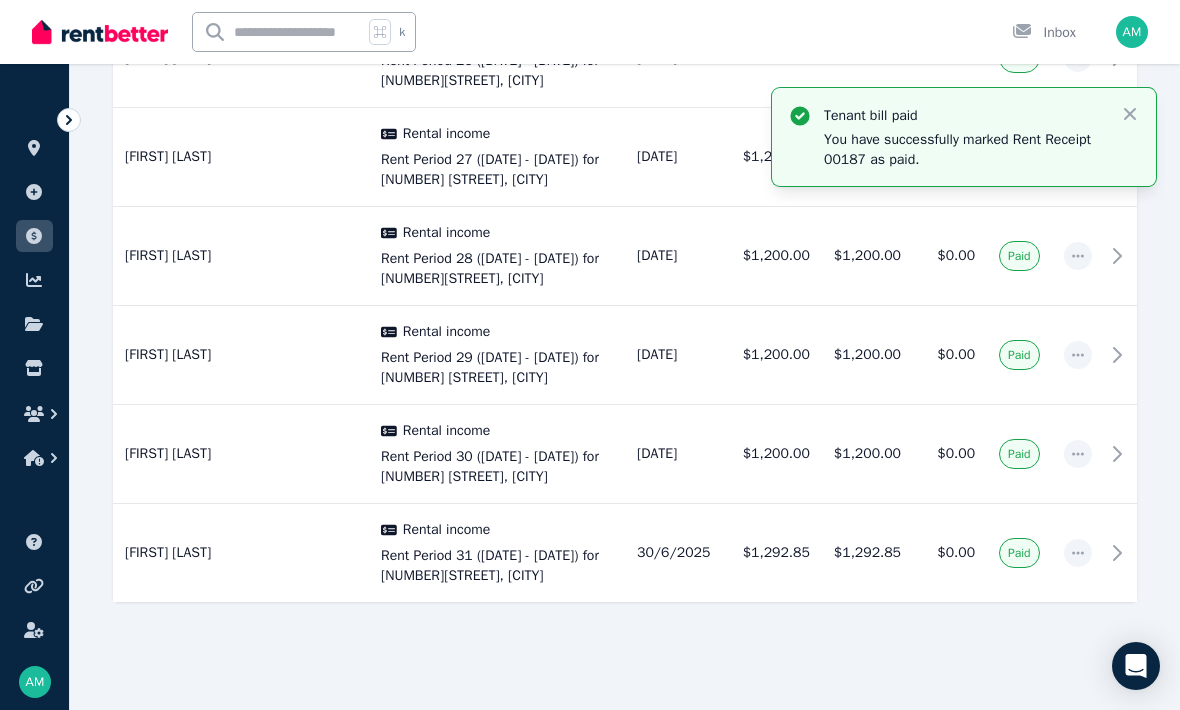 click 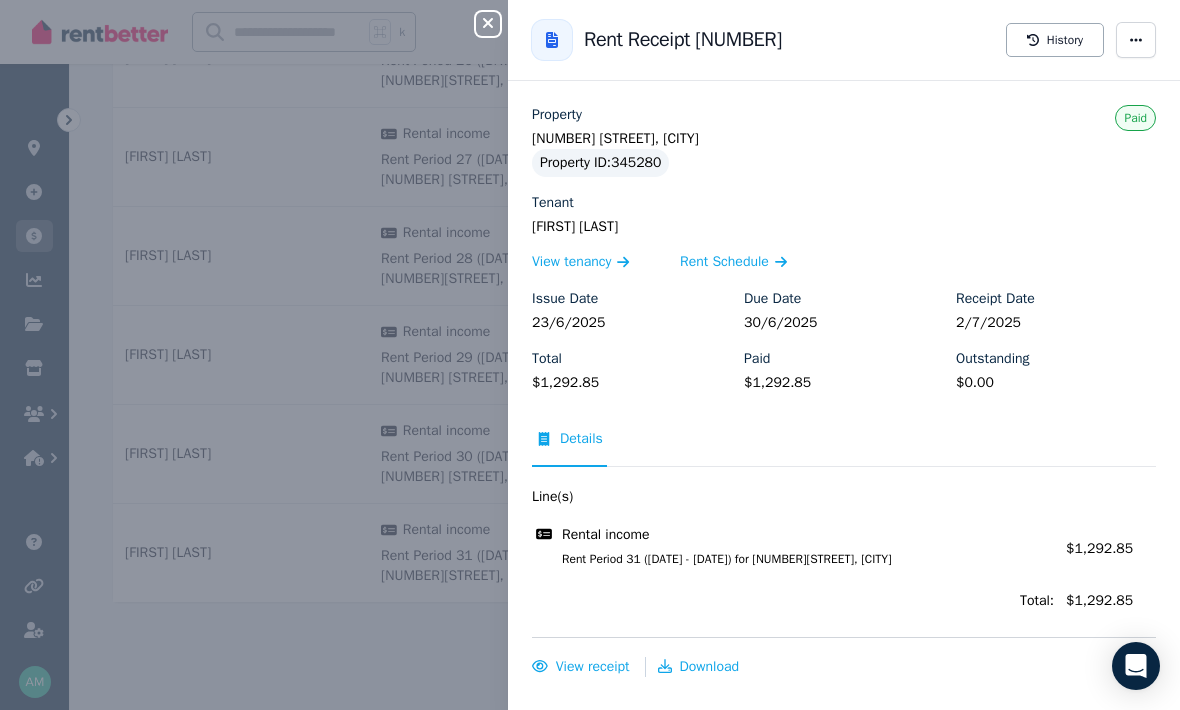 click 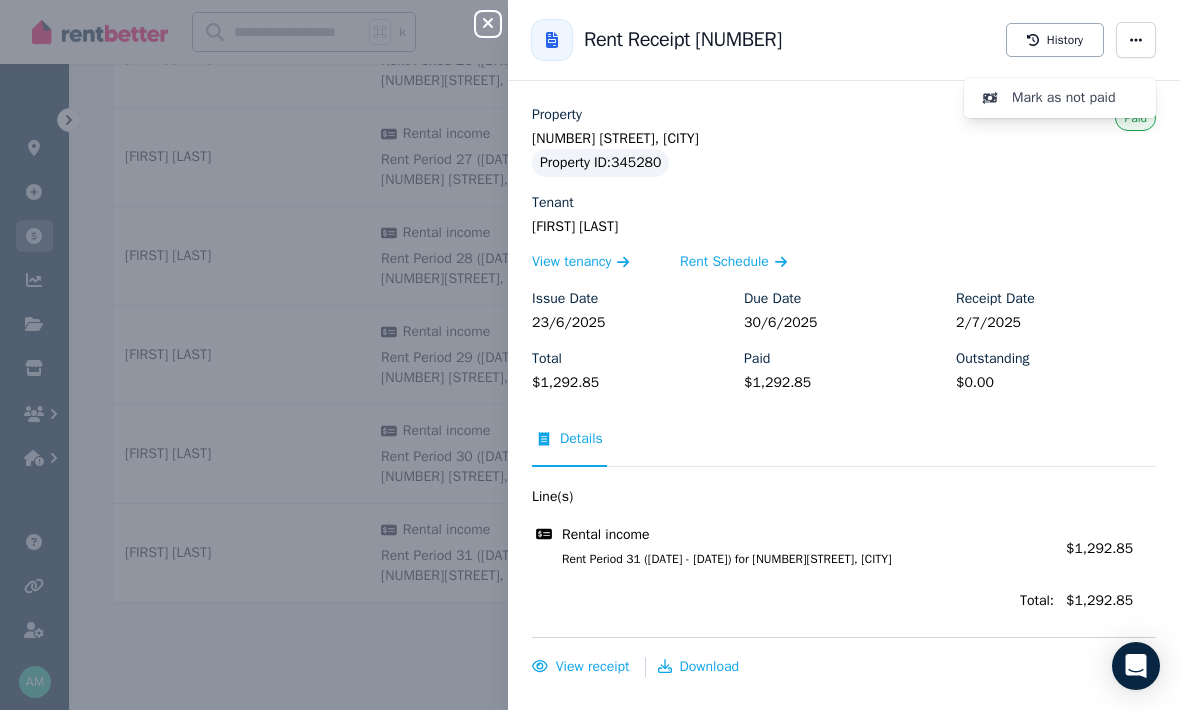 click on "Mark as not paid" at bounding box center (1076, 98) 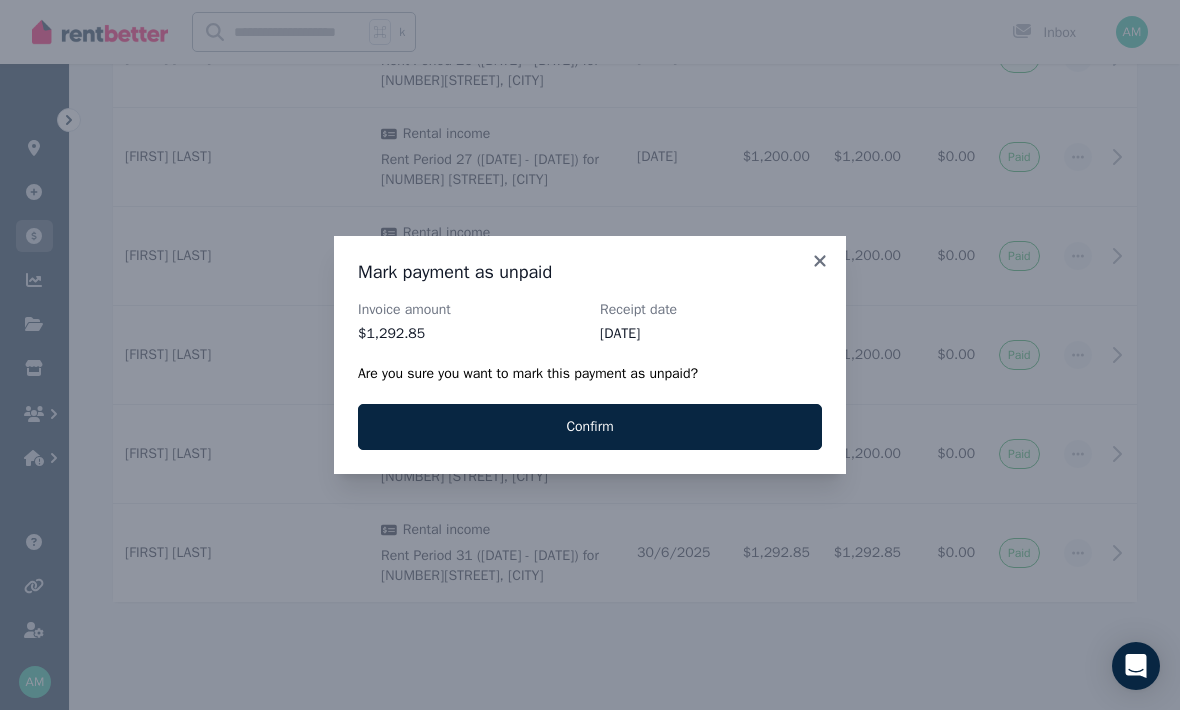 click 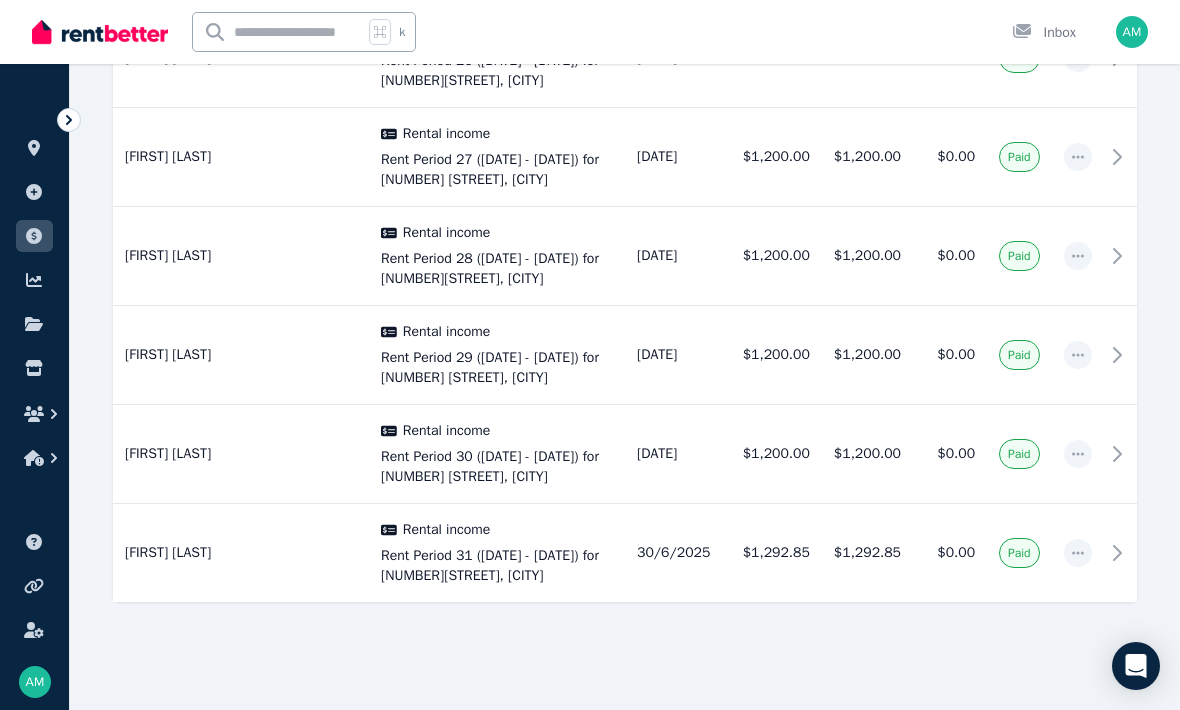 click on "Paid" at bounding box center [1019, 553] 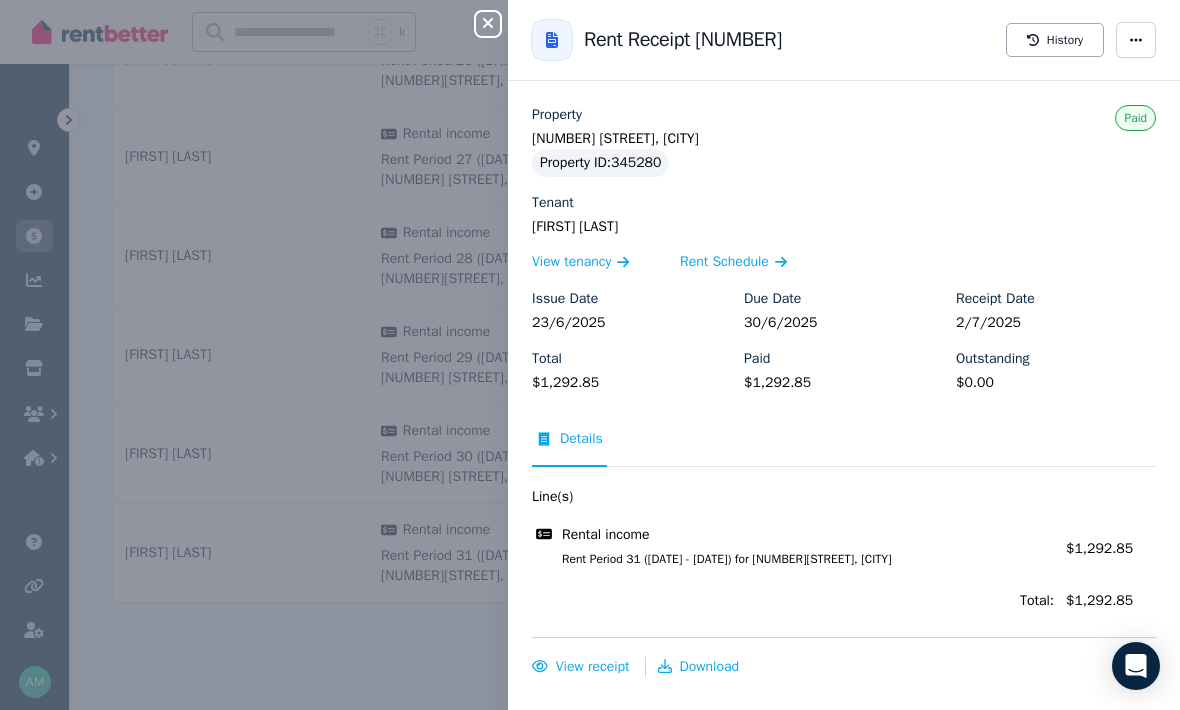 click at bounding box center (1136, 40) 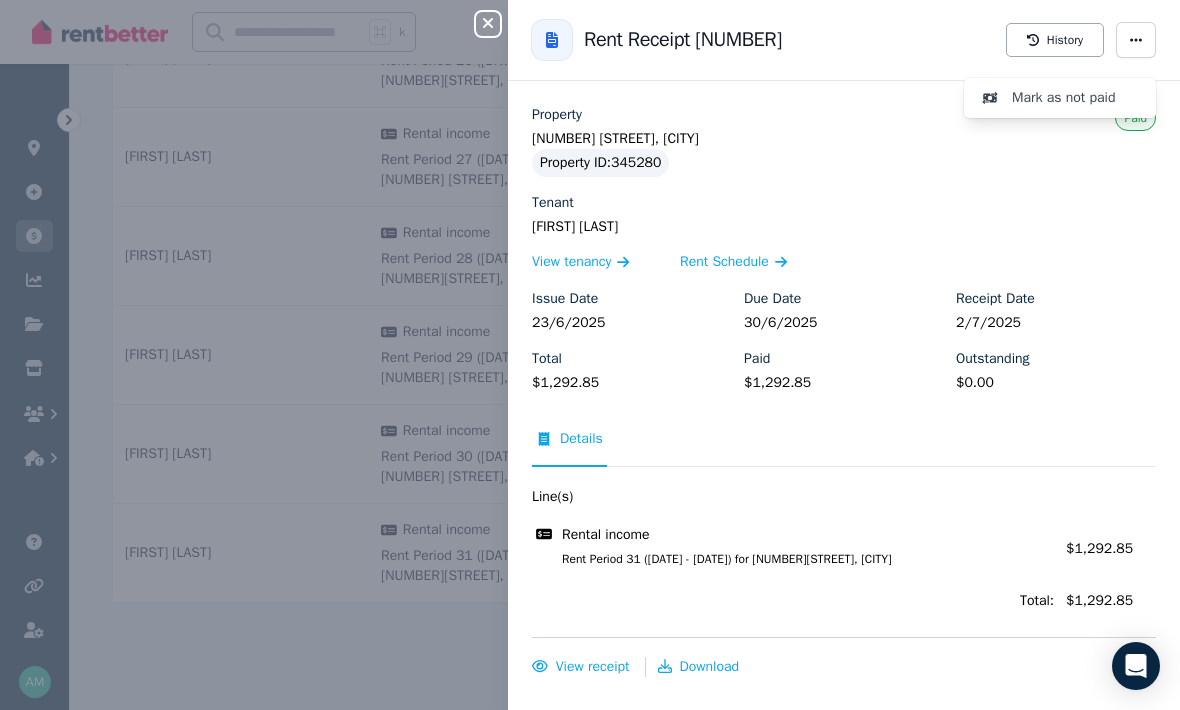 click on "Mark as not paid" at bounding box center (1076, 98) 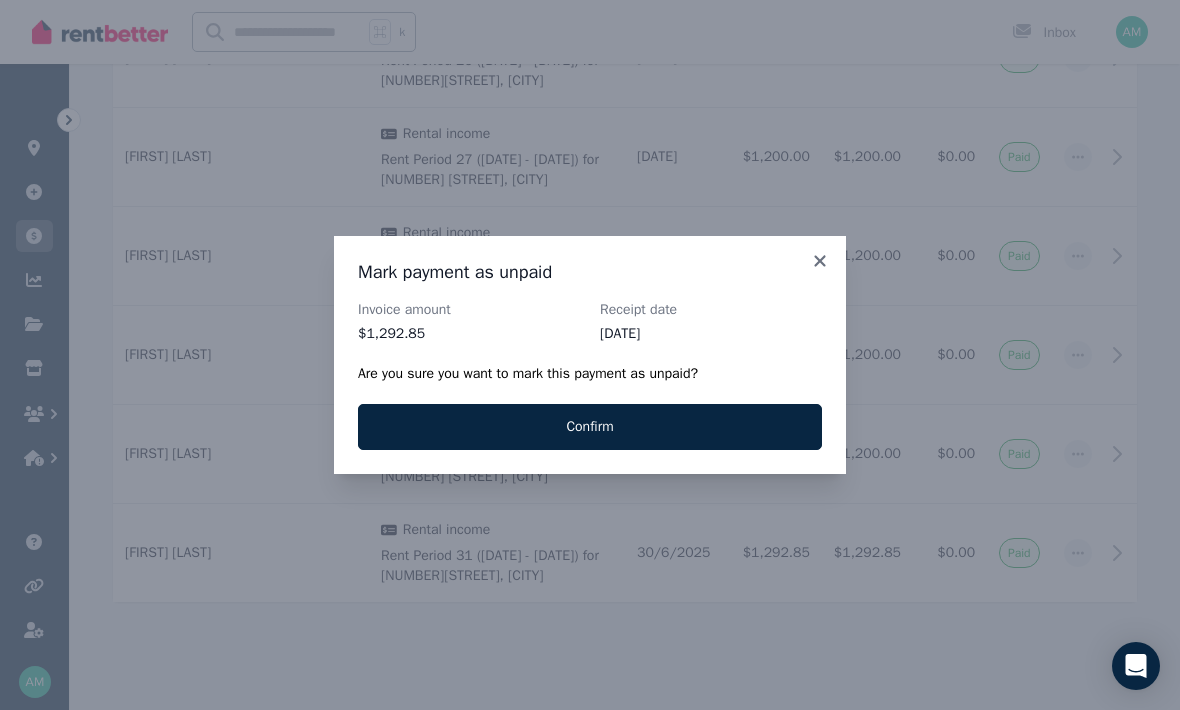click on "Confirm" at bounding box center (590, 427) 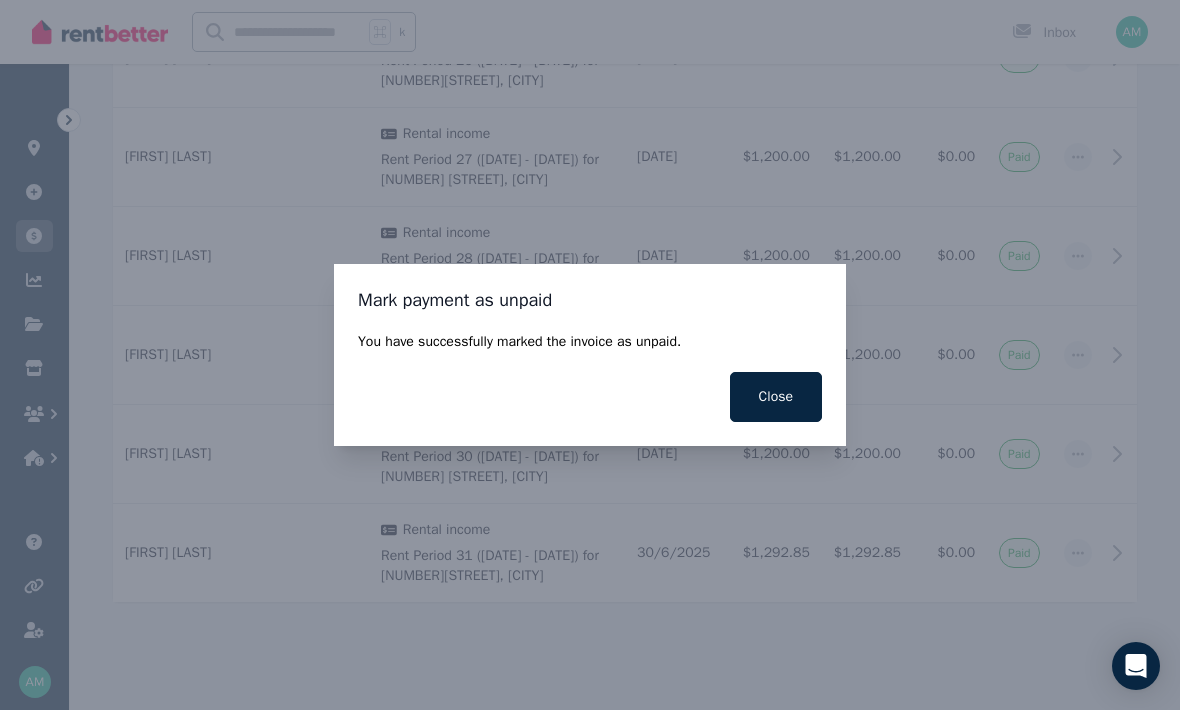 click on "Close" at bounding box center [776, 397] 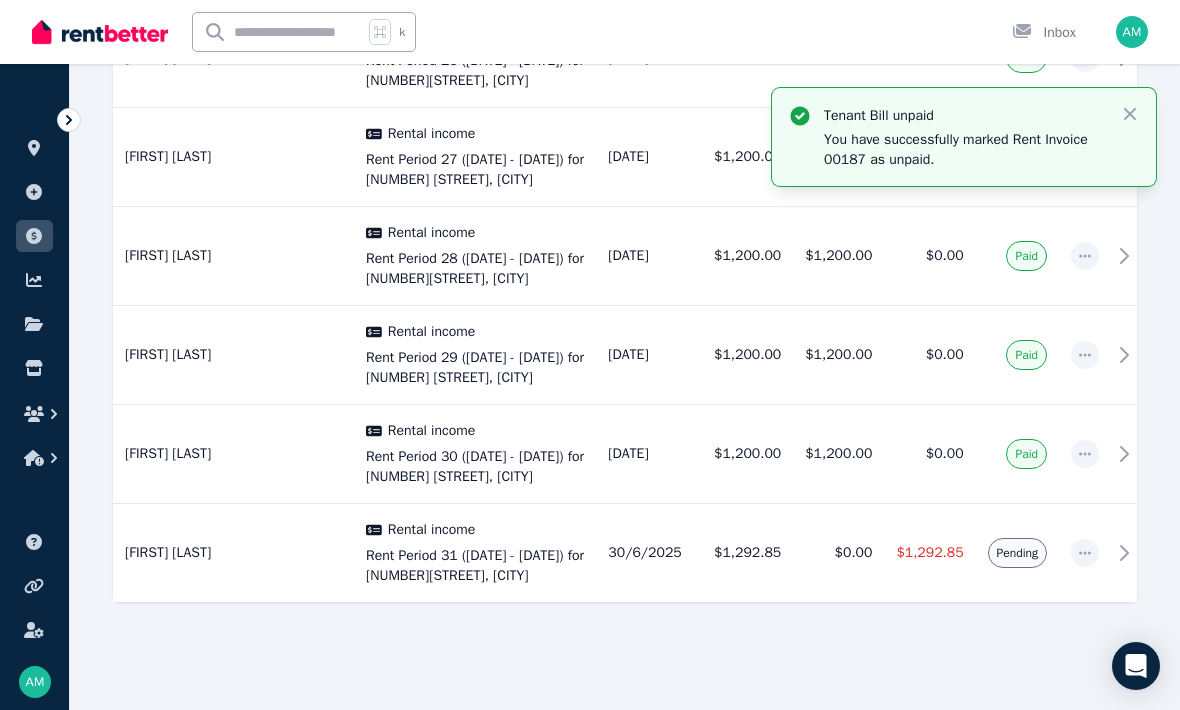 click on "Pending" at bounding box center [1017, 553] 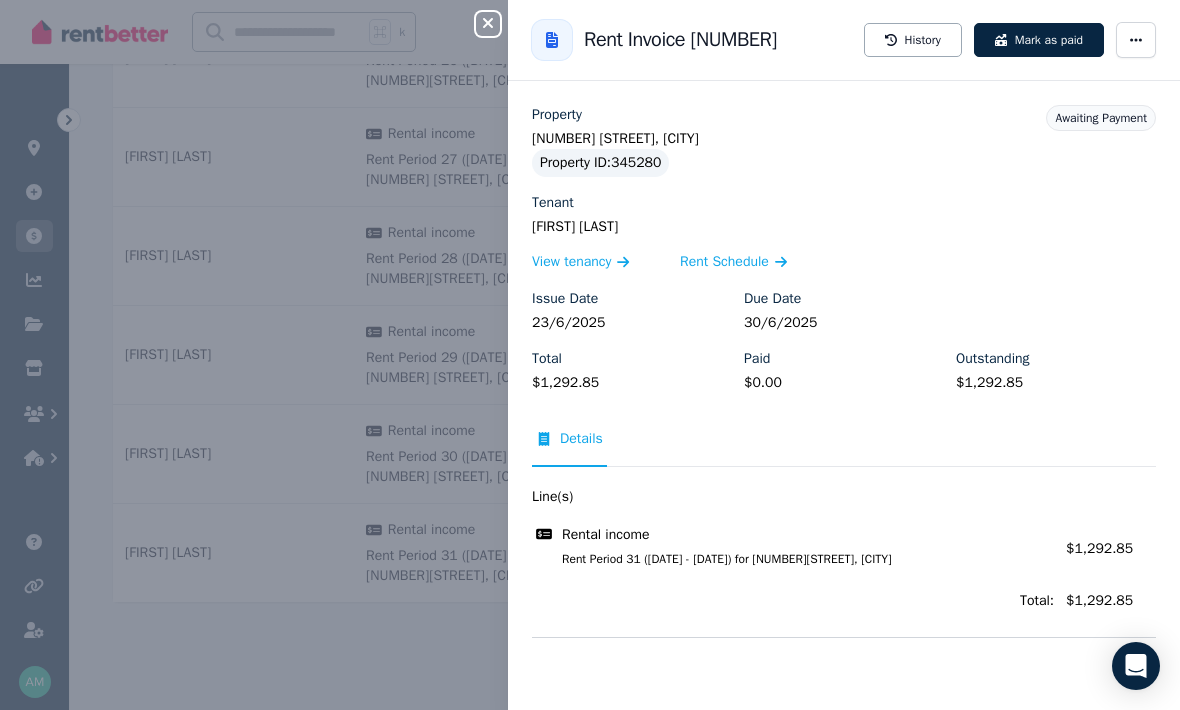 click on "Mark as paid" at bounding box center (1039, 40) 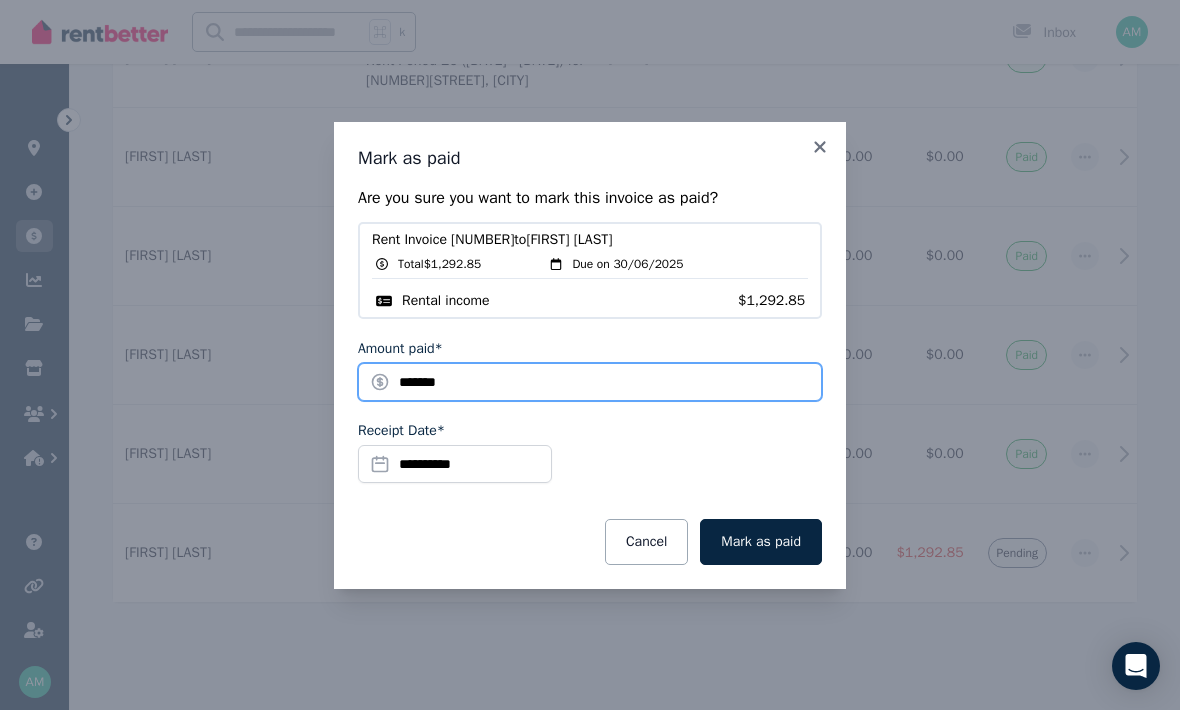 click on "*******" at bounding box center (590, 382) 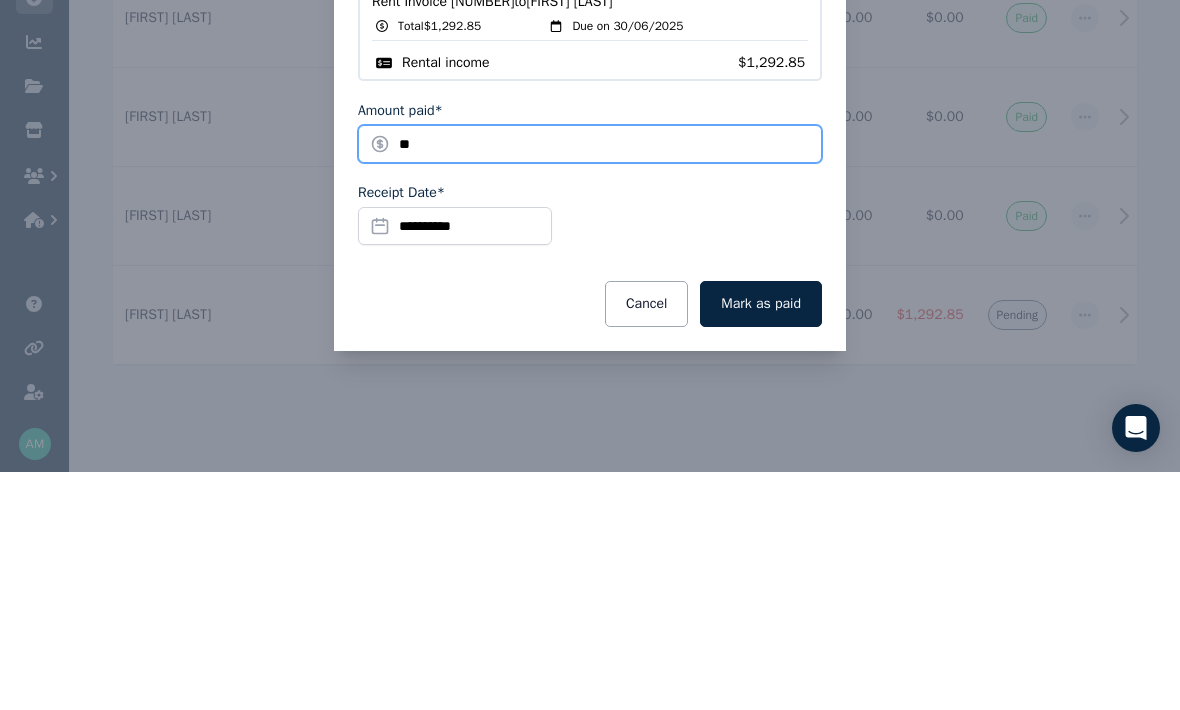 type on "*" 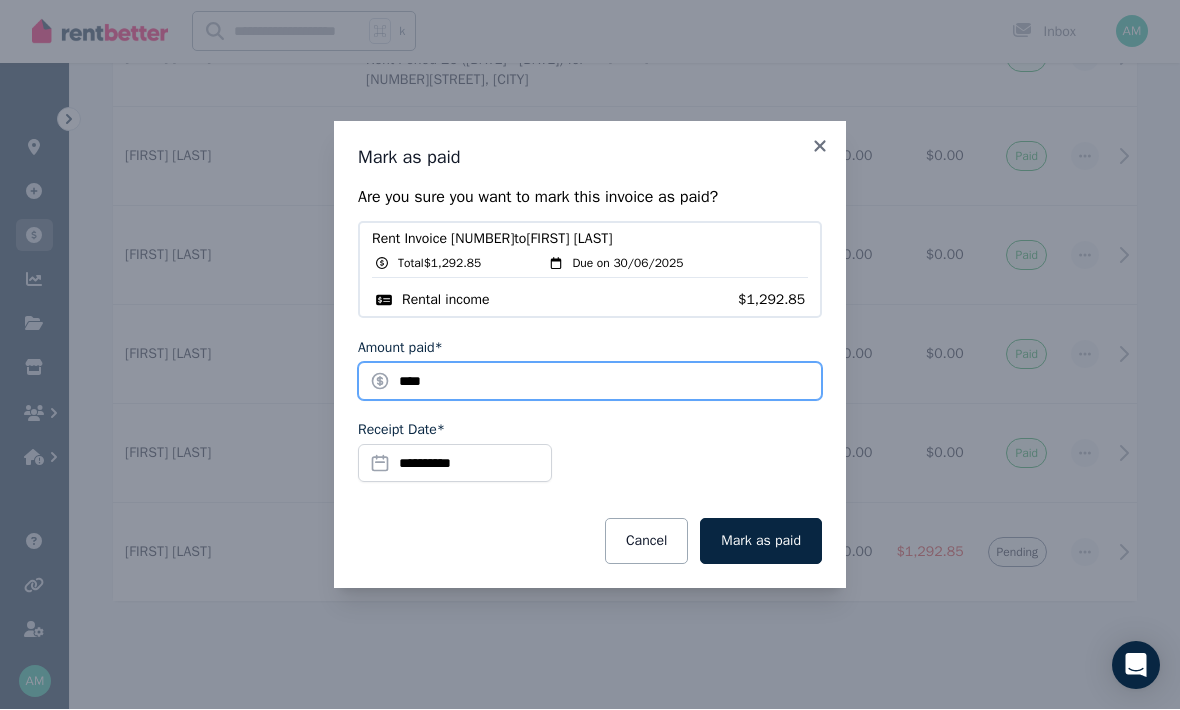 type on "****" 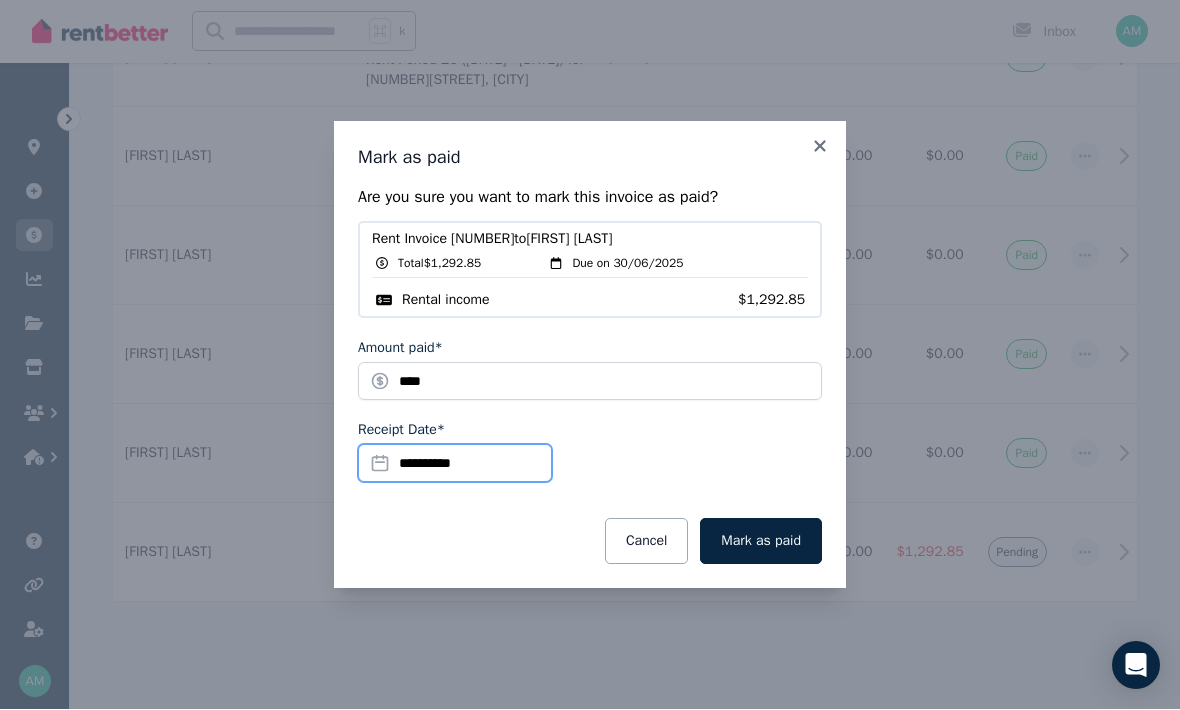 click on "**********" at bounding box center (455, 464) 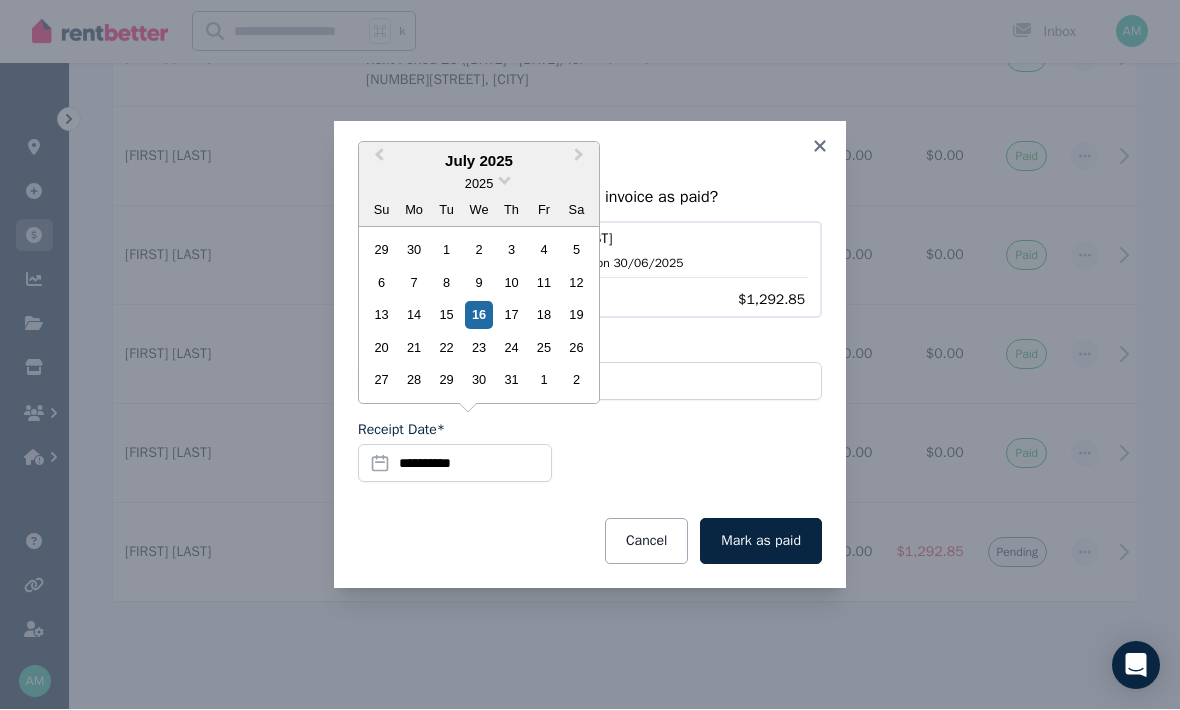 click on "2" at bounding box center [478, 250] 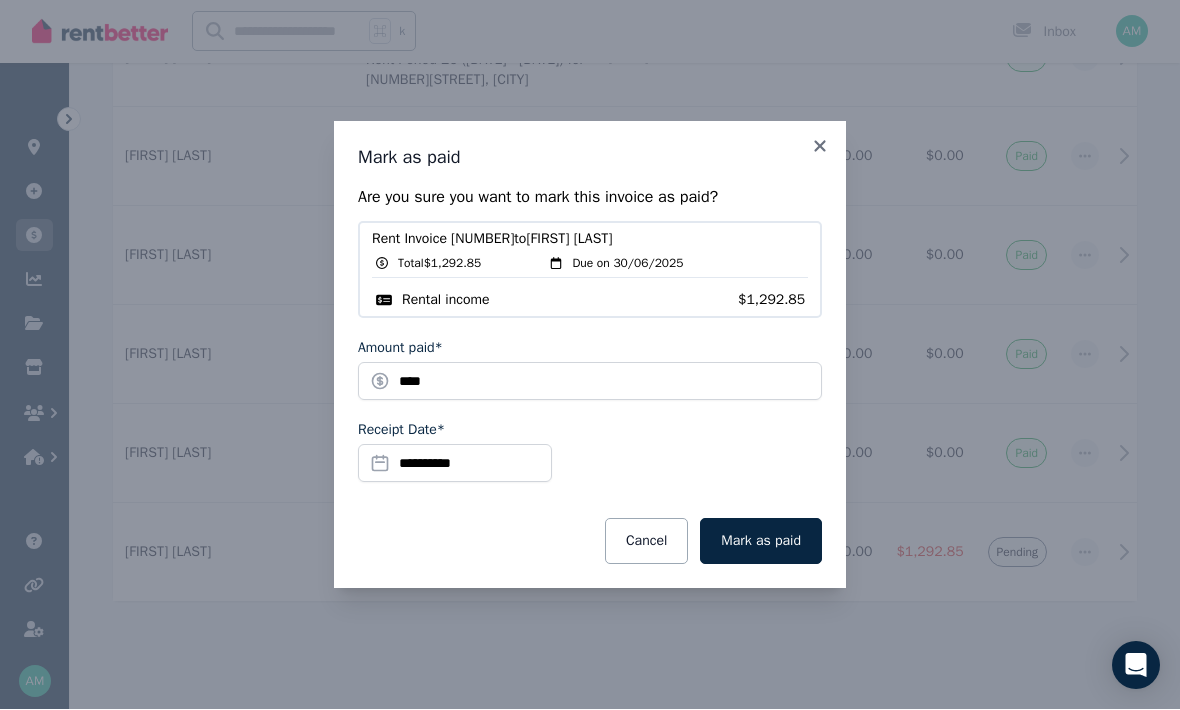 click on "Mark as paid" at bounding box center [761, 542] 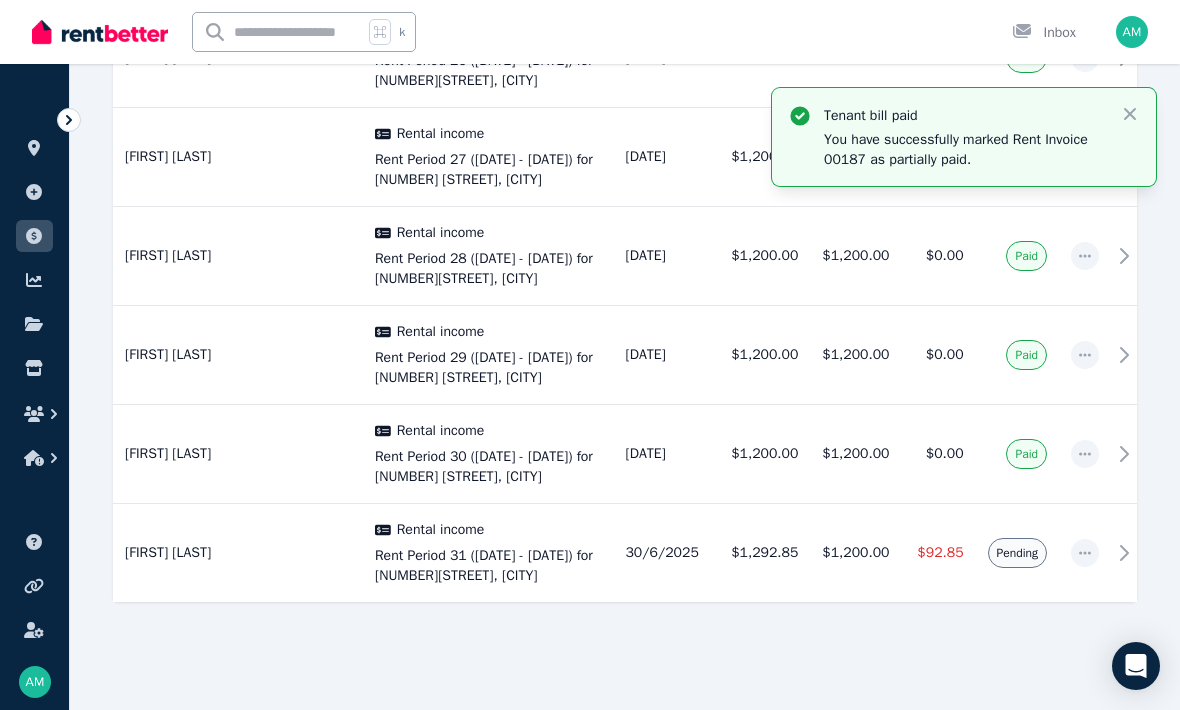 click 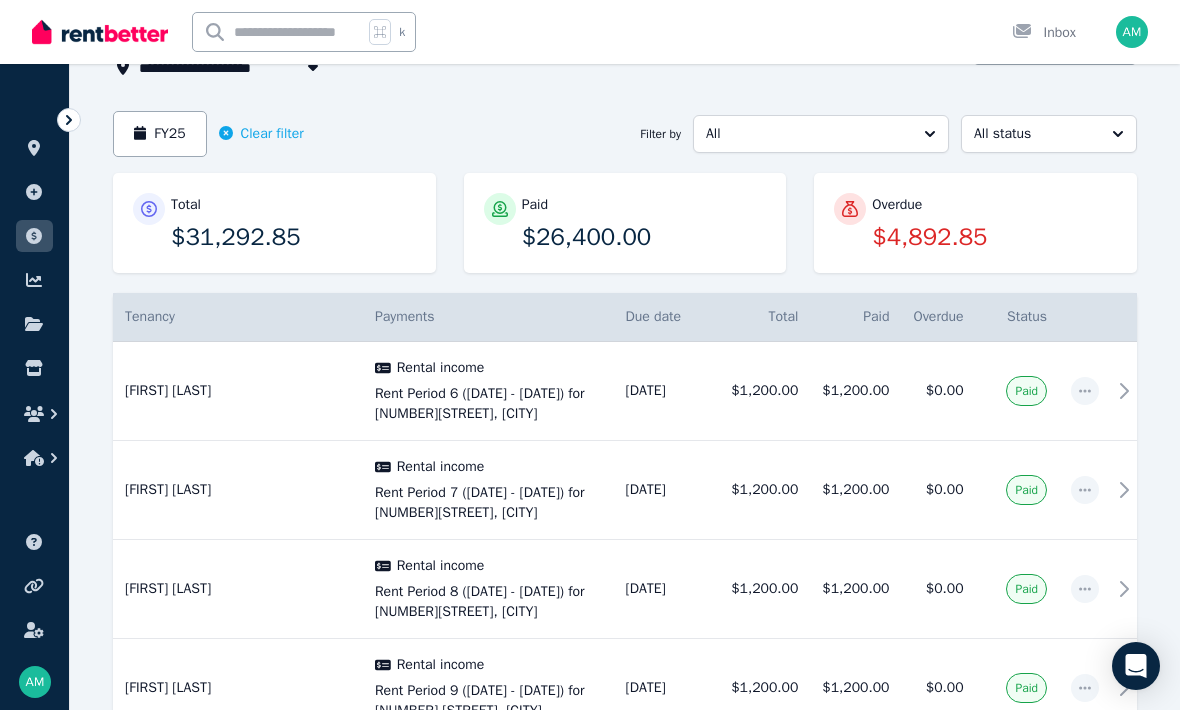 scroll, scrollTop: 135, scrollLeft: 0, axis: vertical 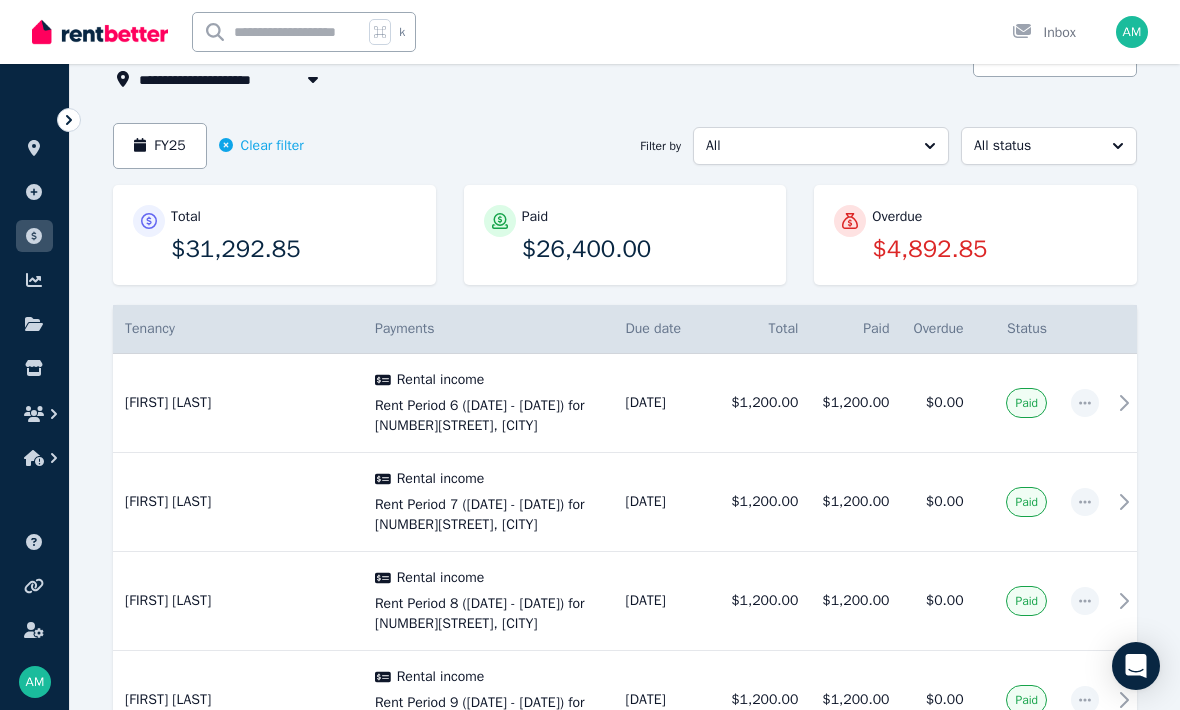 click 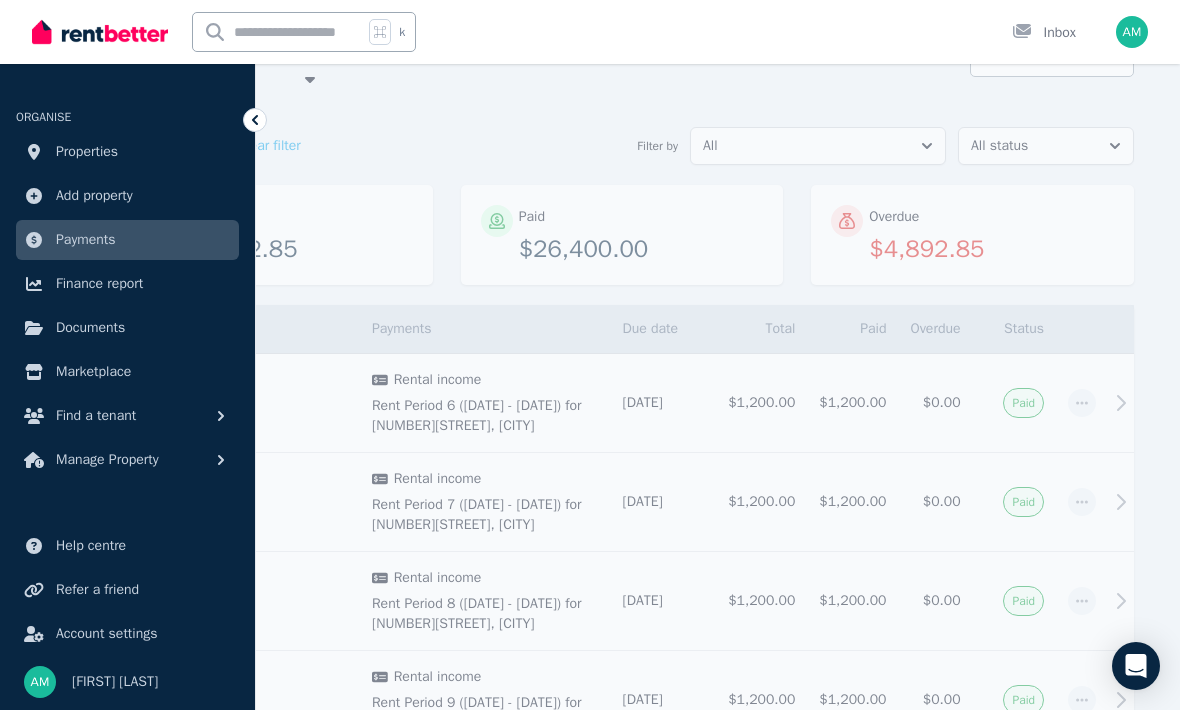 click on "FY25 Clear filter Filter by All All status" at bounding box center [622, 146] 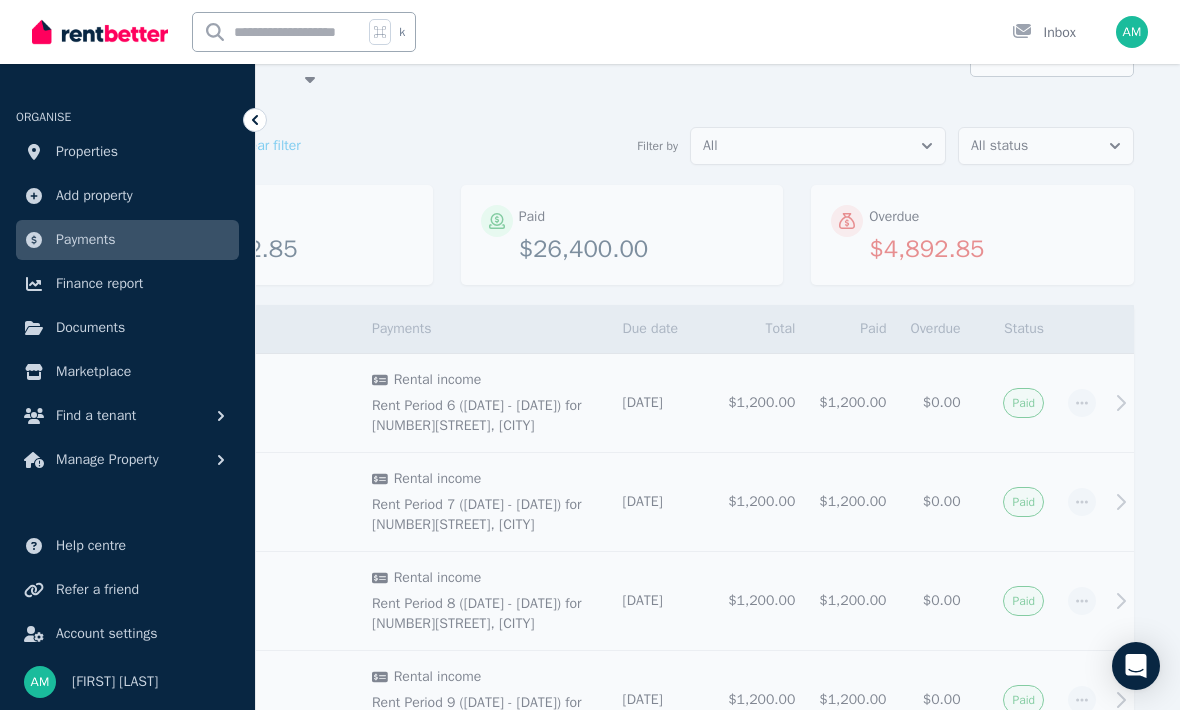 click on "ORGANISE" at bounding box center [127, 106] 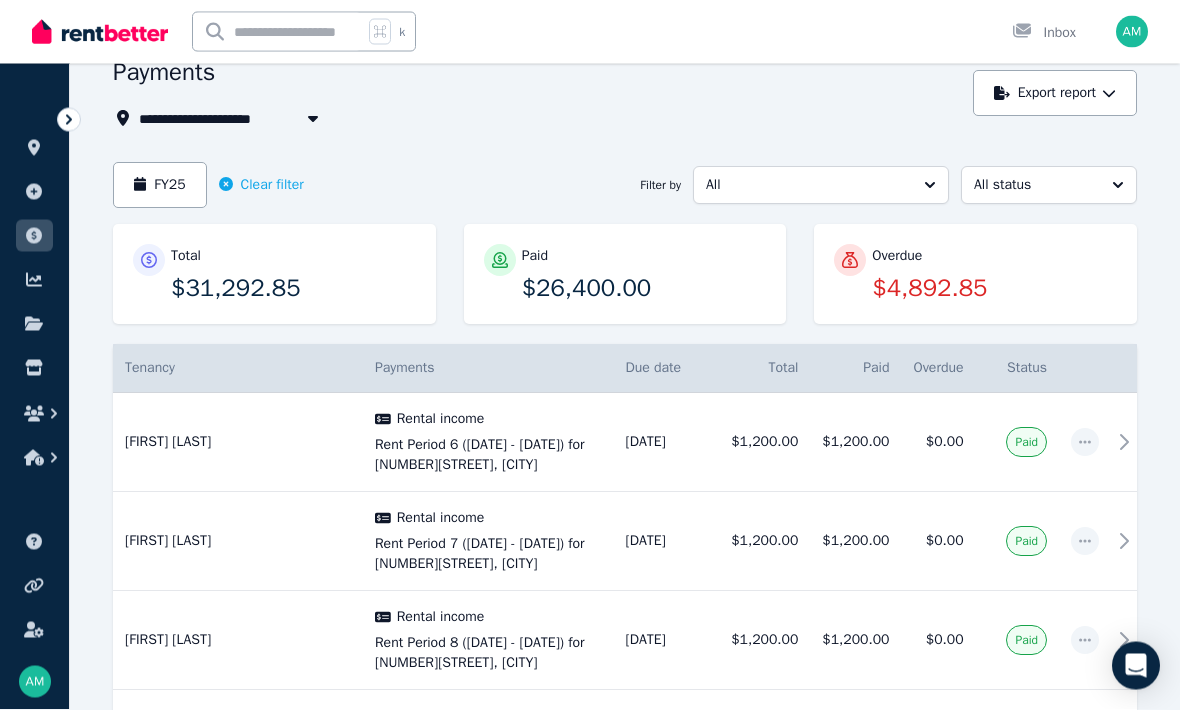scroll, scrollTop: 96, scrollLeft: 0, axis: vertical 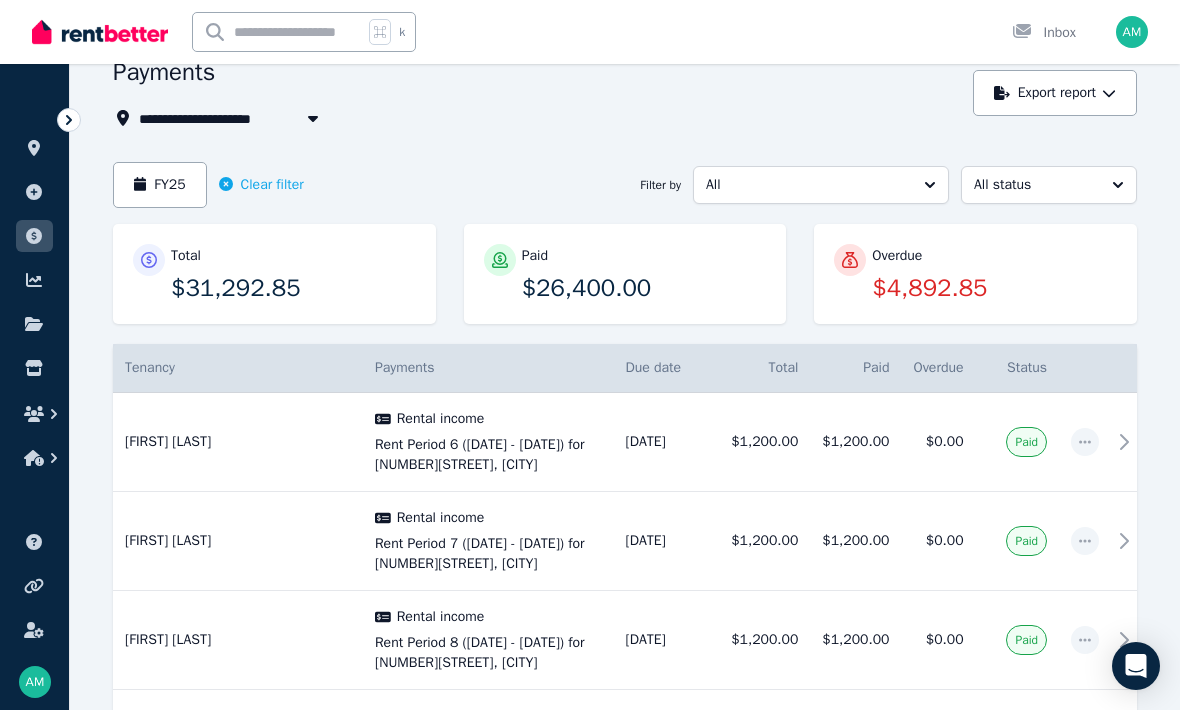 click at bounding box center [313, 118] 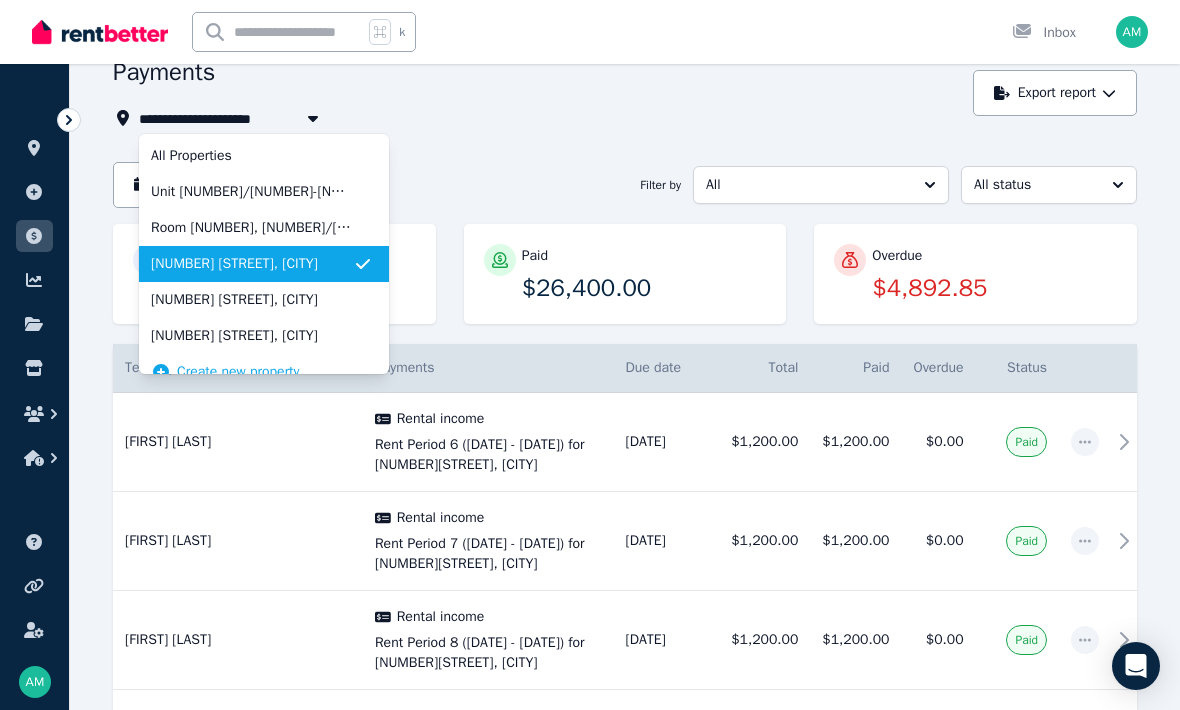 click on "[NUMBER] [STREET], [CITY]" at bounding box center [252, 264] 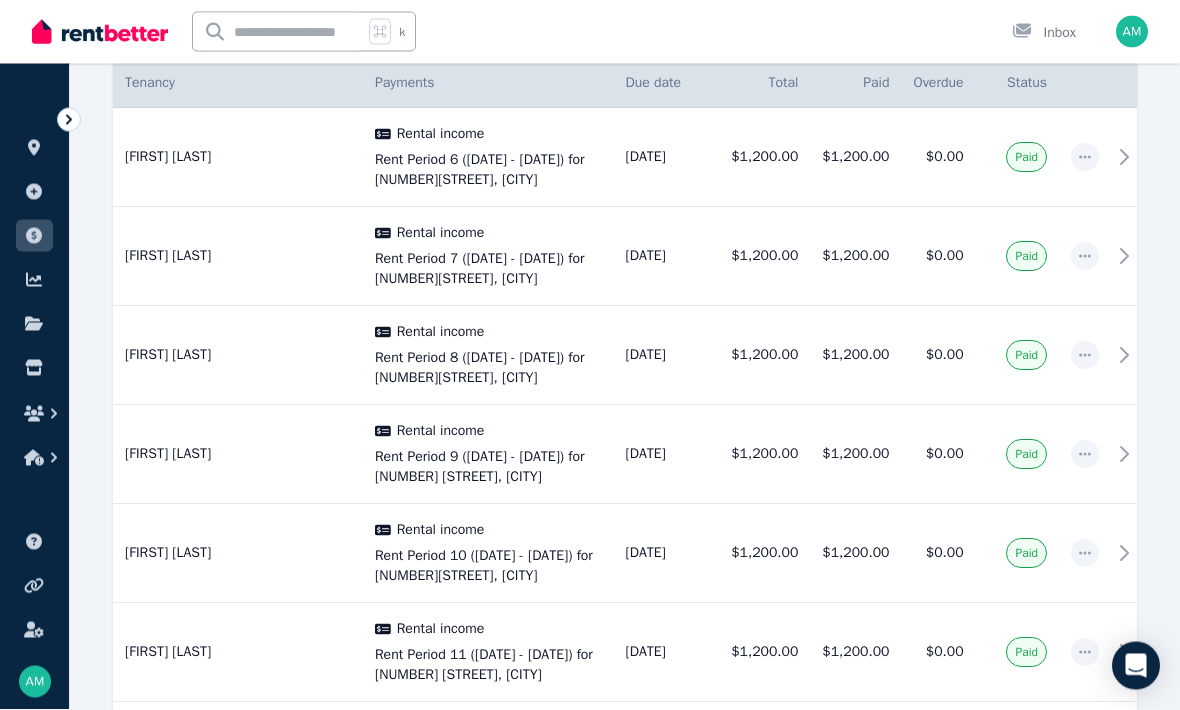 scroll, scrollTop: 0, scrollLeft: 0, axis: both 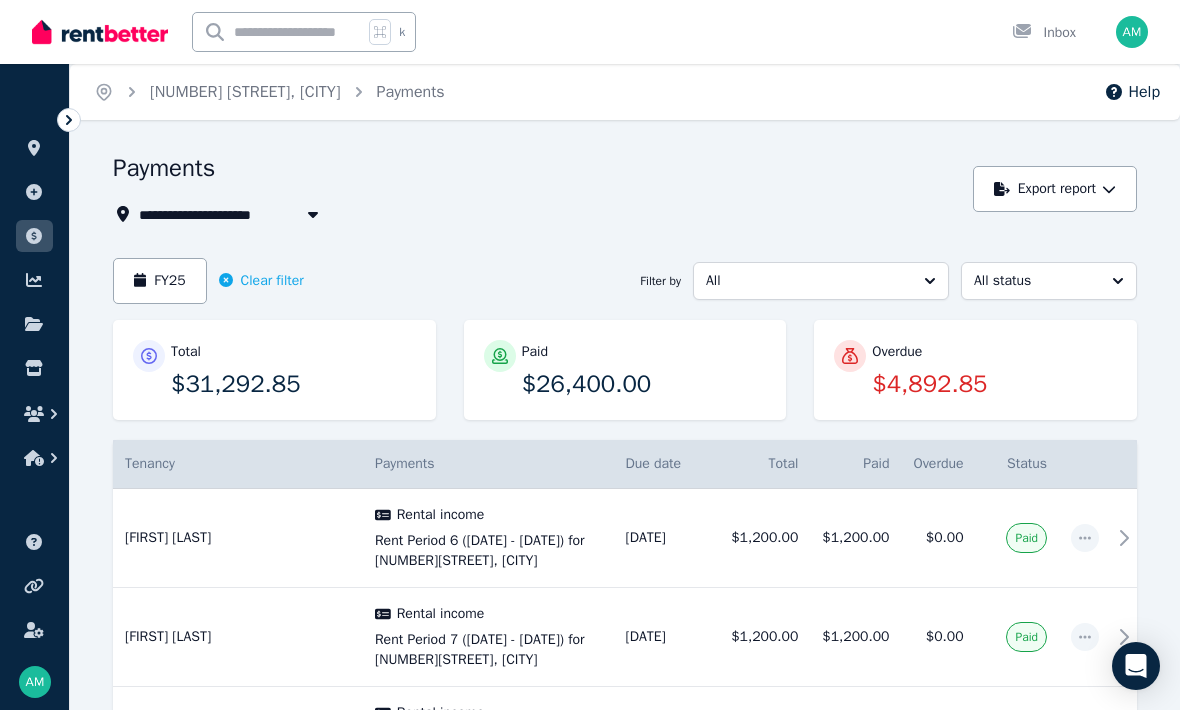 click on "$4,892.85" at bounding box center (994, 384) 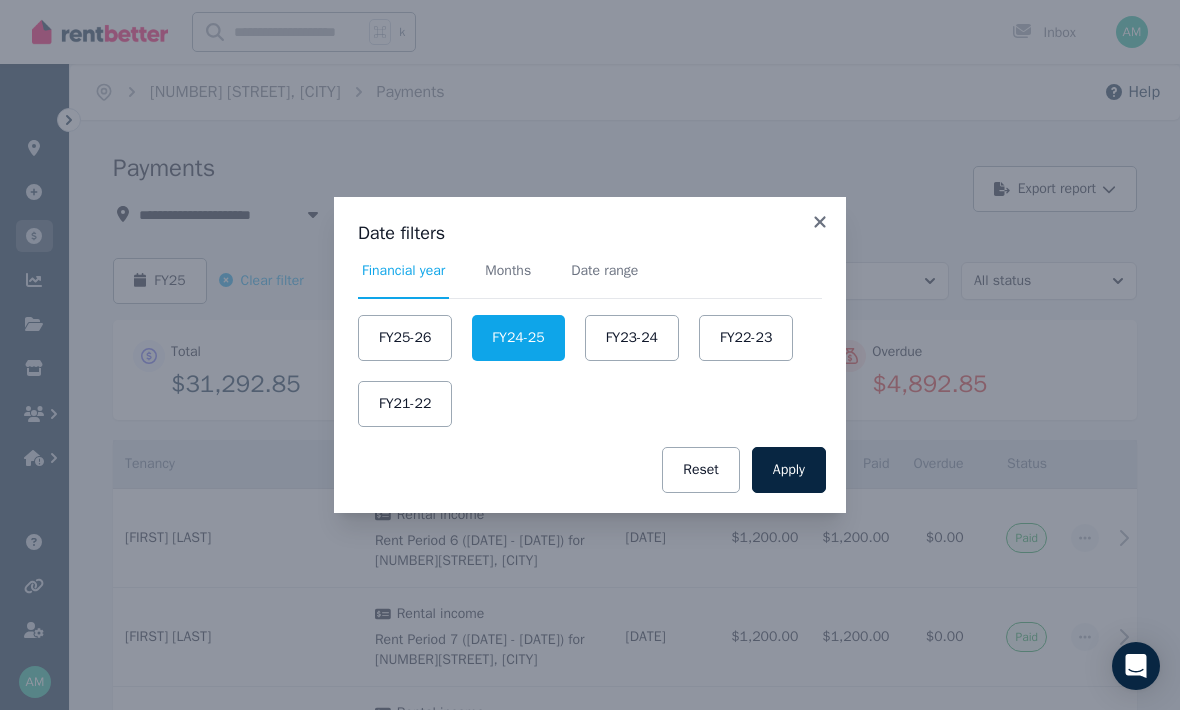 click on "FY25-26" at bounding box center [405, 338] 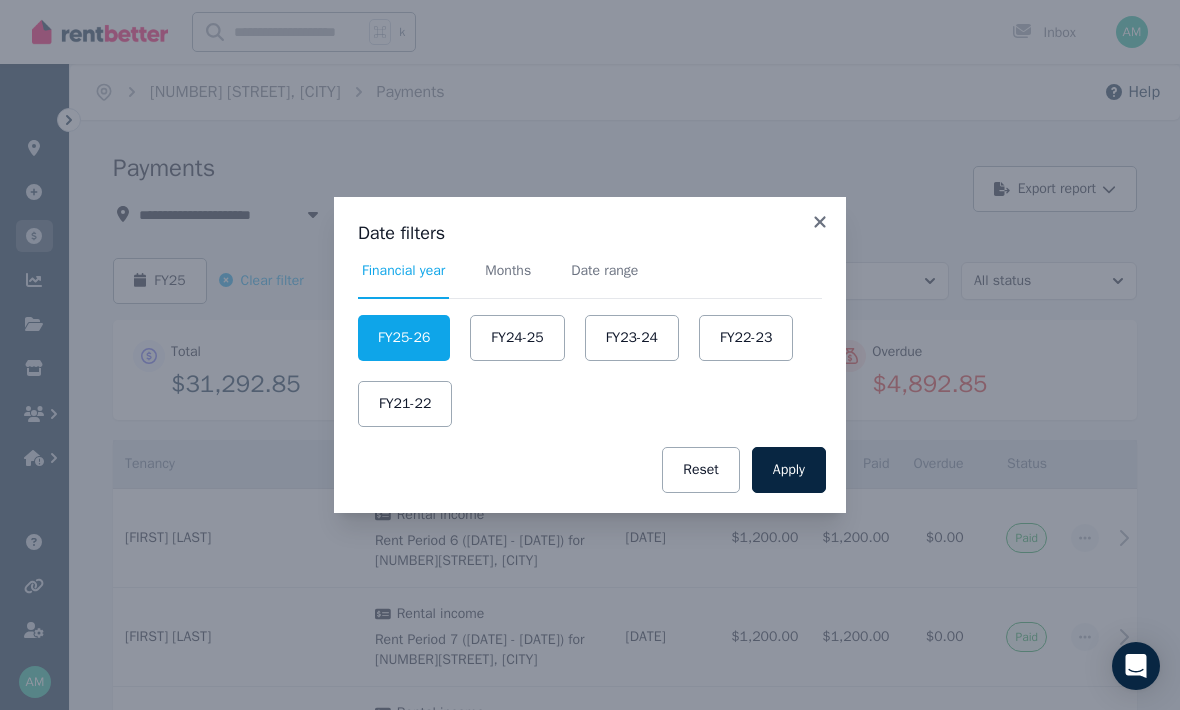 click on "Apply" at bounding box center (789, 470) 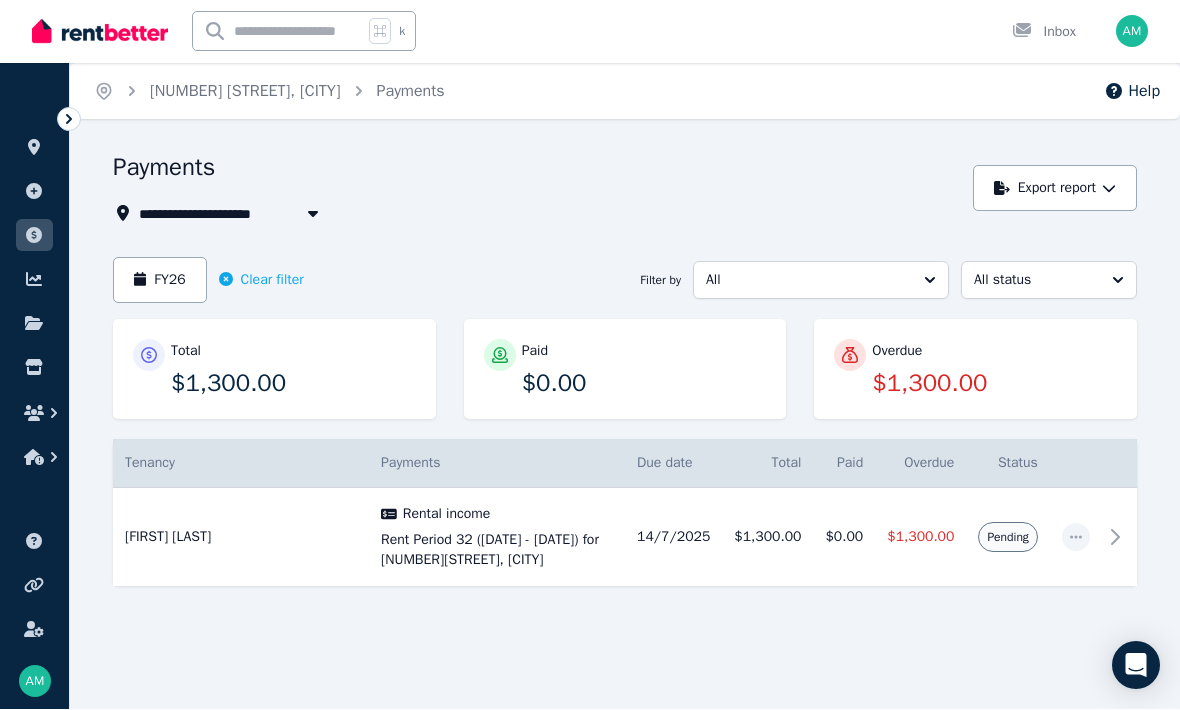 click on "FY26" at bounding box center [160, 281] 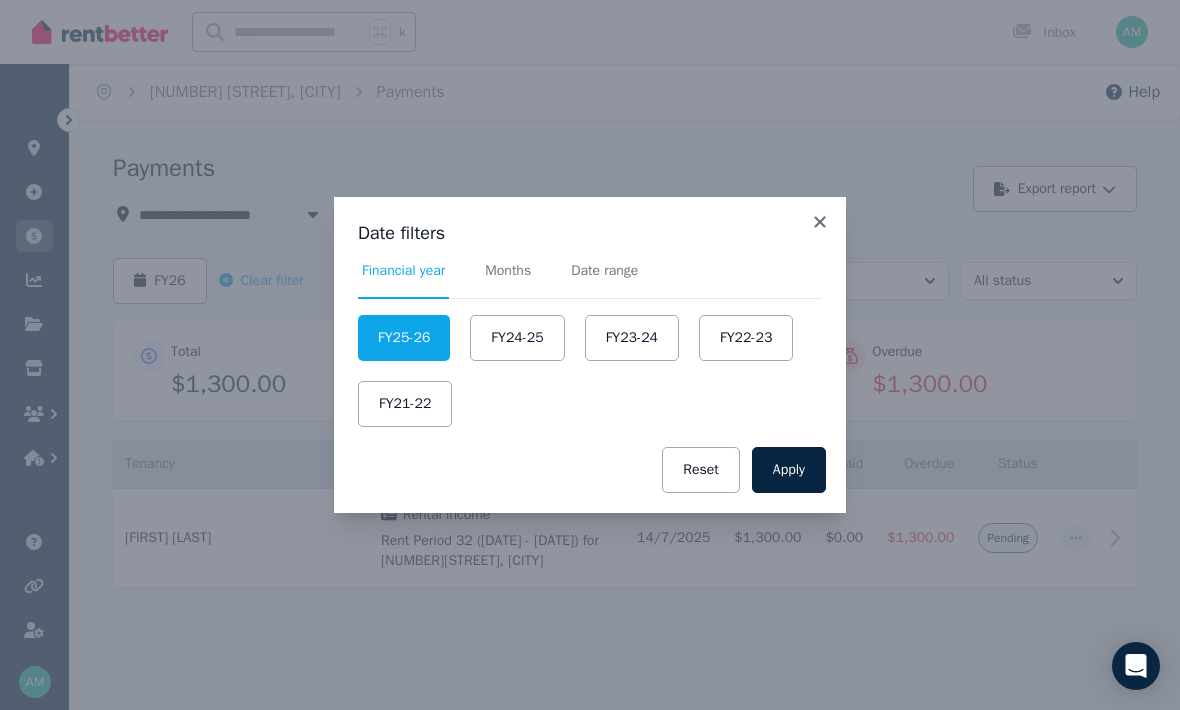 click on "FY24-25" at bounding box center [517, 338] 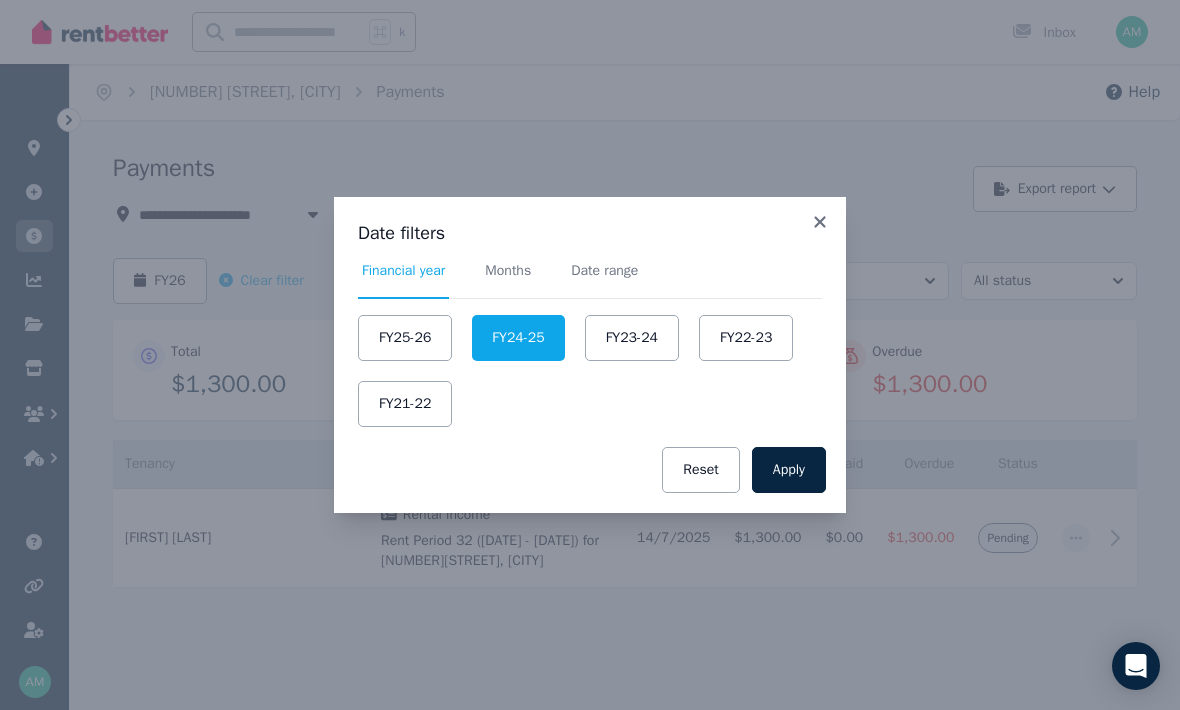 click on "Apply" at bounding box center [789, 470] 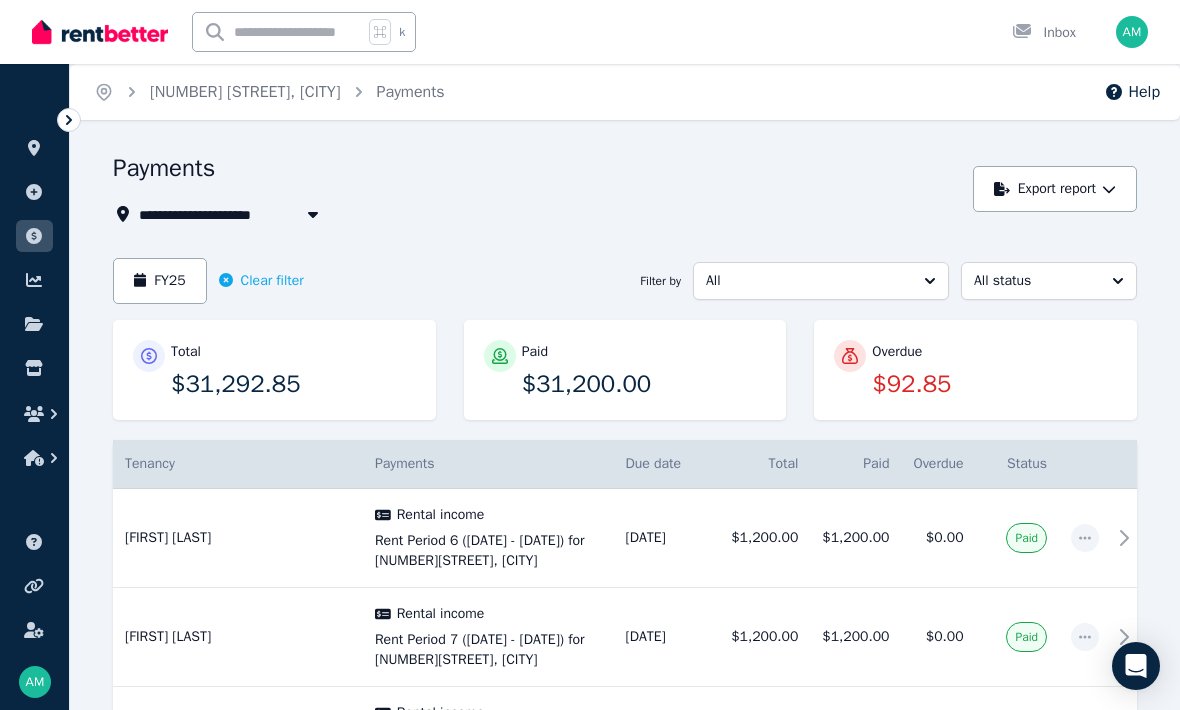 click 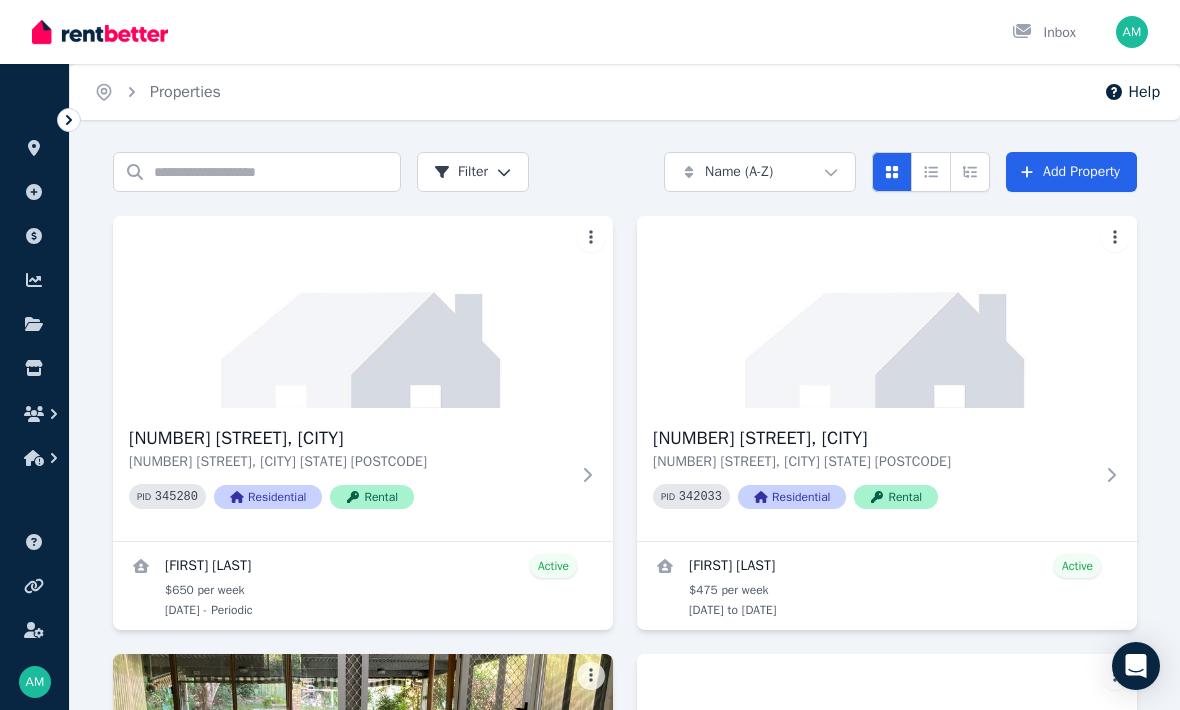 click on "[NUMBER] [STREET], [CITY] [STATE] [POSTCODE]" at bounding box center (873, 462) 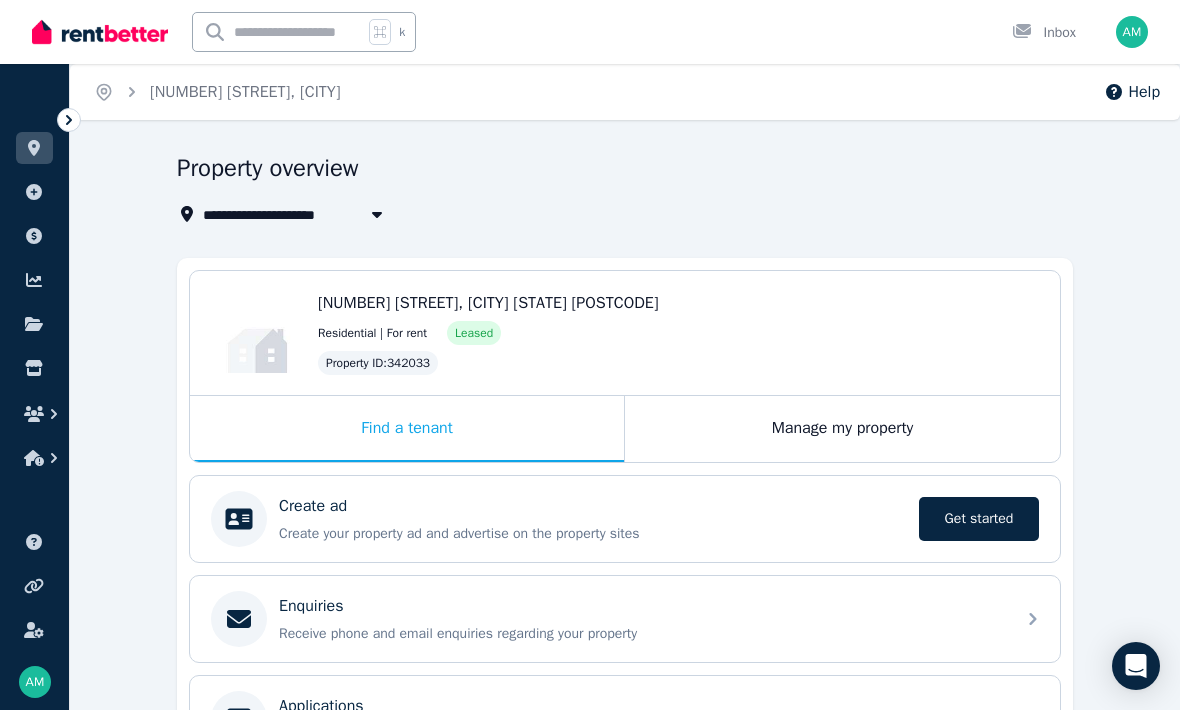 click 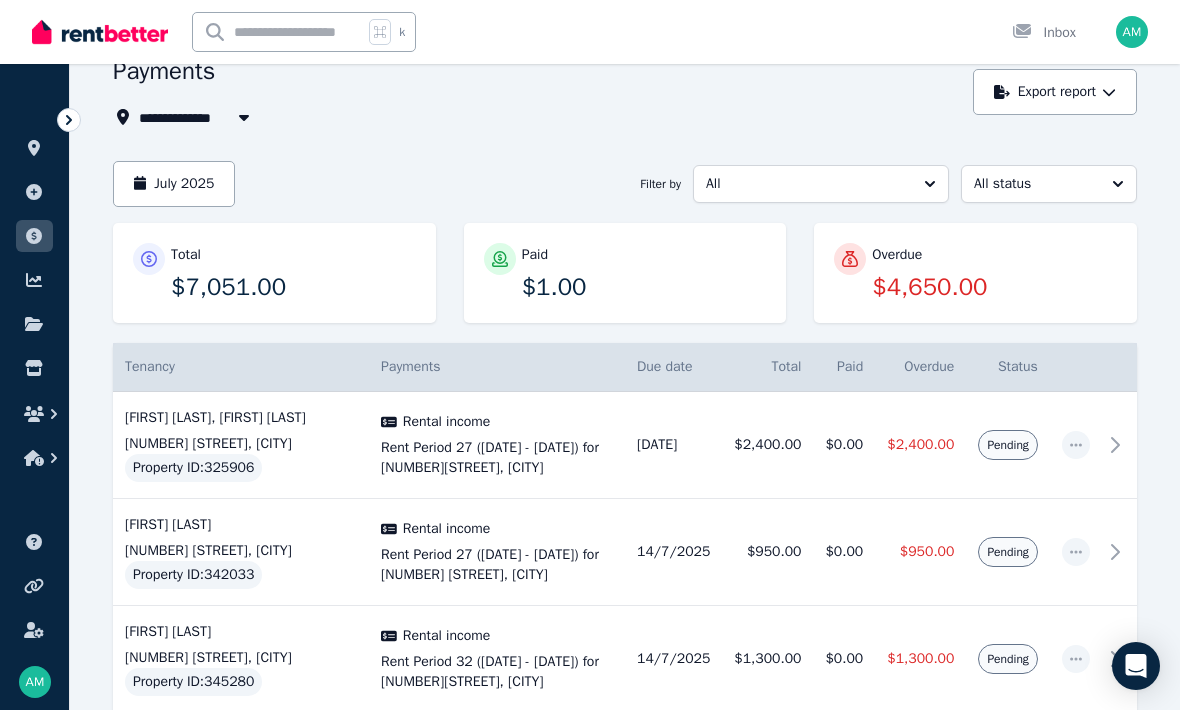 scroll, scrollTop: 96, scrollLeft: 0, axis: vertical 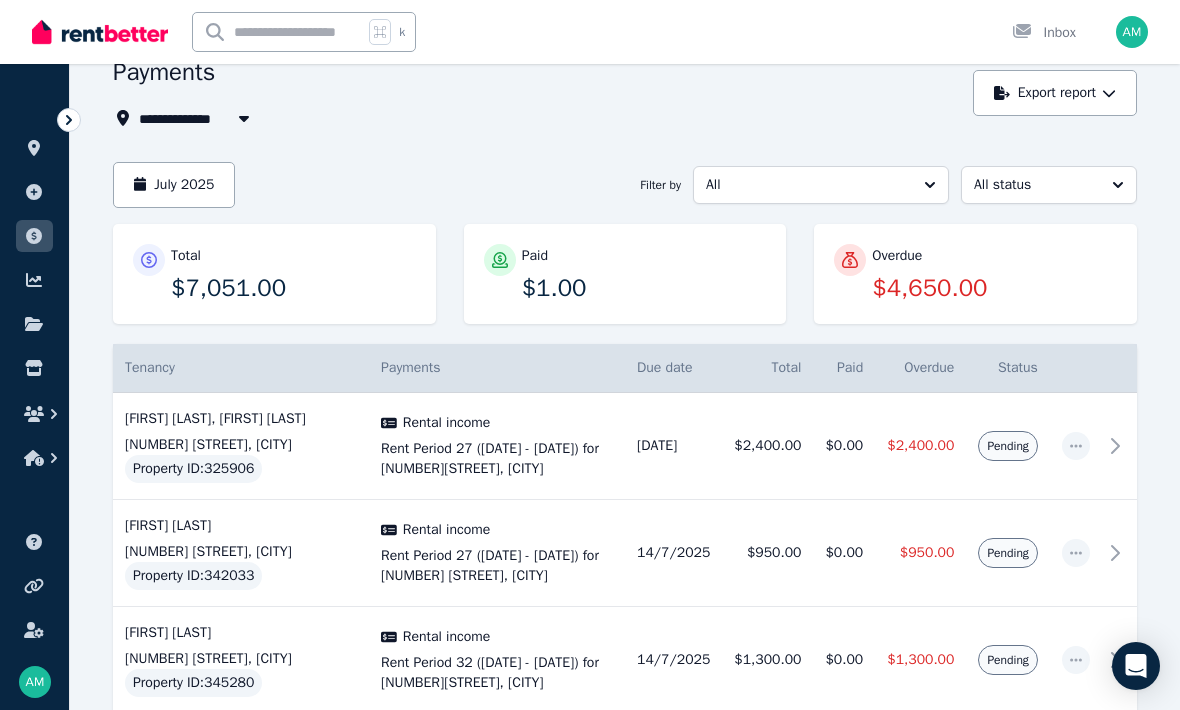 click at bounding box center [69, 120] 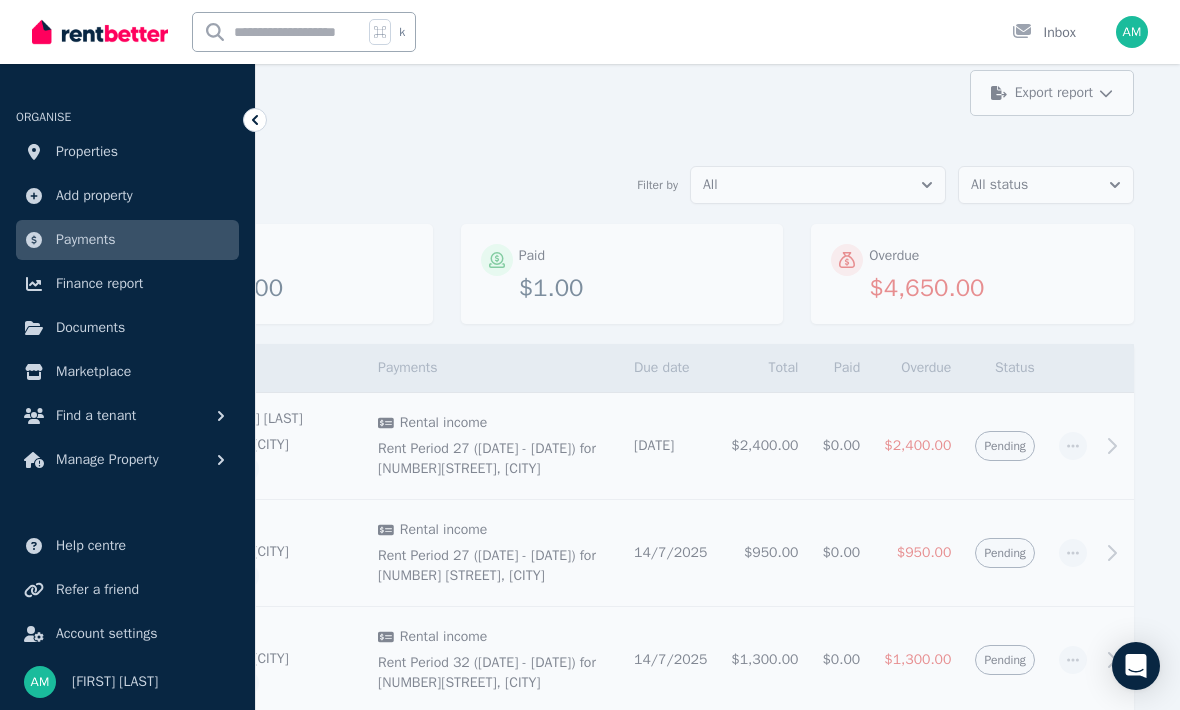 click 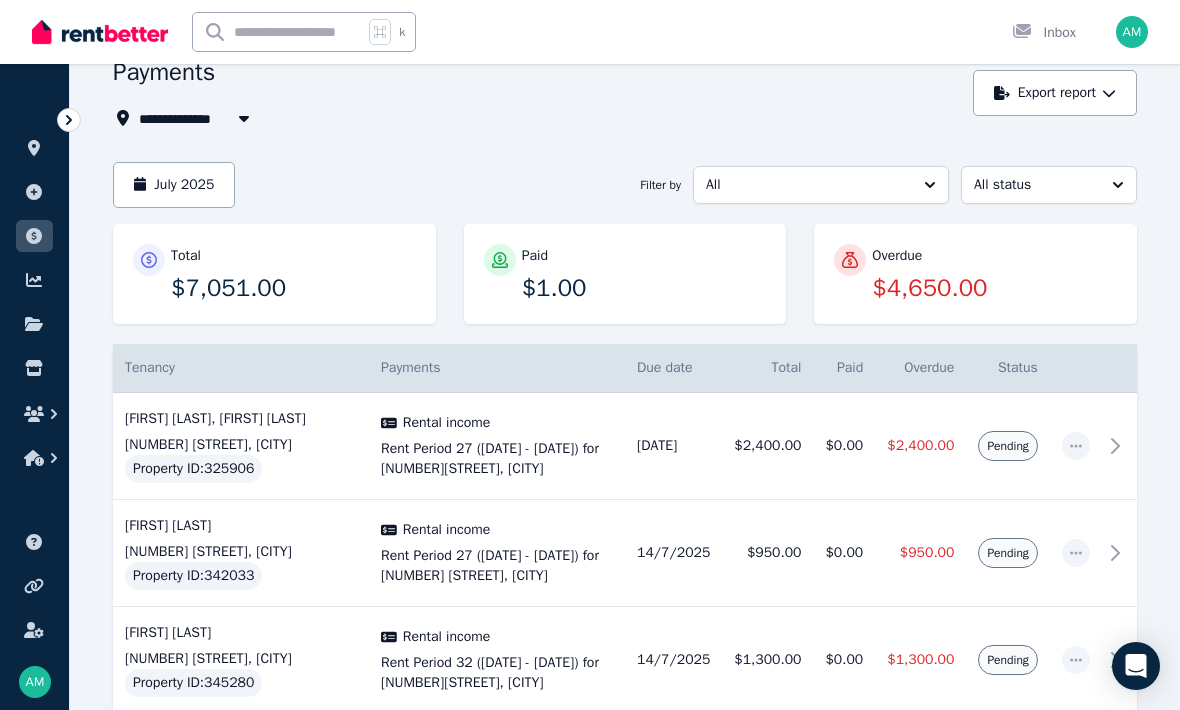 click at bounding box center [244, 118] 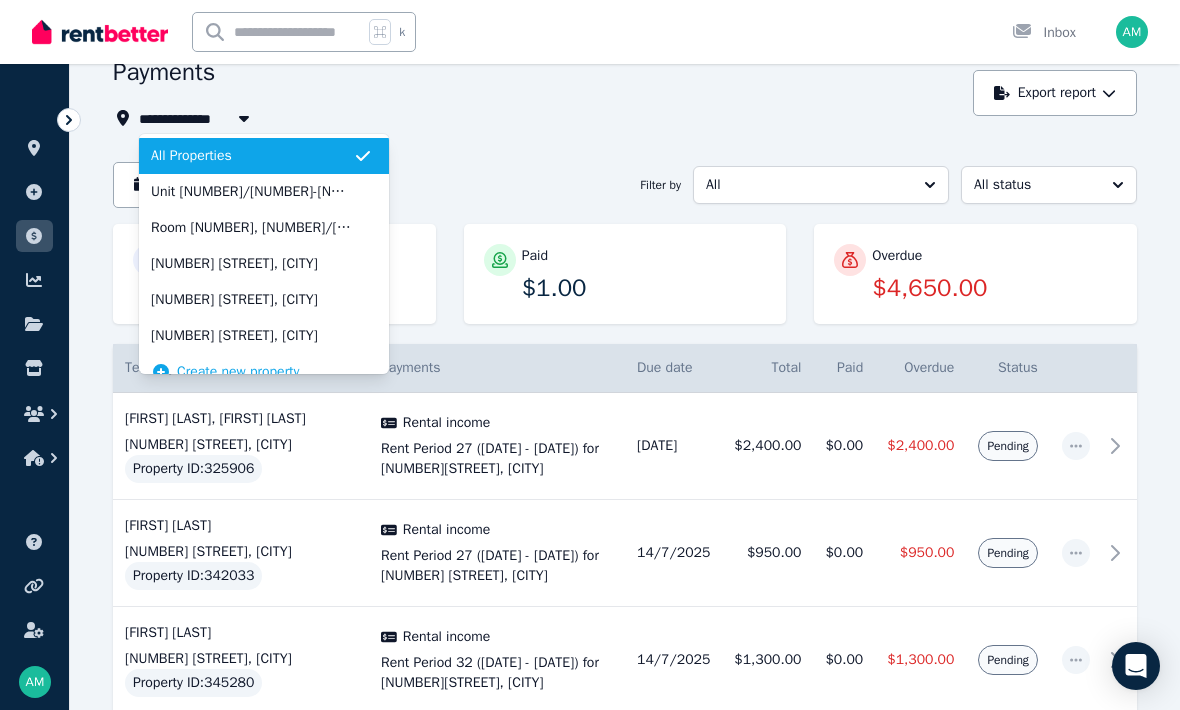 click on "[NUMBER] [STREET], [CITY]" at bounding box center (252, 300) 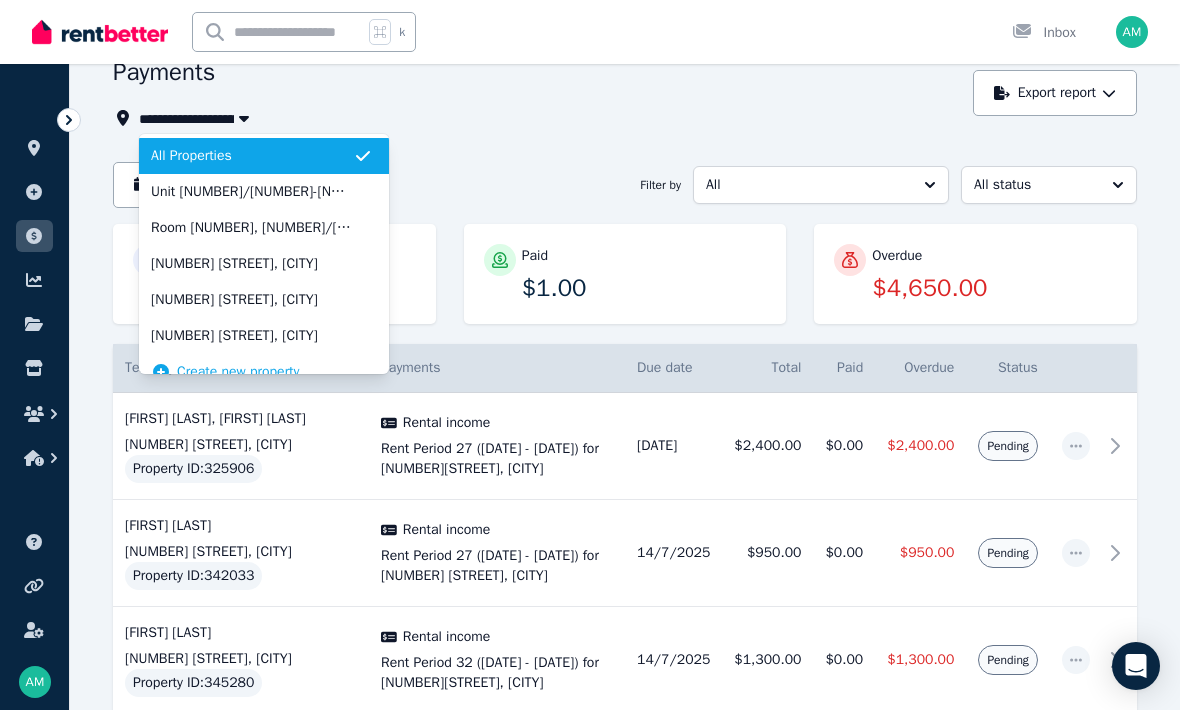 scroll, scrollTop: 0, scrollLeft: 0, axis: both 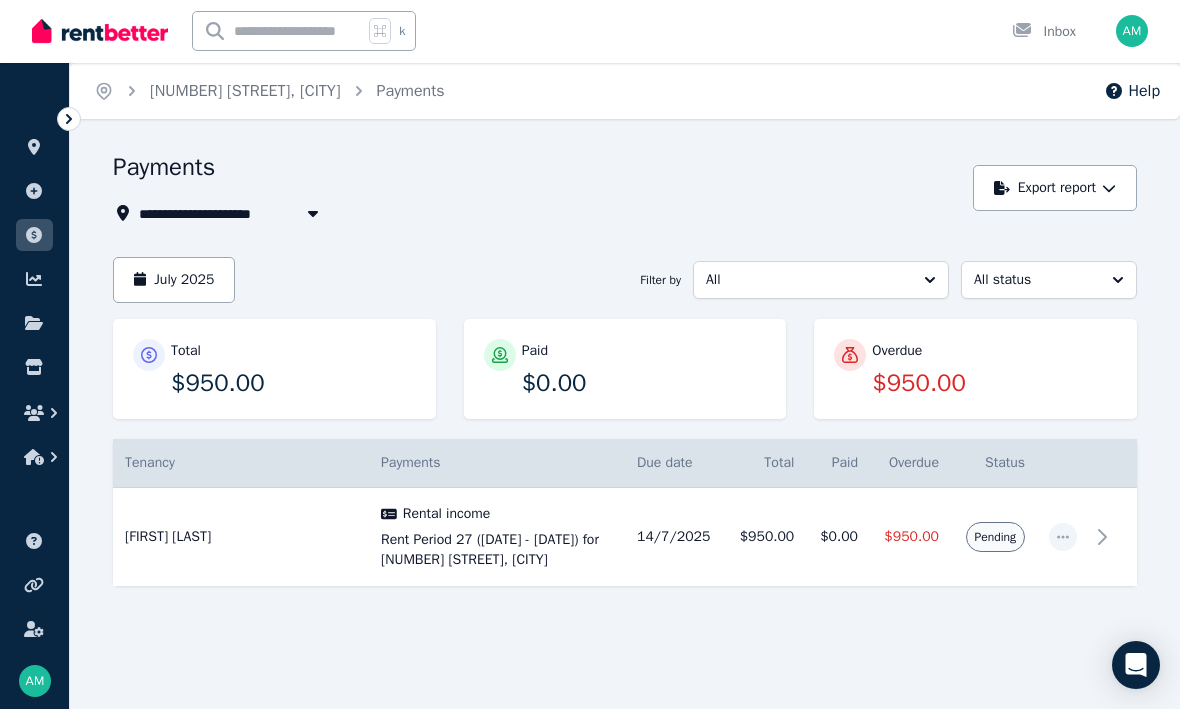 click on "Pending" at bounding box center (995, 538) 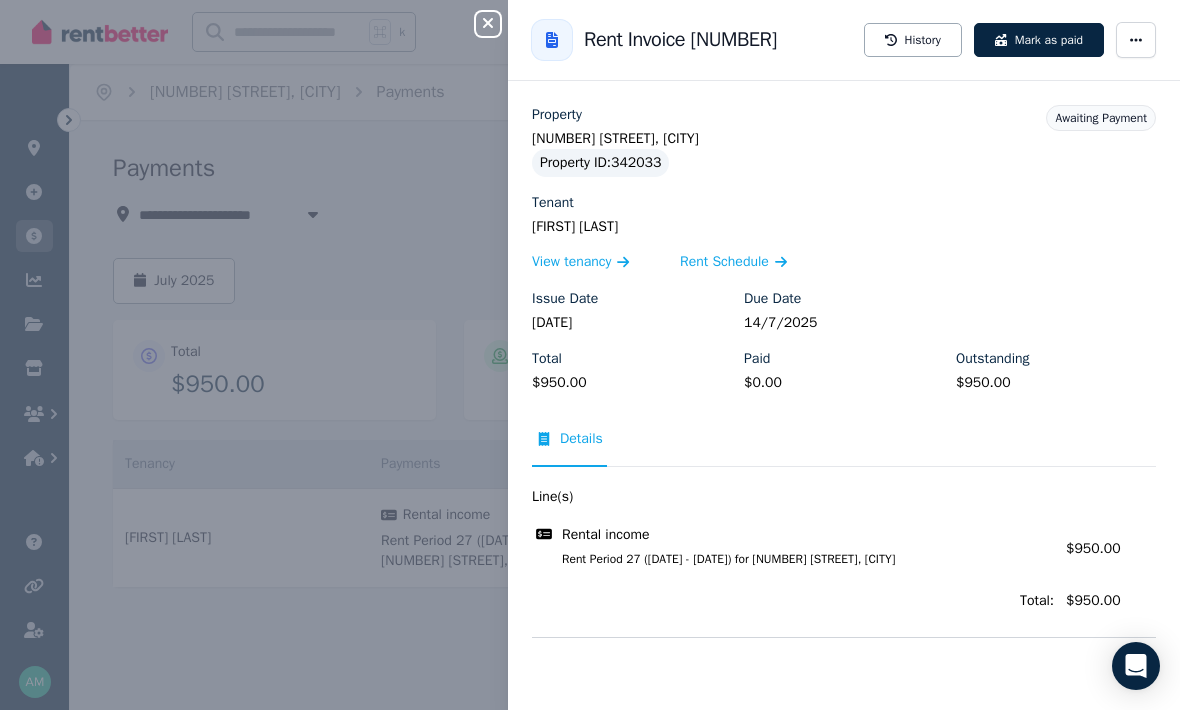 click on "Mark as paid" at bounding box center [1039, 40] 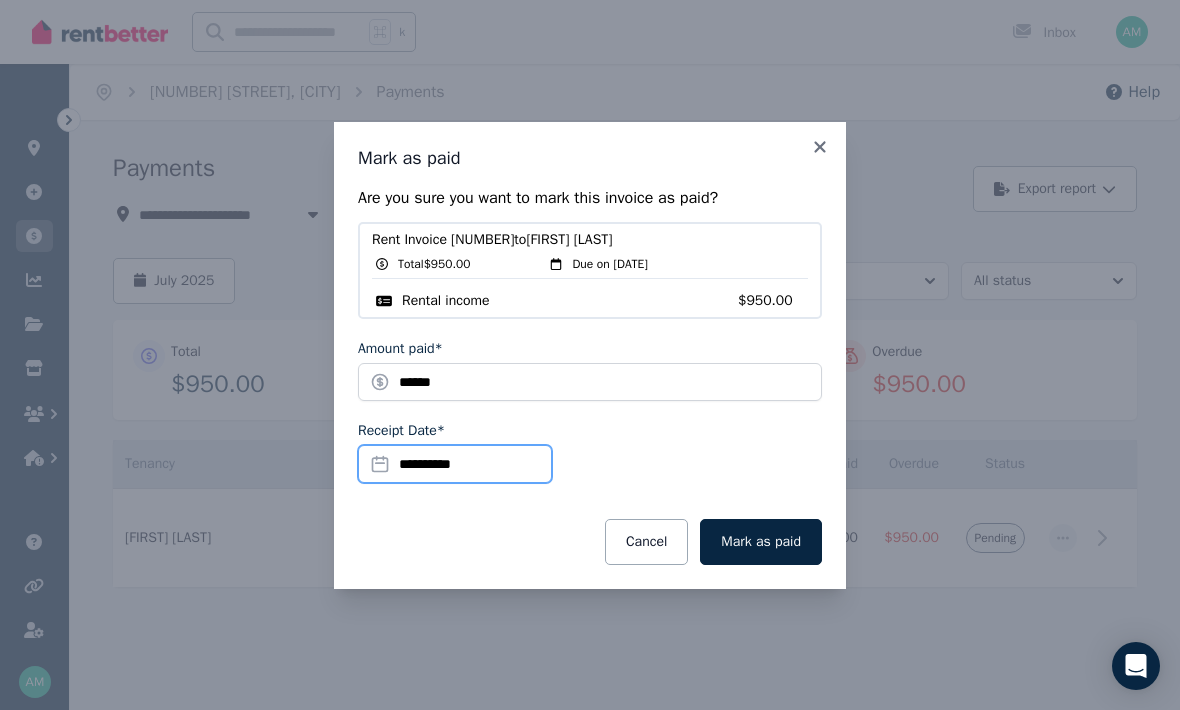 click on "**********" at bounding box center [455, 464] 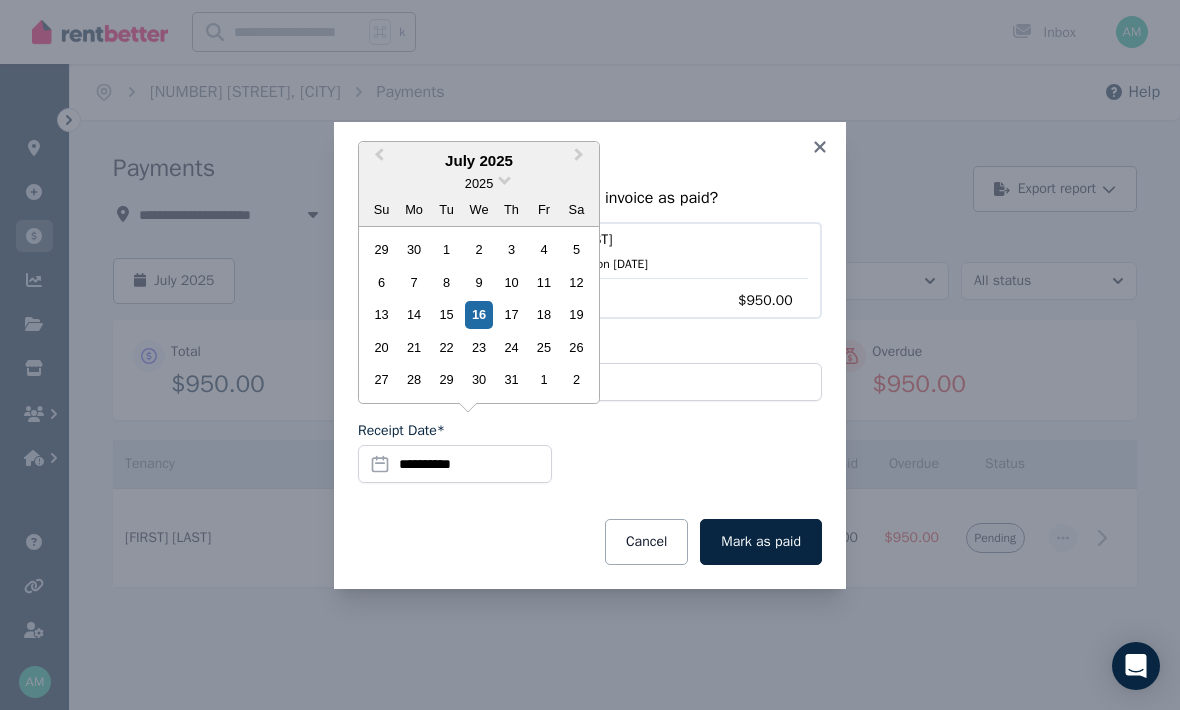 click on "15" at bounding box center (446, 314) 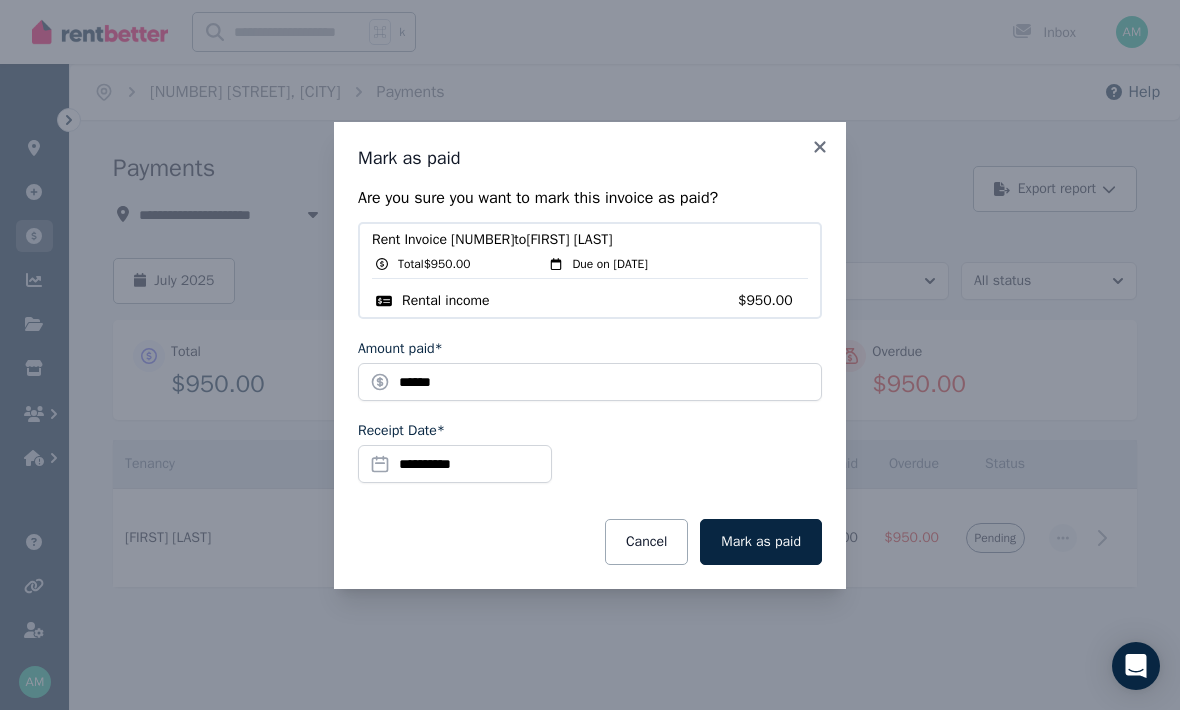 click on "Mark as paid" at bounding box center [761, 542] 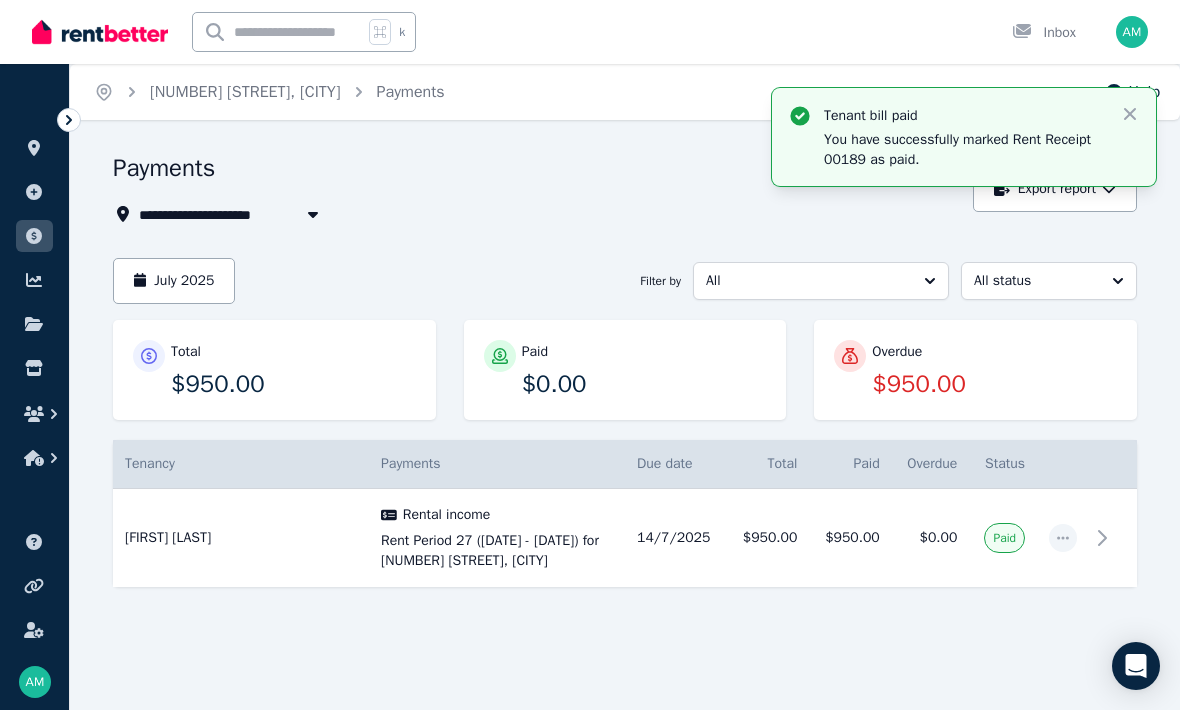 click 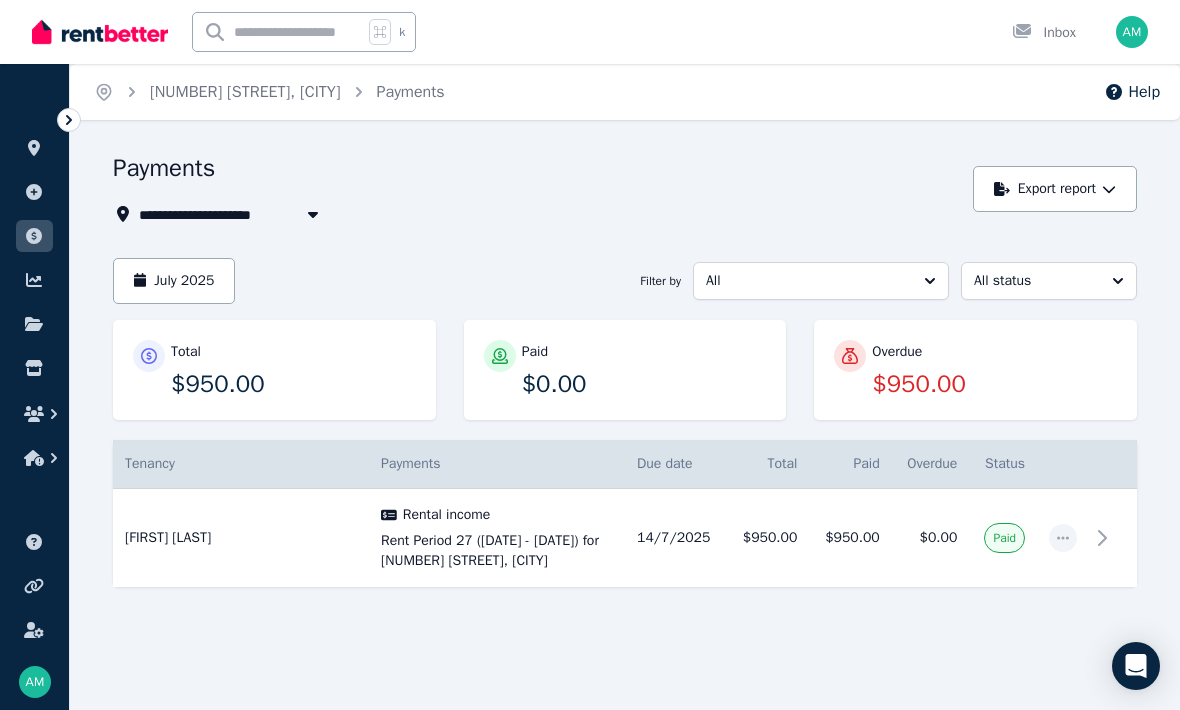 click on "July 2025" at bounding box center [174, 281] 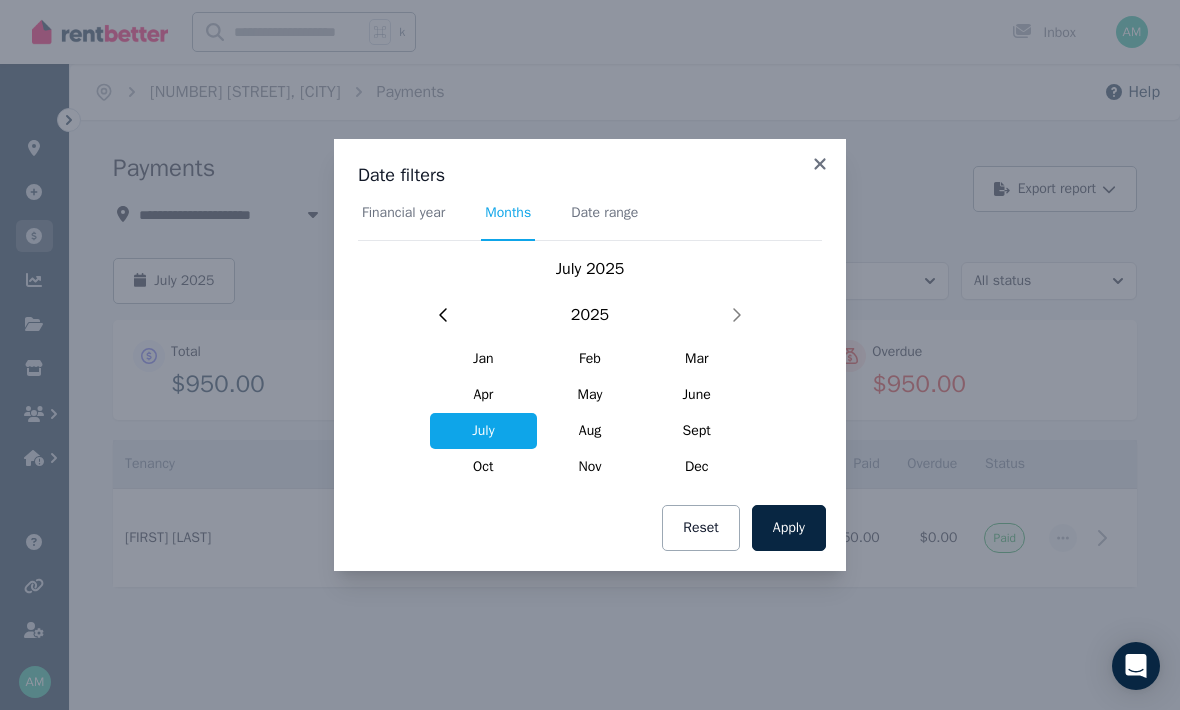 click on "Financial year" at bounding box center (403, 213) 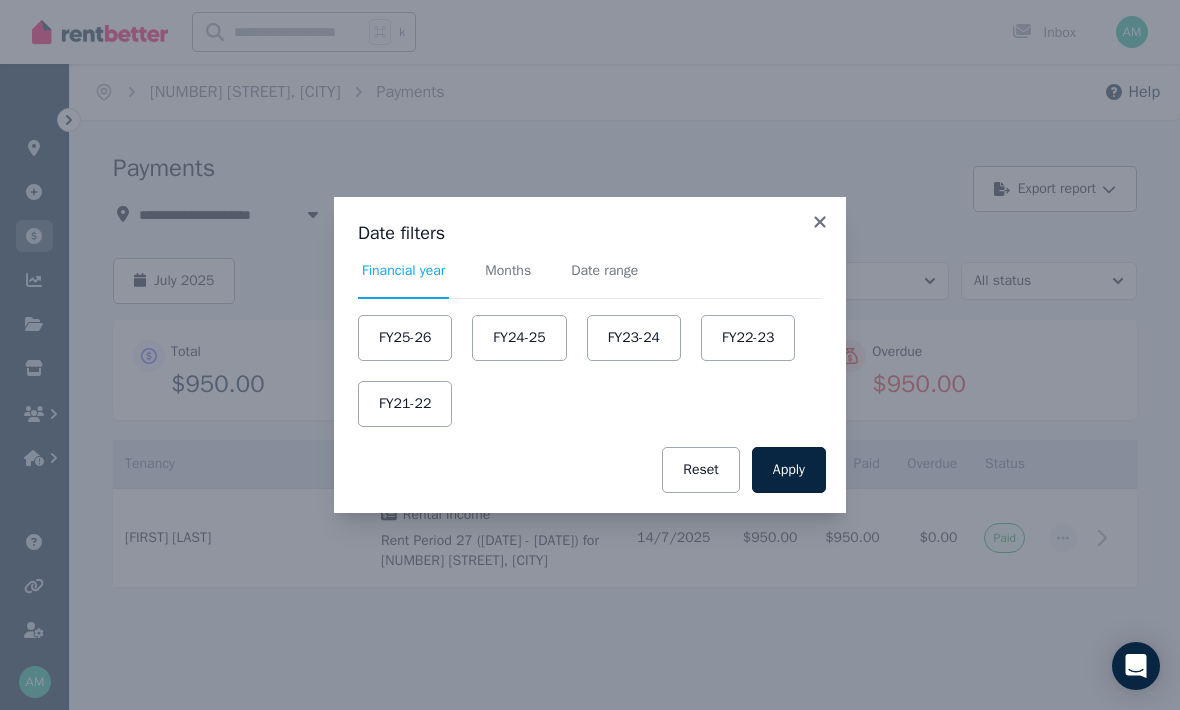 click on "FY24-25" at bounding box center (519, 338) 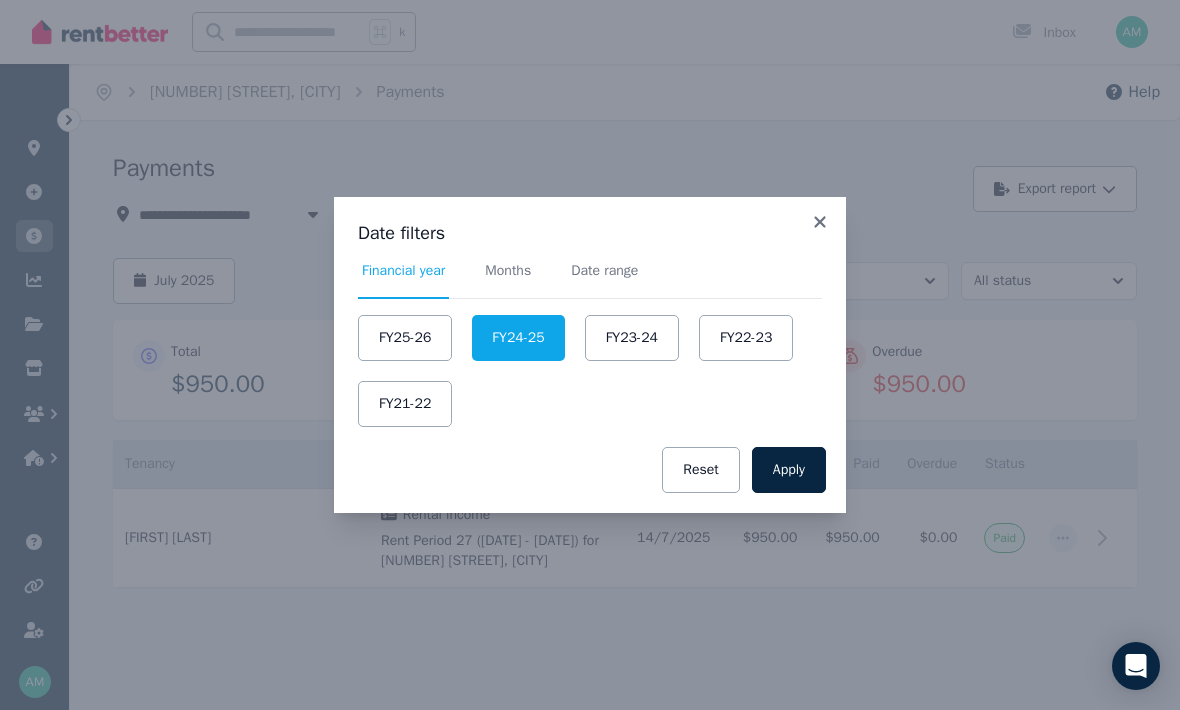 click on "Apply" at bounding box center (789, 470) 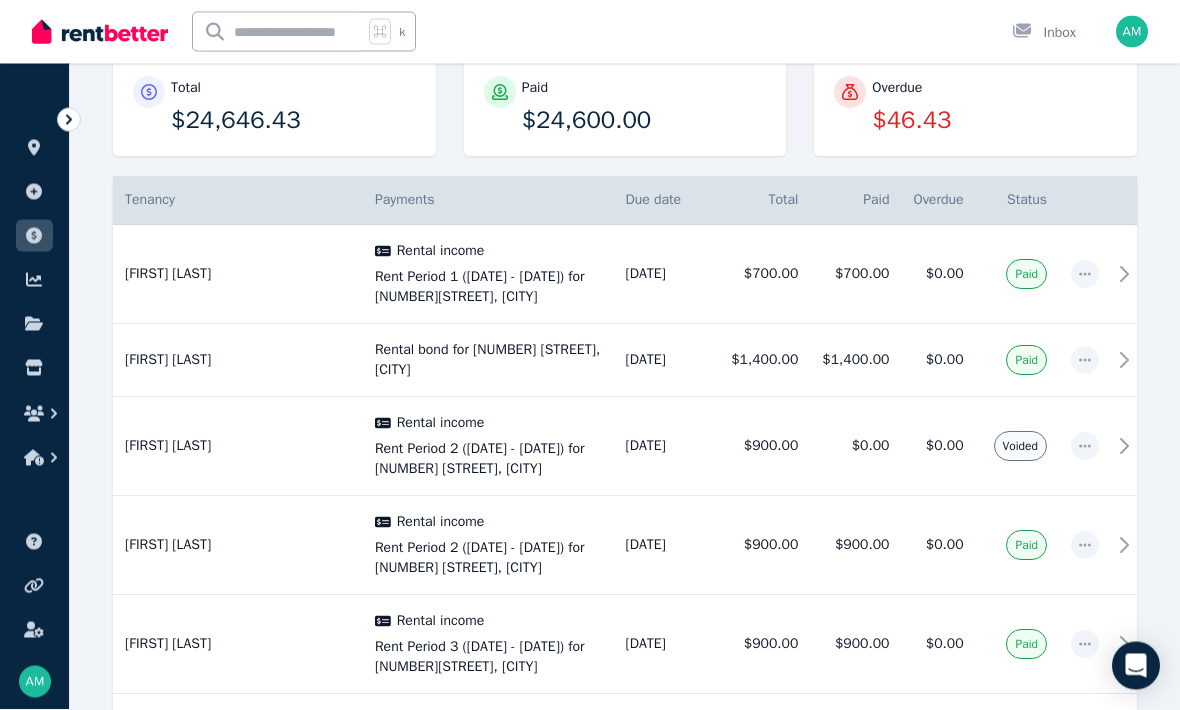 scroll, scrollTop: 0, scrollLeft: 0, axis: both 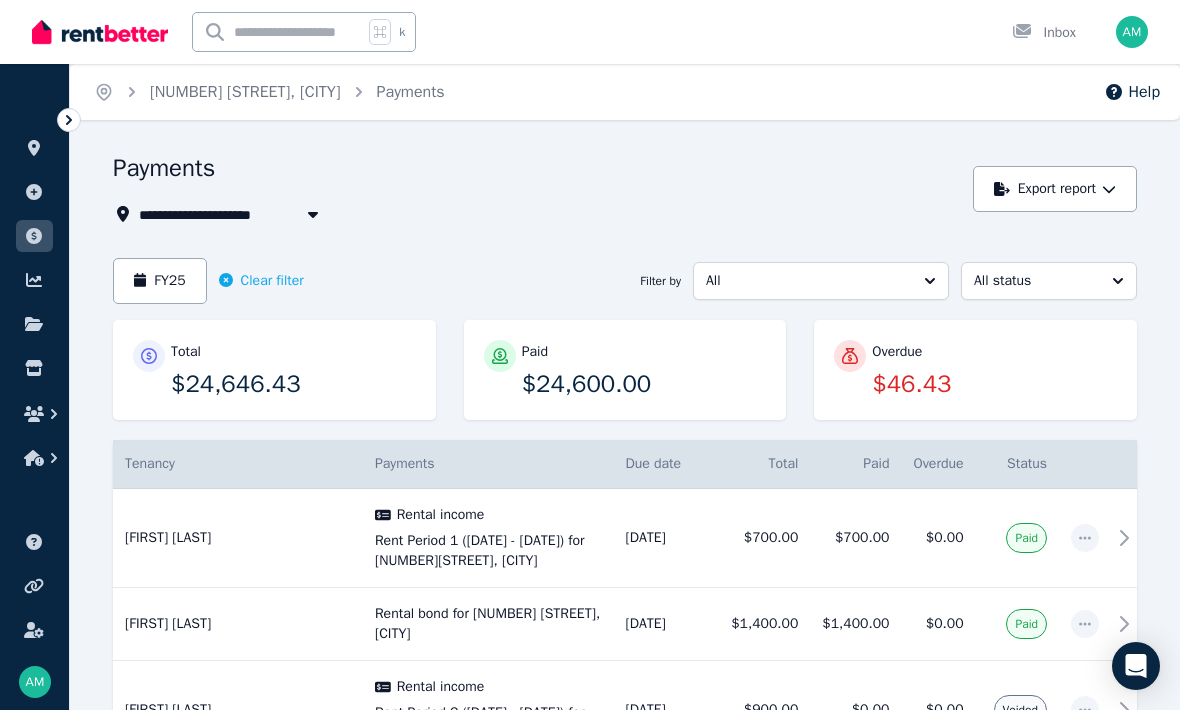 click on "[NUMBER] [STREET], [CITY]" at bounding box center [240, 214] 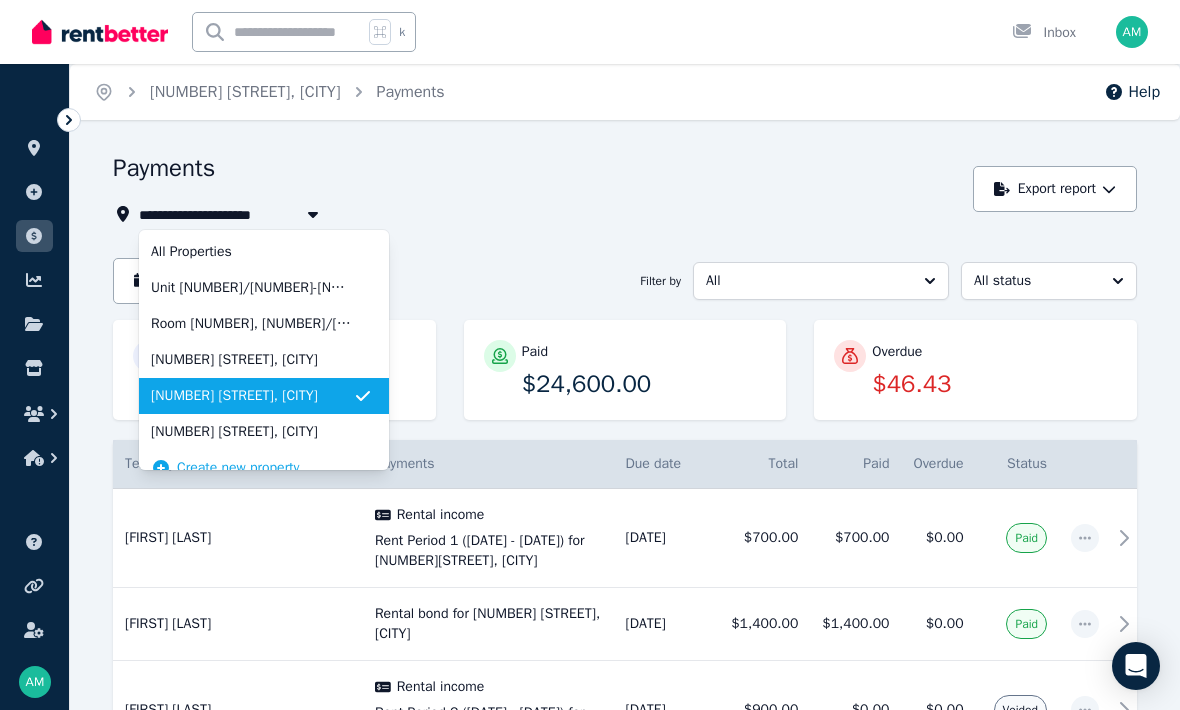 click on "[NUMBER] [STREET], [CITY]" at bounding box center (252, 432) 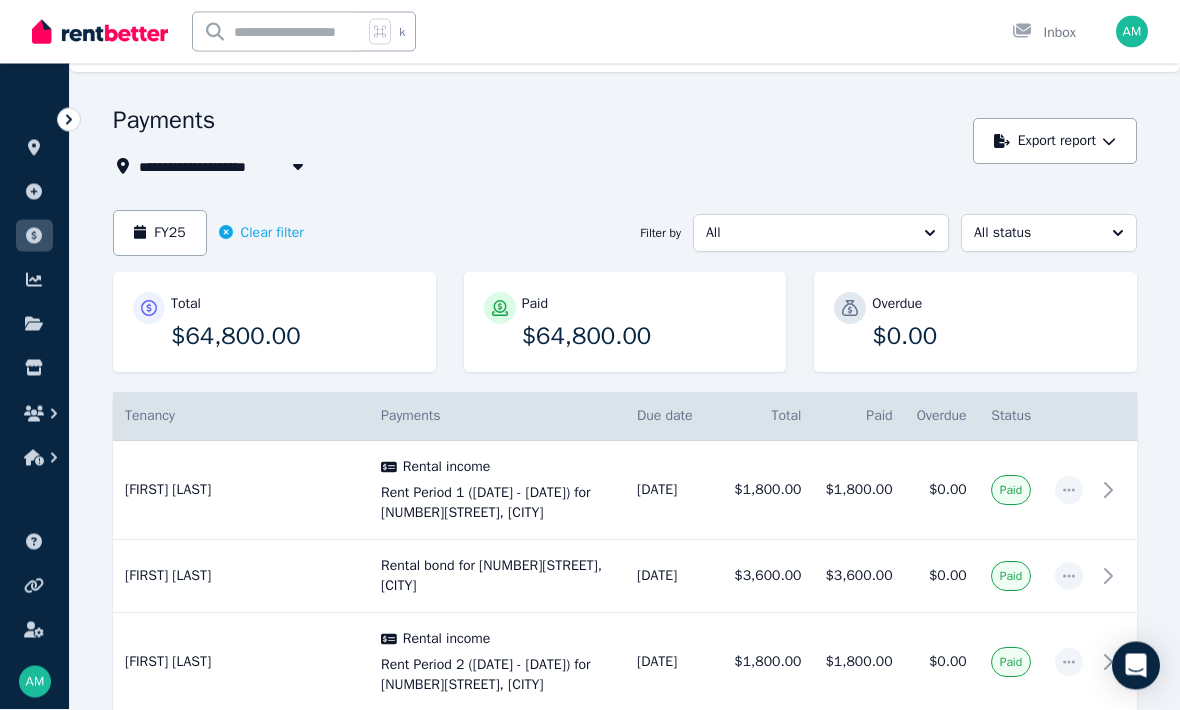 scroll, scrollTop: 0, scrollLeft: 0, axis: both 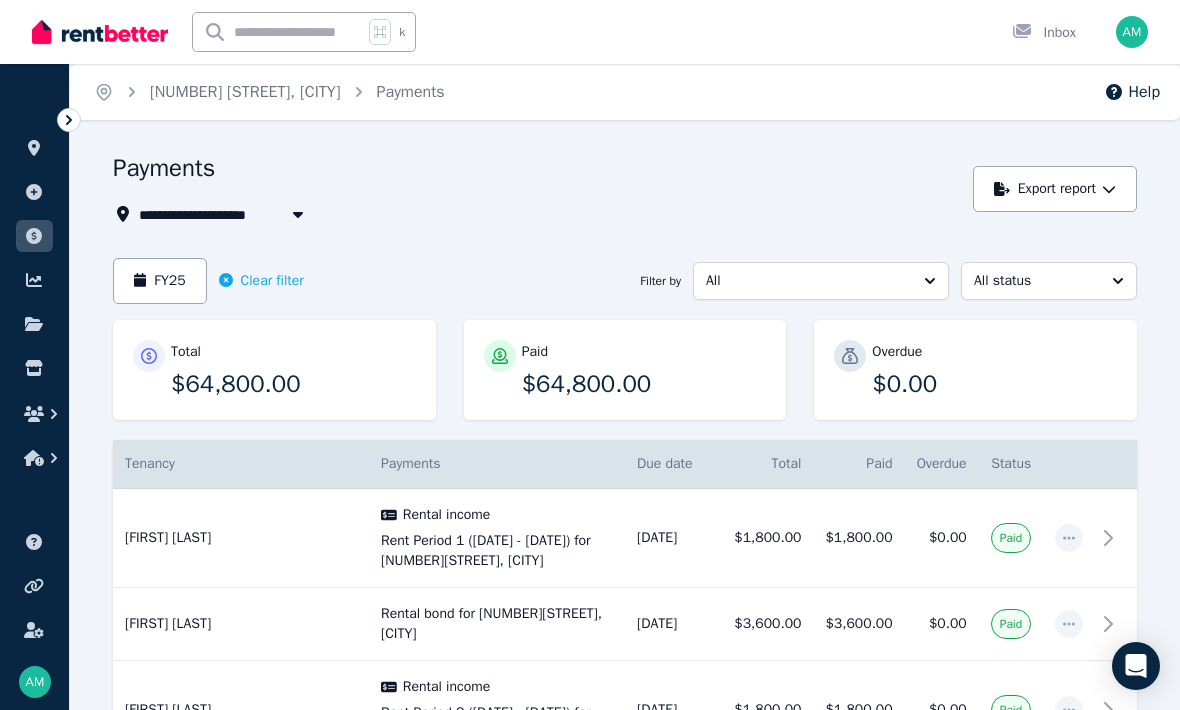click at bounding box center [298, 214] 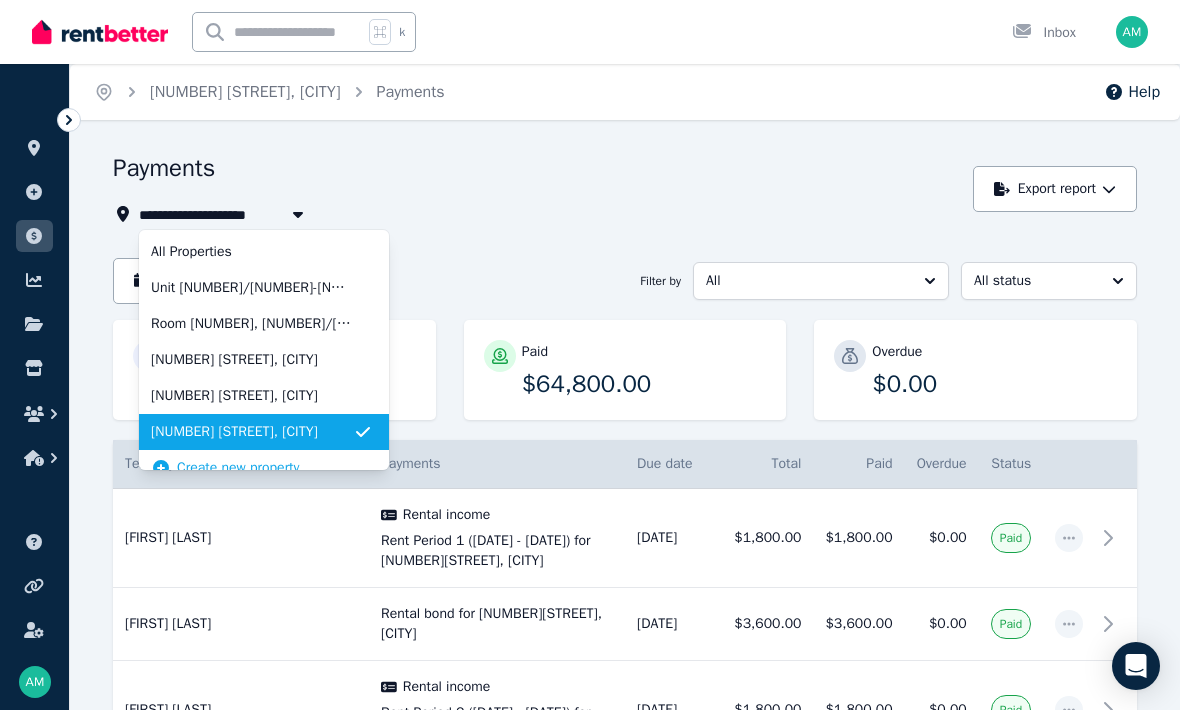 click on "[NUMBER] [STREET], [CITY]" at bounding box center (252, 360) 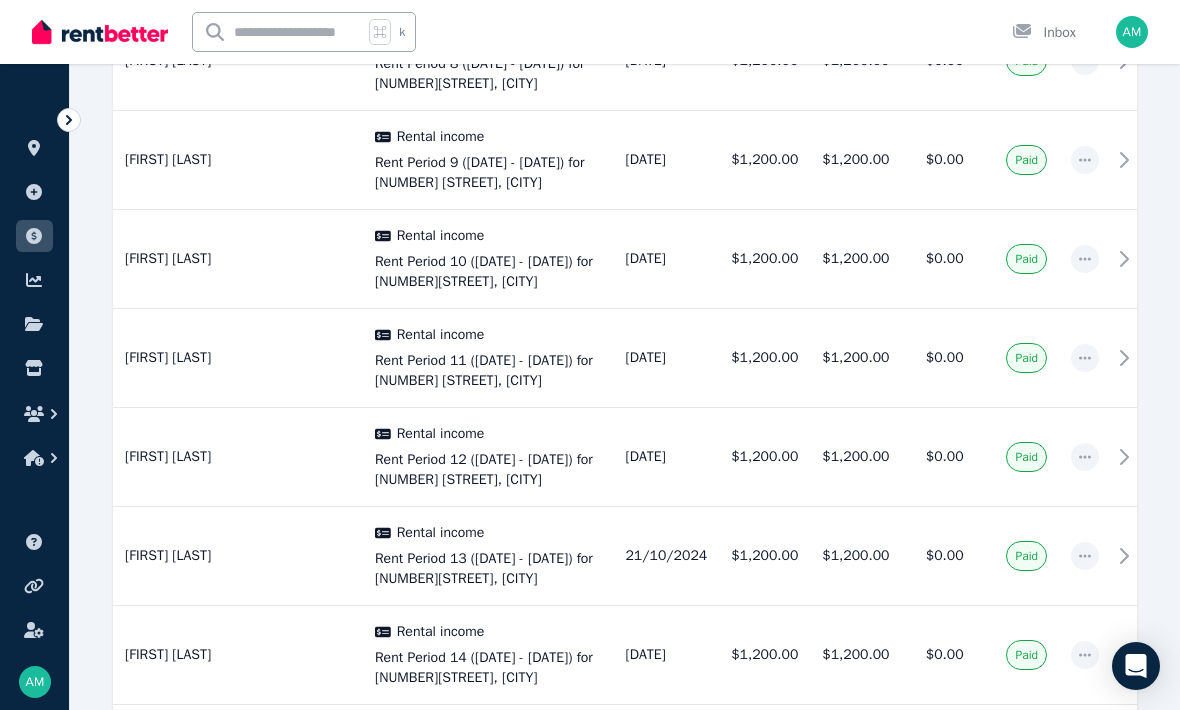 scroll, scrollTop: 0, scrollLeft: 0, axis: both 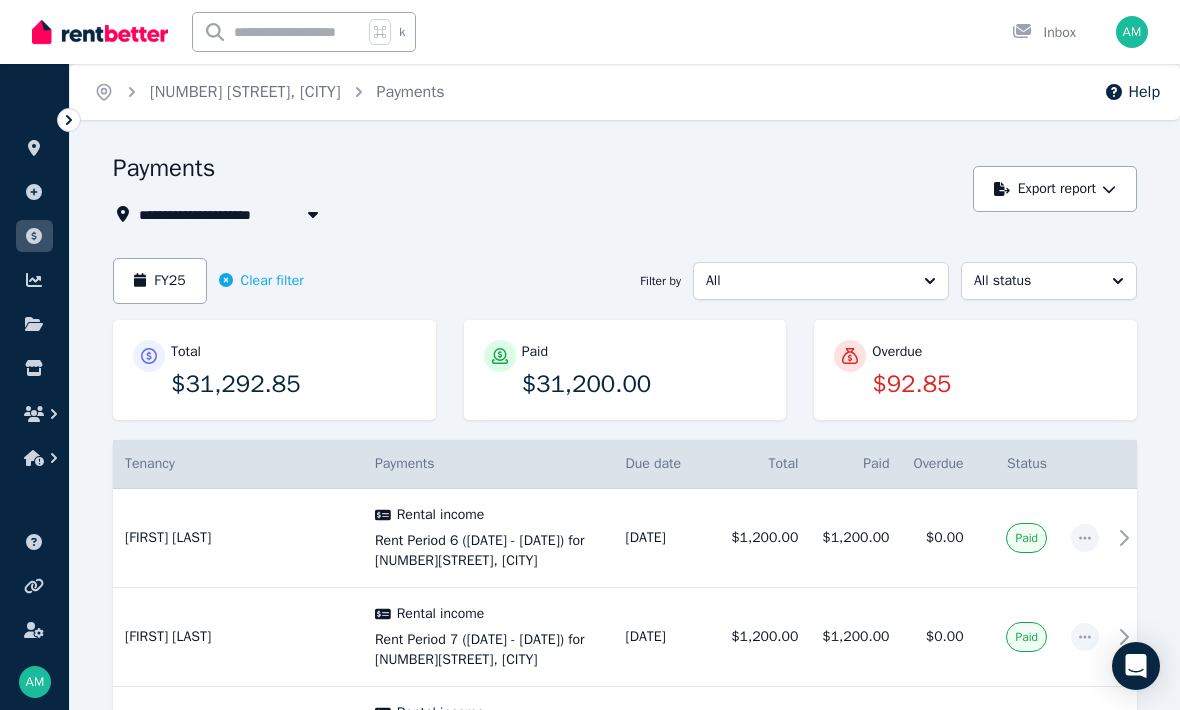 click 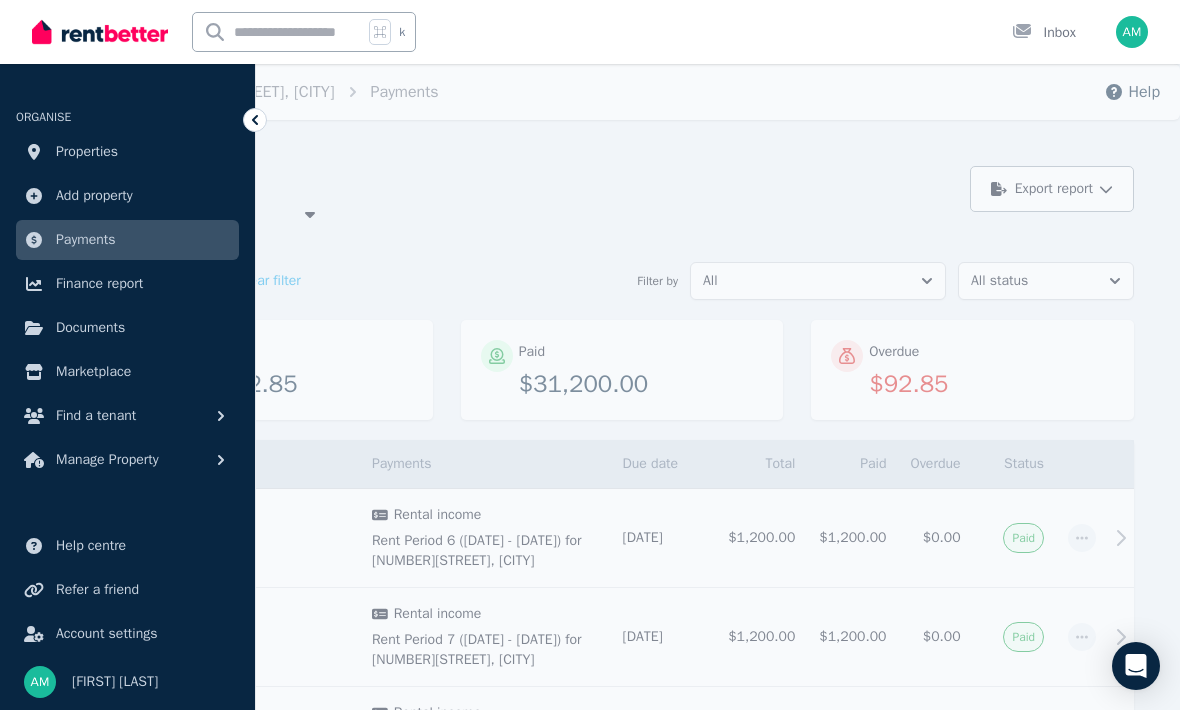 click 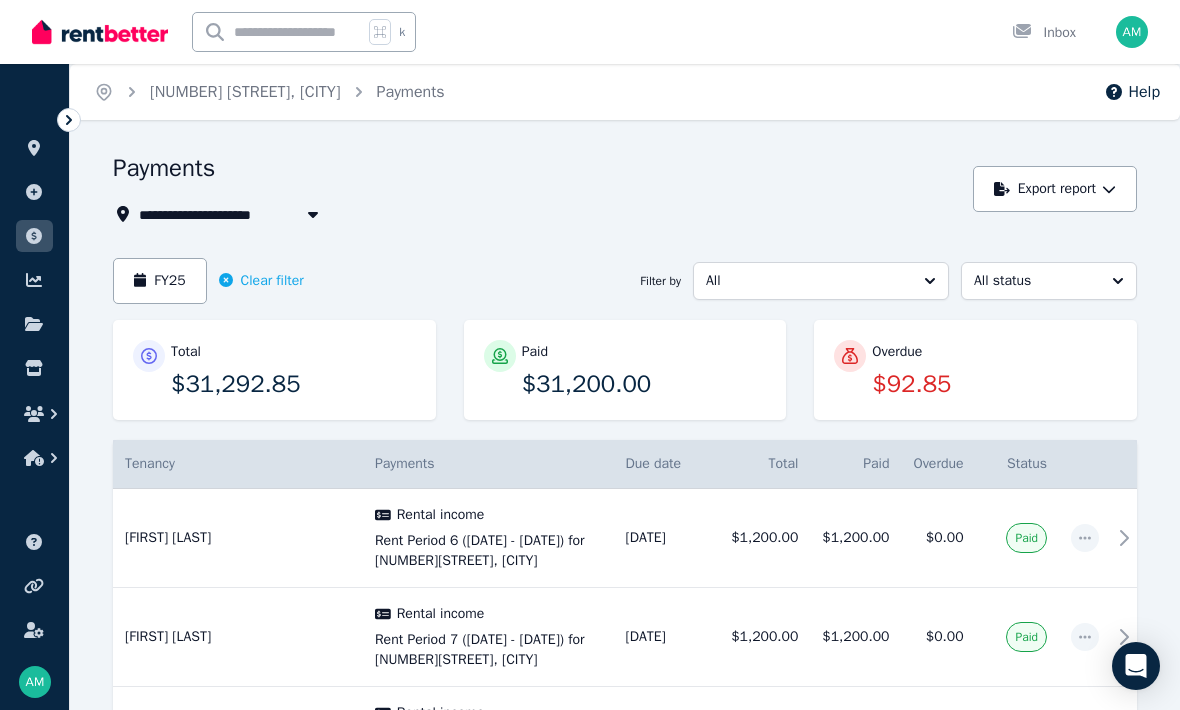 click 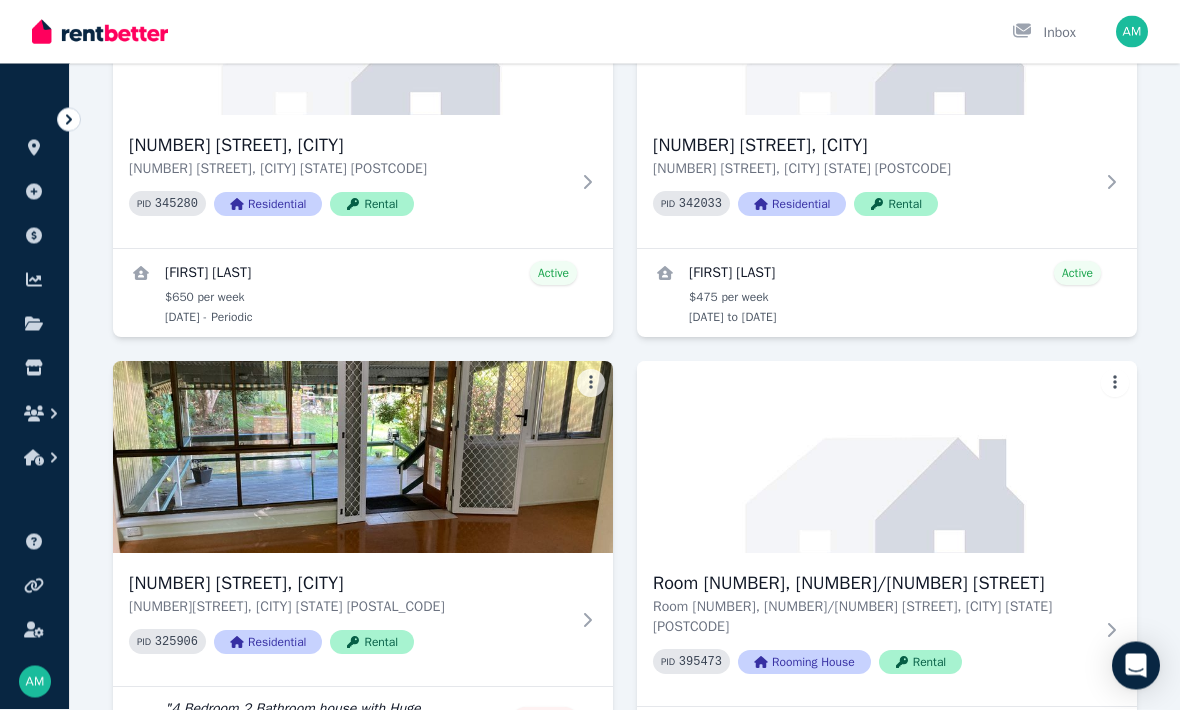 scroll, scrollTop: 392, scrollLeft: 0, axis: vertical 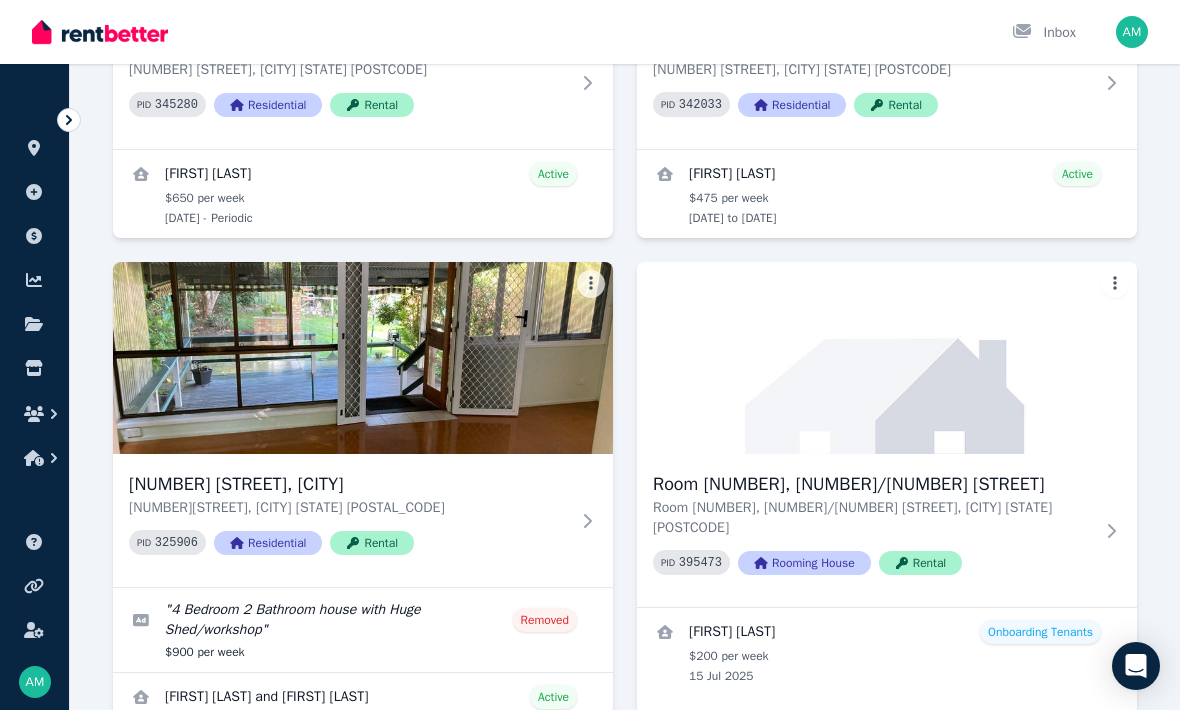 click on "[NUMBER] [STREET], [CITY] [NUMBER][STREET], [CITY] [STATE] [POSTAL_CODE] PID [NUMBER] Residential Rental" at bounding box center [363, 520] 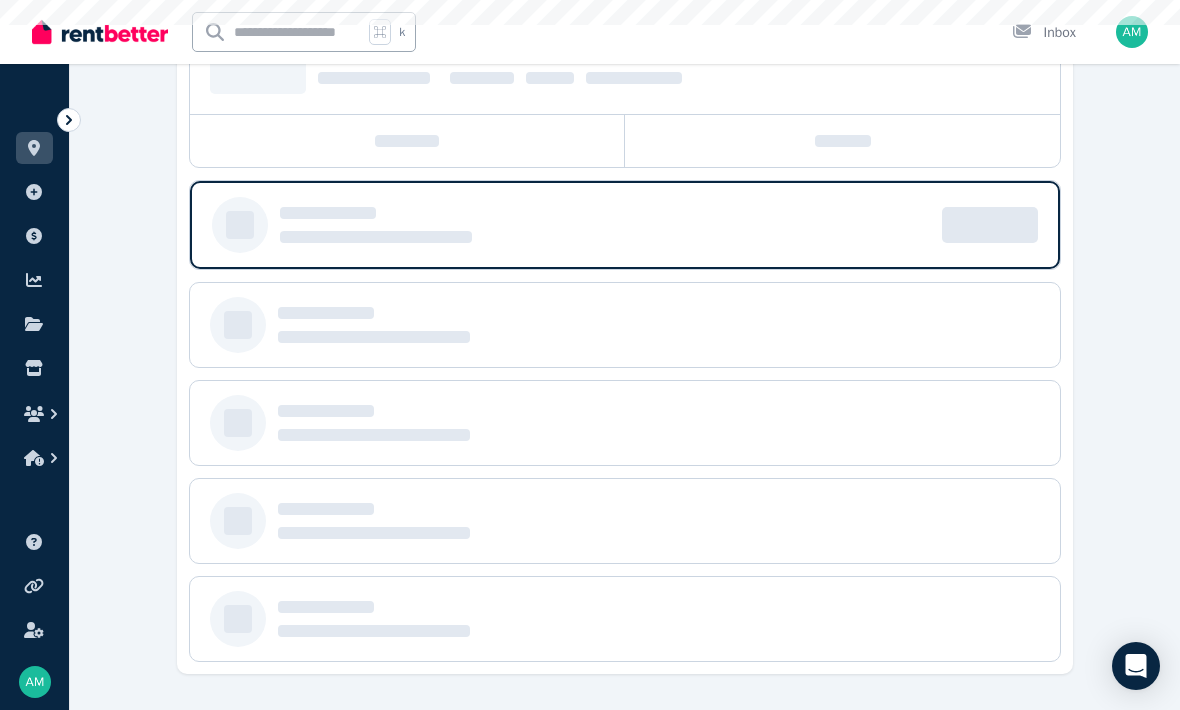 scroll, scrollTop: 0, scrollLeft: 0, axis: both 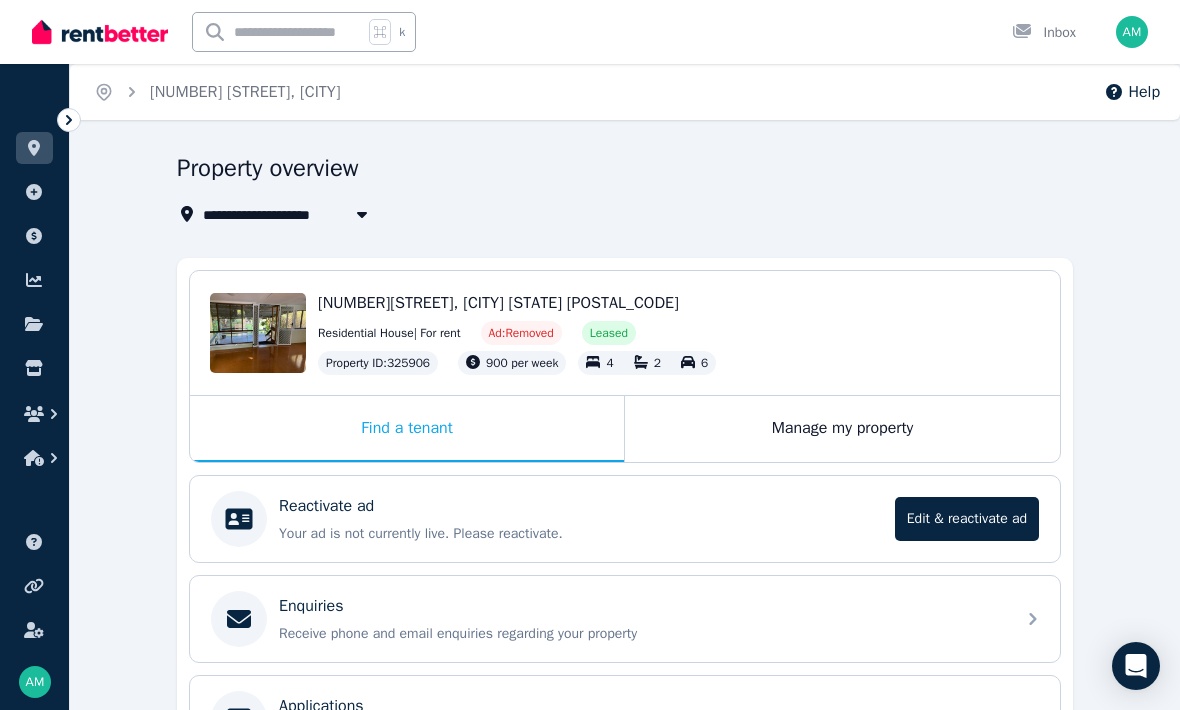 click 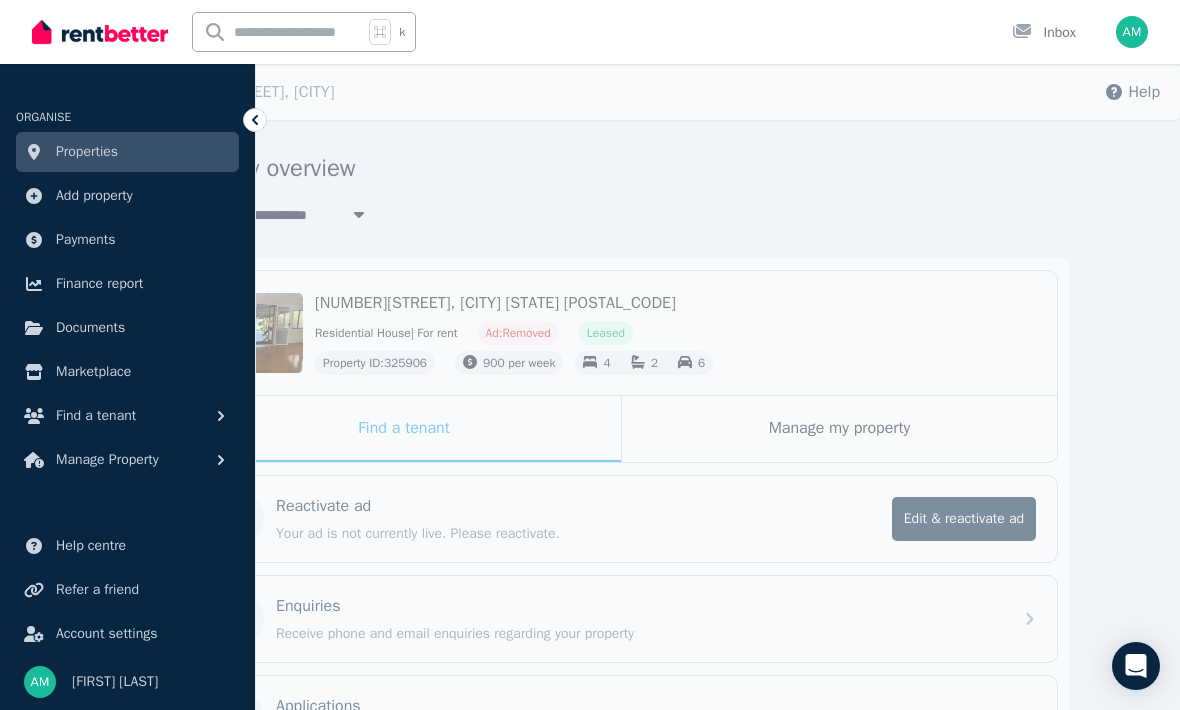click on "[NUMBER] [STREET], [CITY]" at bounding box center [301, 214] 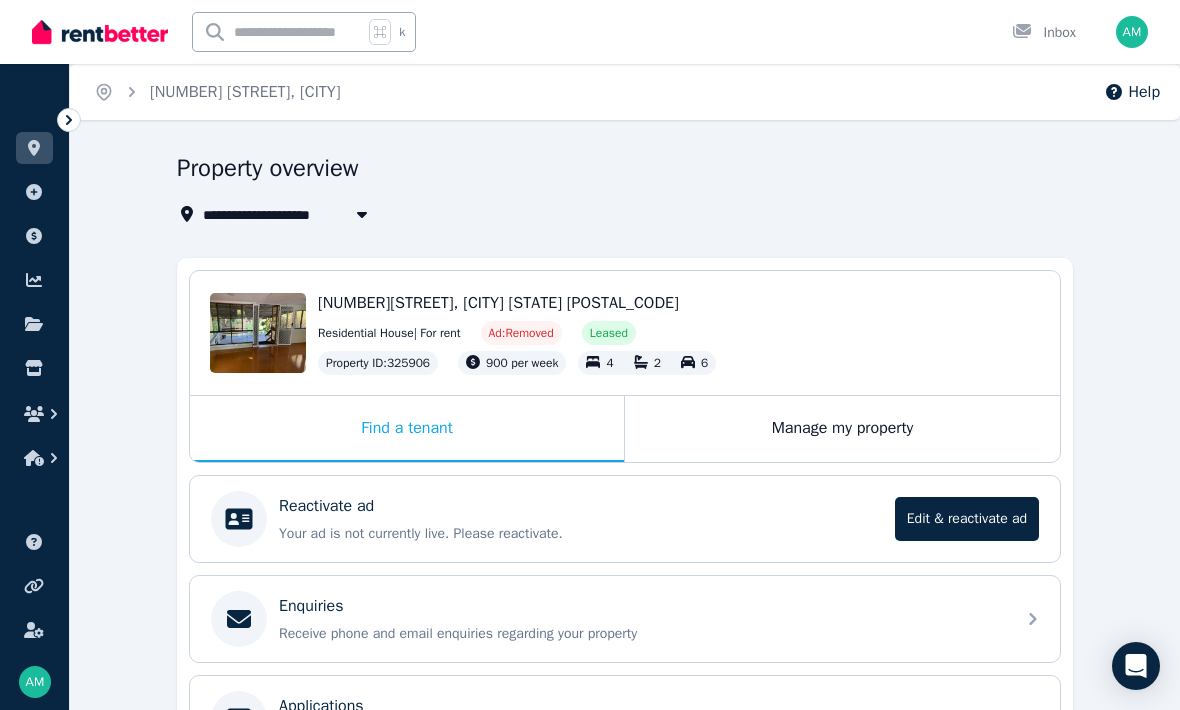 click on "[NUMBER] [STREET], [CITY]" at bounding box center [304, 214] 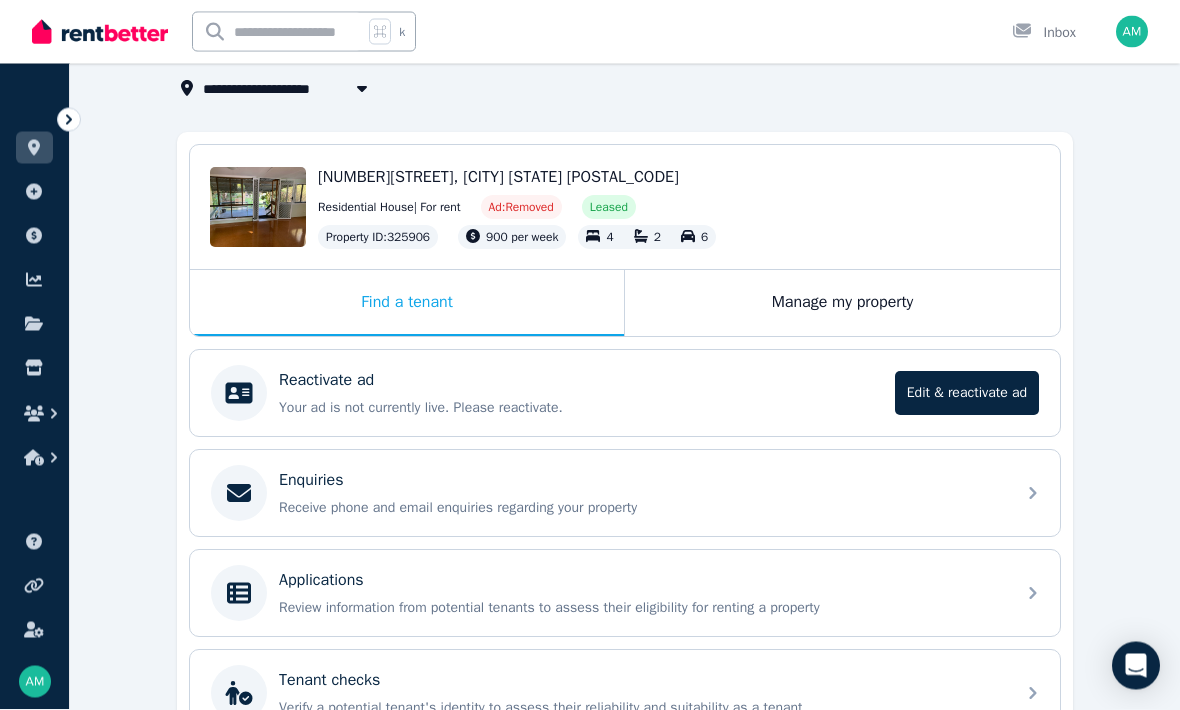 scroll, scrollTop: 126, scrollLeft: 0, axis: vertical 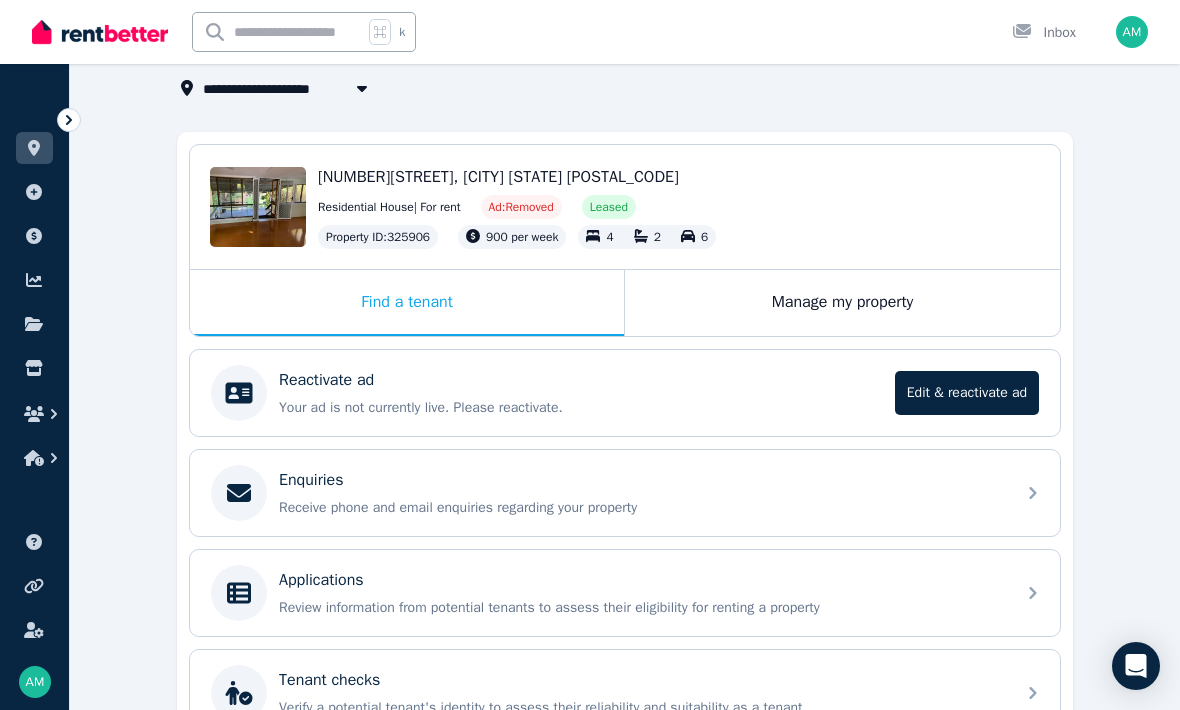 click on "**********" at bounding box center [625, 457] 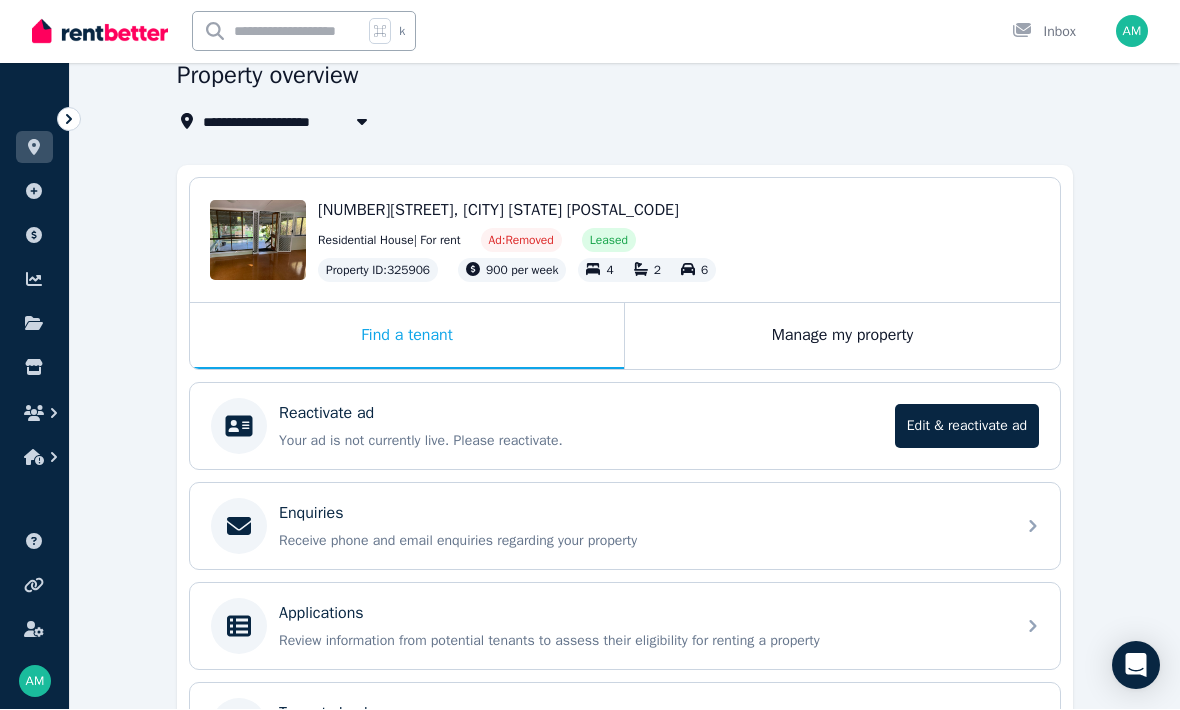 scroll, scrollTop: 85, scrollLeft: 0, axis: vertical 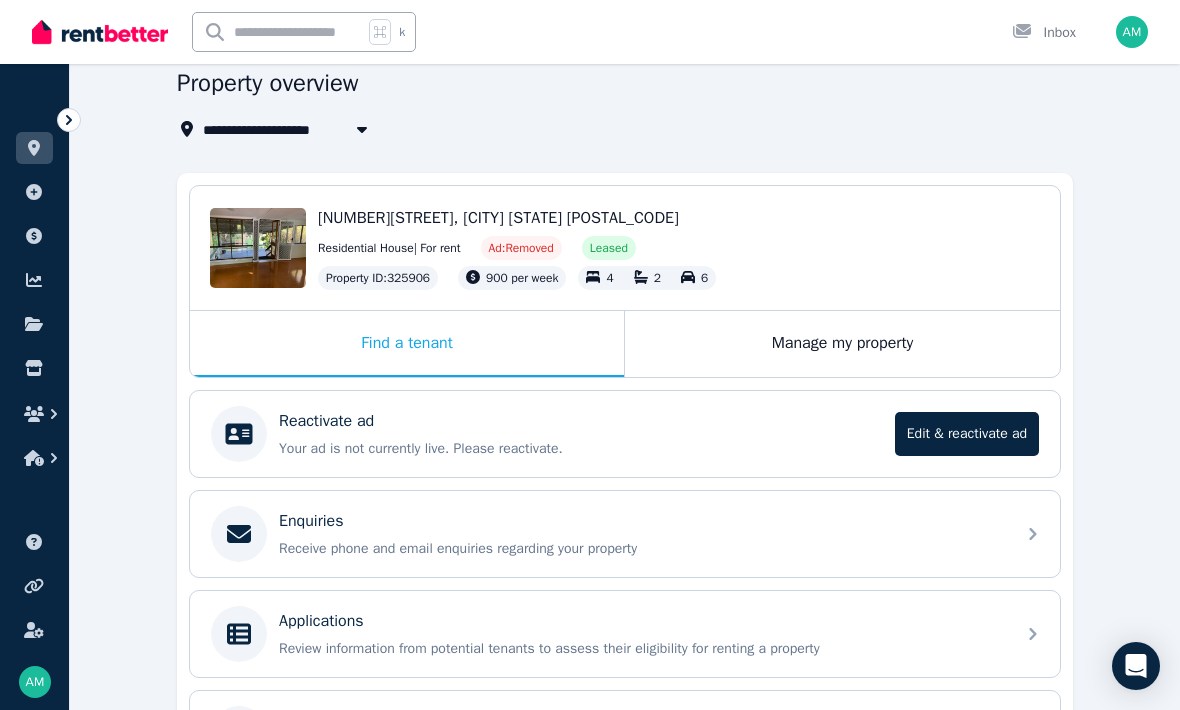 click on "[NUMBER][STREET], [CITY] [STATE] [POSTAL_CODE]" at bounding box center (498, 218) 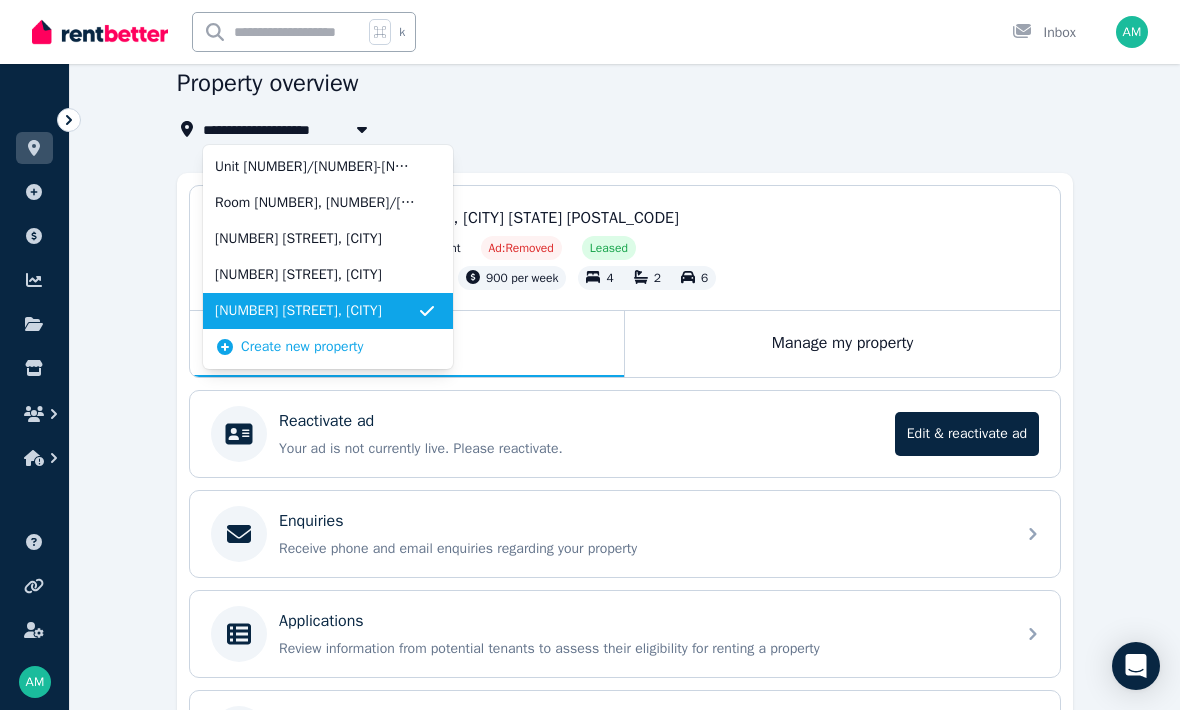 click on "[NUMBER] [STREET], [CITY]" at bounding box center [316, 311] 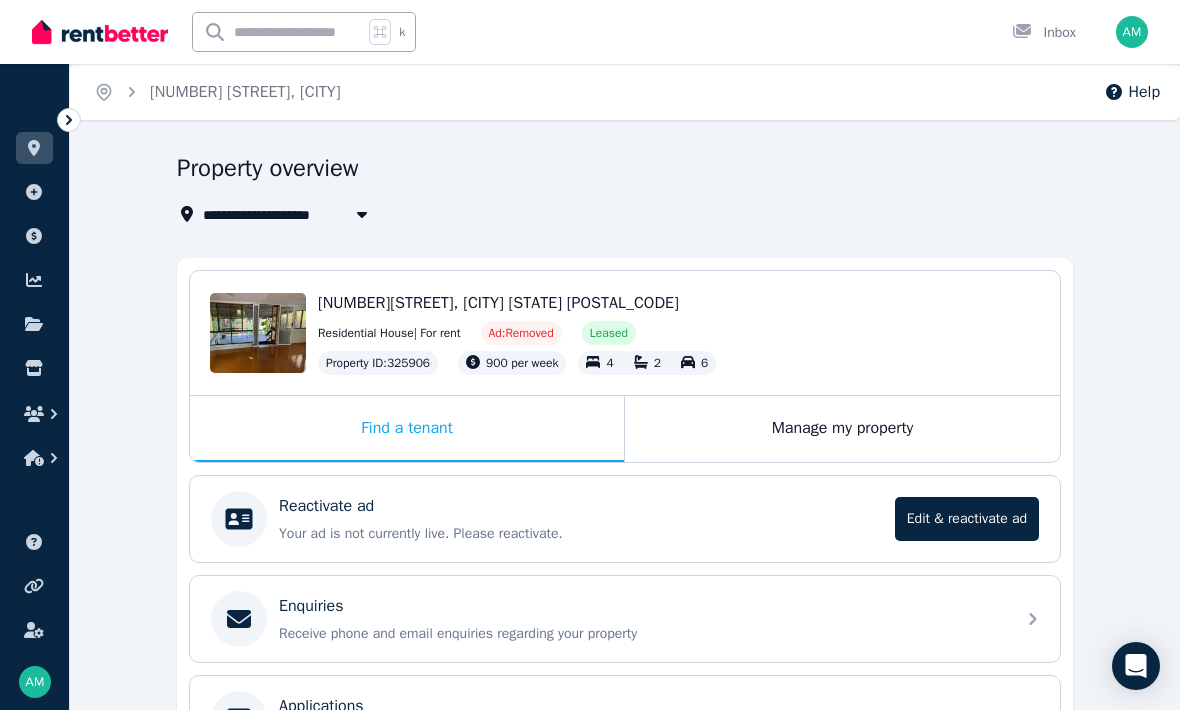 click 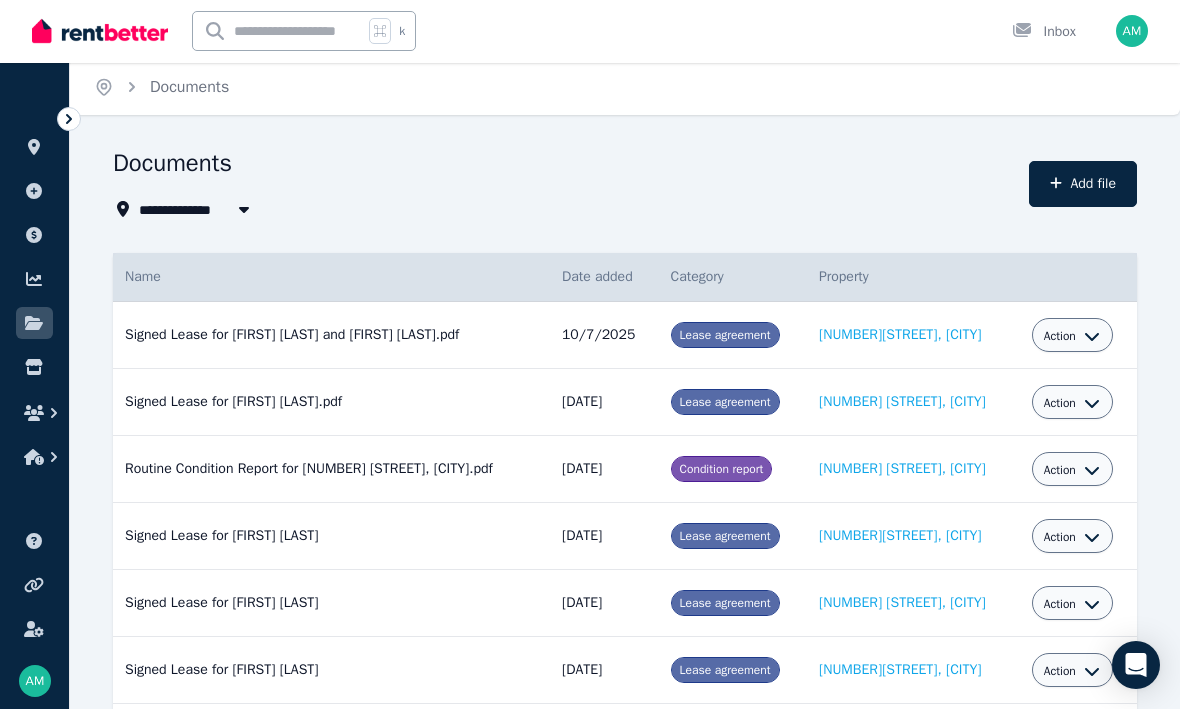 scroll, scrollTop: 5, scrollLeft: 0, axis: vertical 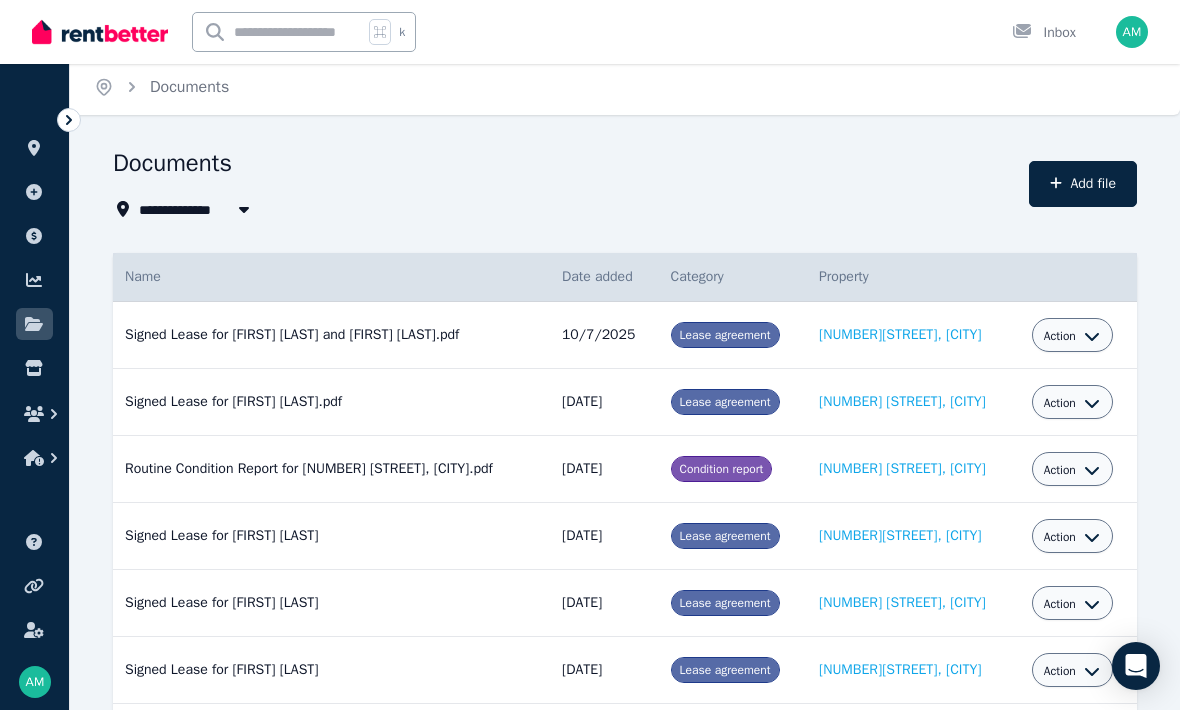 click 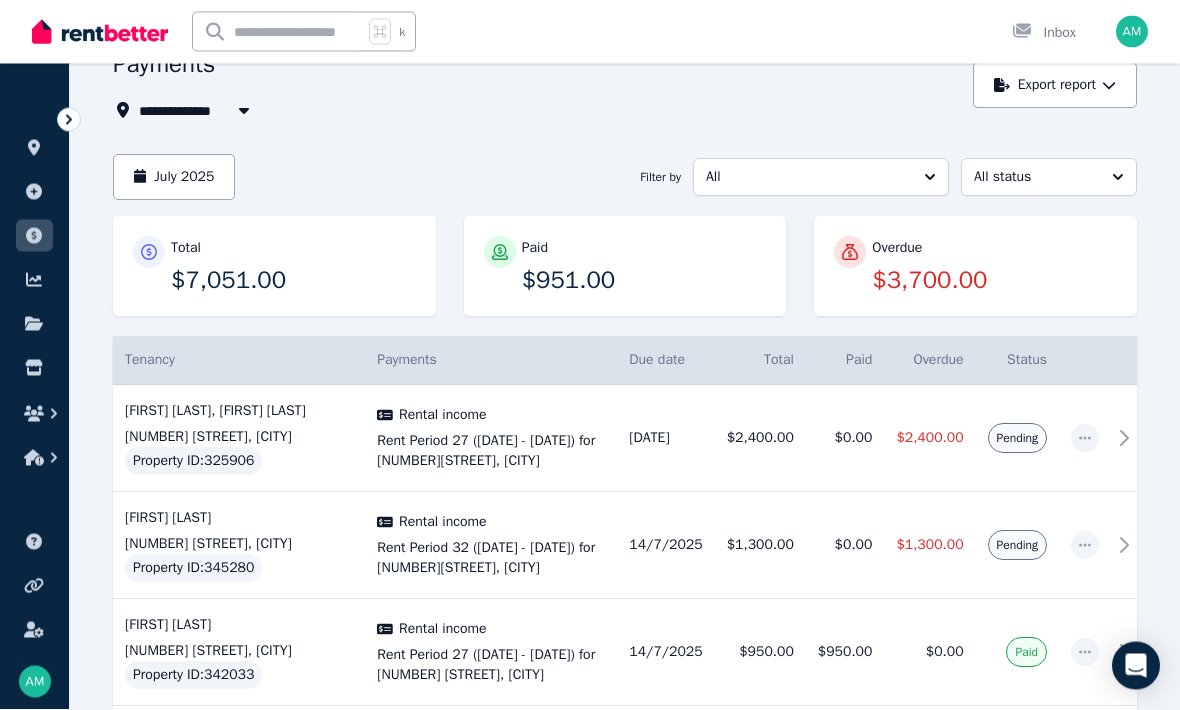 scroll, scrollTop: 47, scrollLeft: 0, axis: vertical 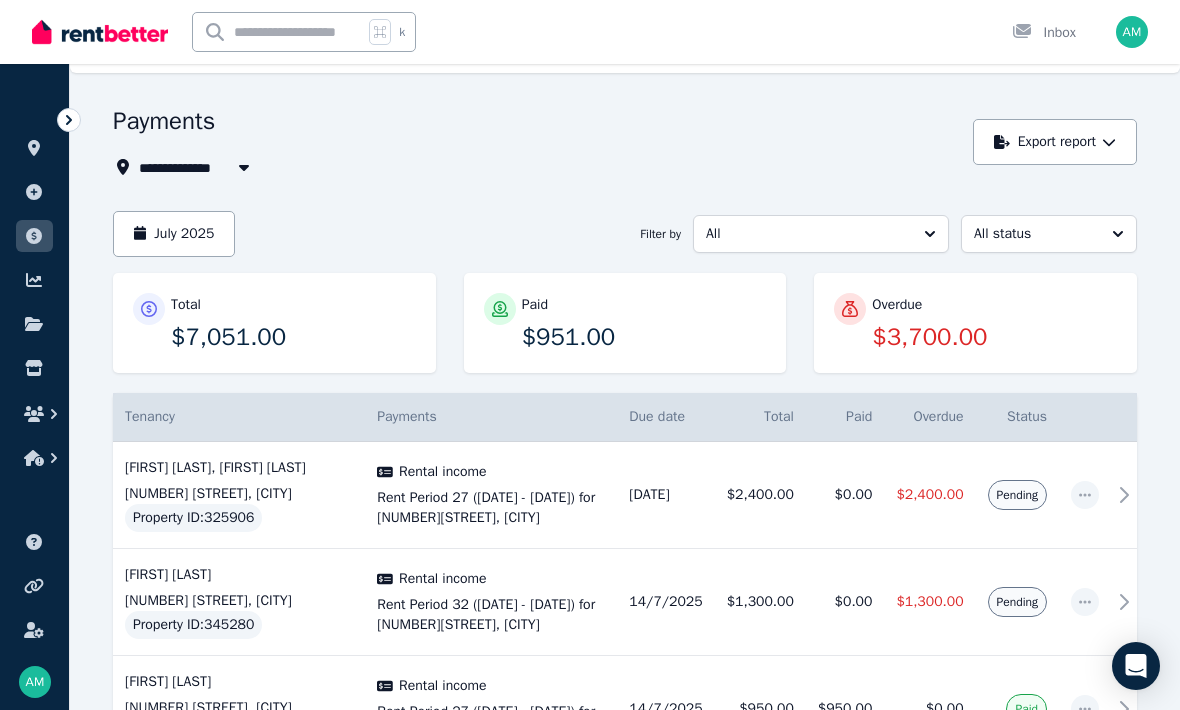 click 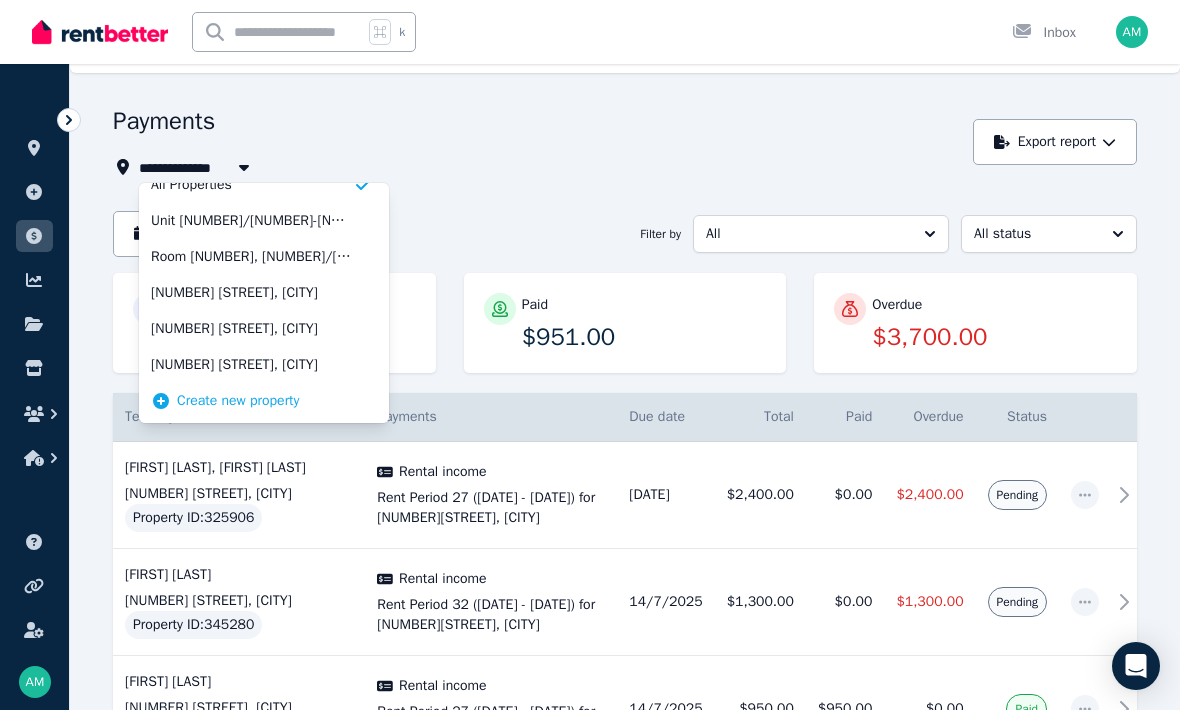 scroll, scrollTop: 20, scrollLeft: 0, axis: vertical 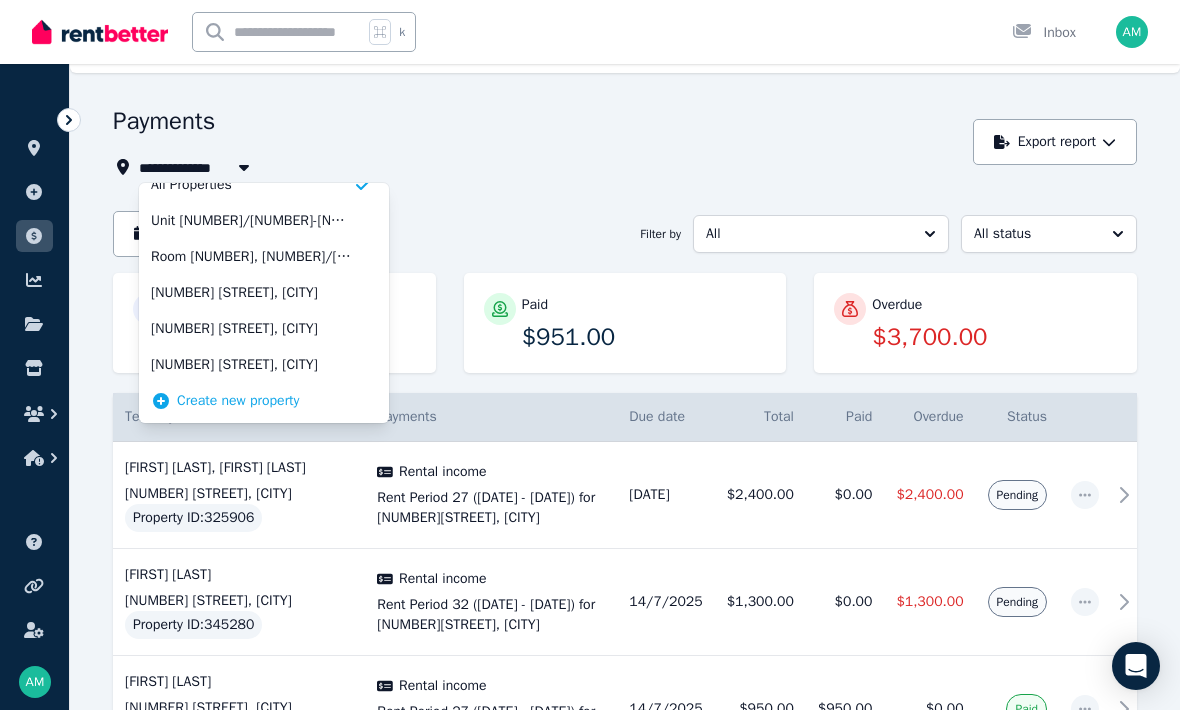 click on "[NUMBER] [STREET], [CITY]" at bounding box center [252, 365] 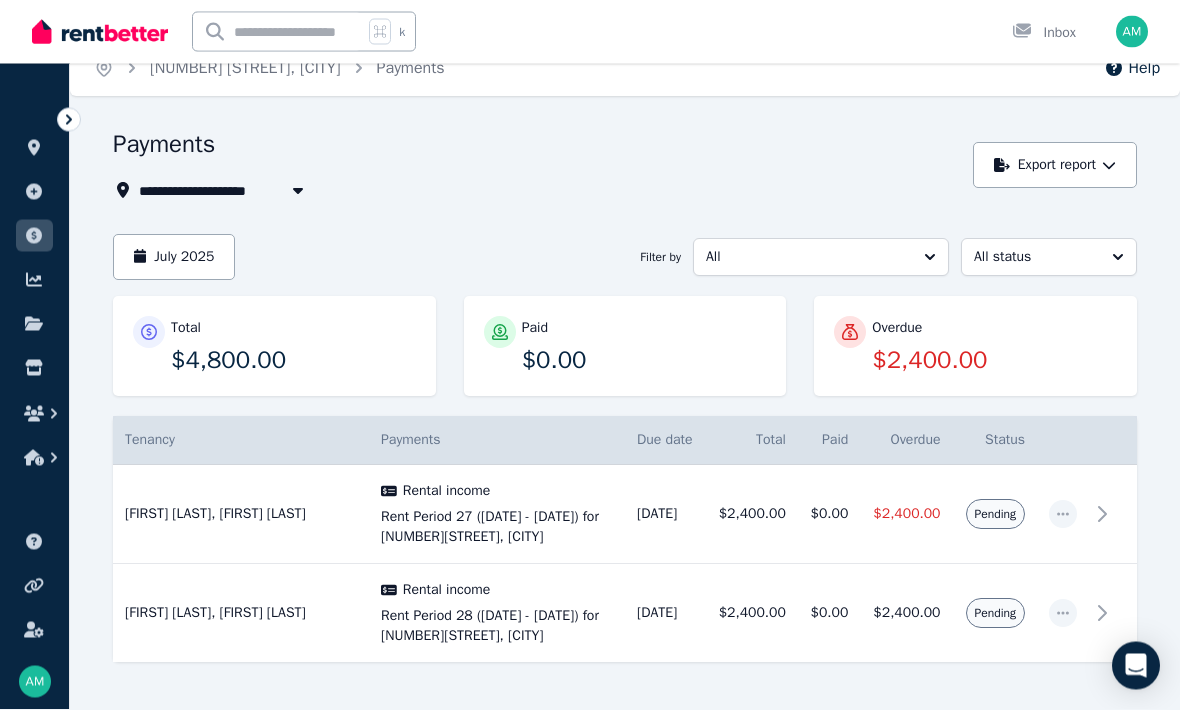 scroll, scrollTop: 24, scrollLeft: 0, axis: vertical 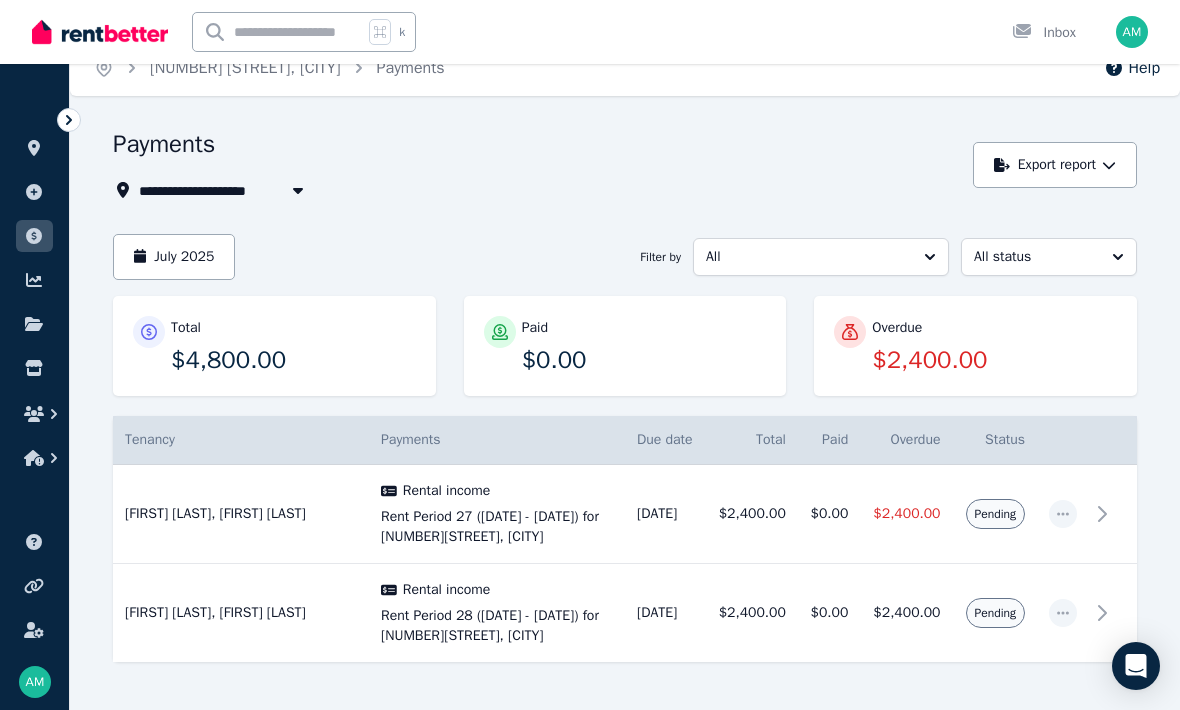 click on "July 2025" at bounding box center (174, 257) 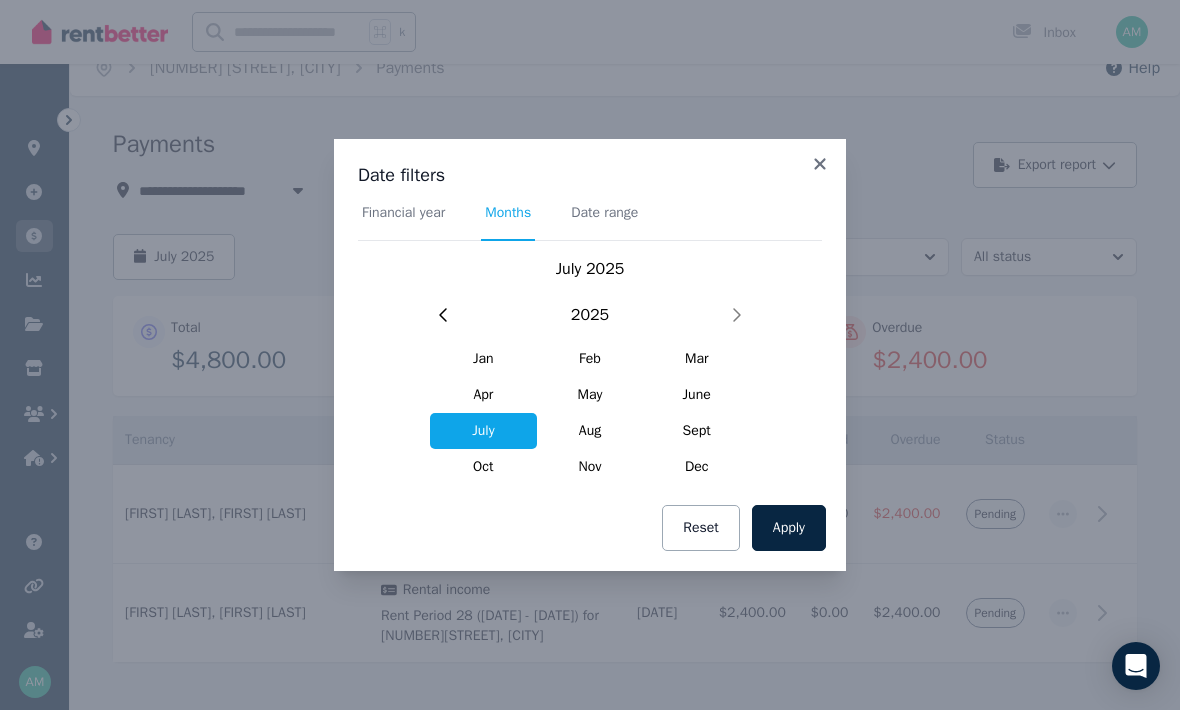 click on "Financial year" at bounding box center [403, 213] 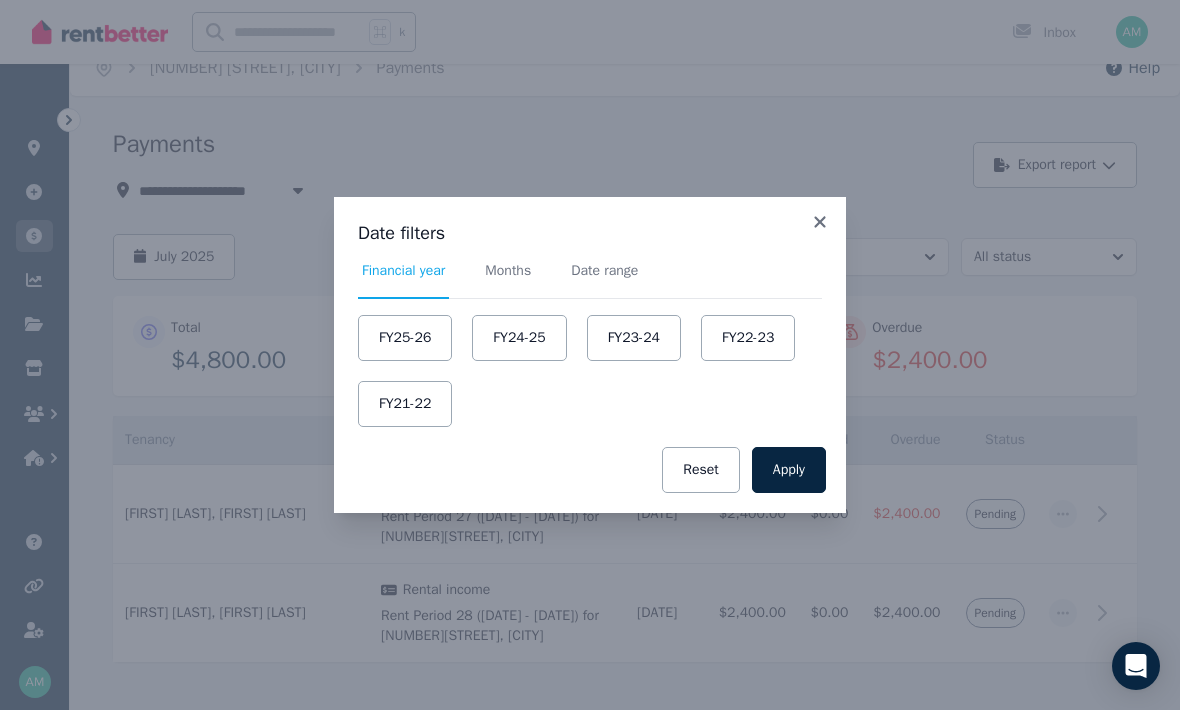 click on "FY24-25" at bounding box center (519, 338) 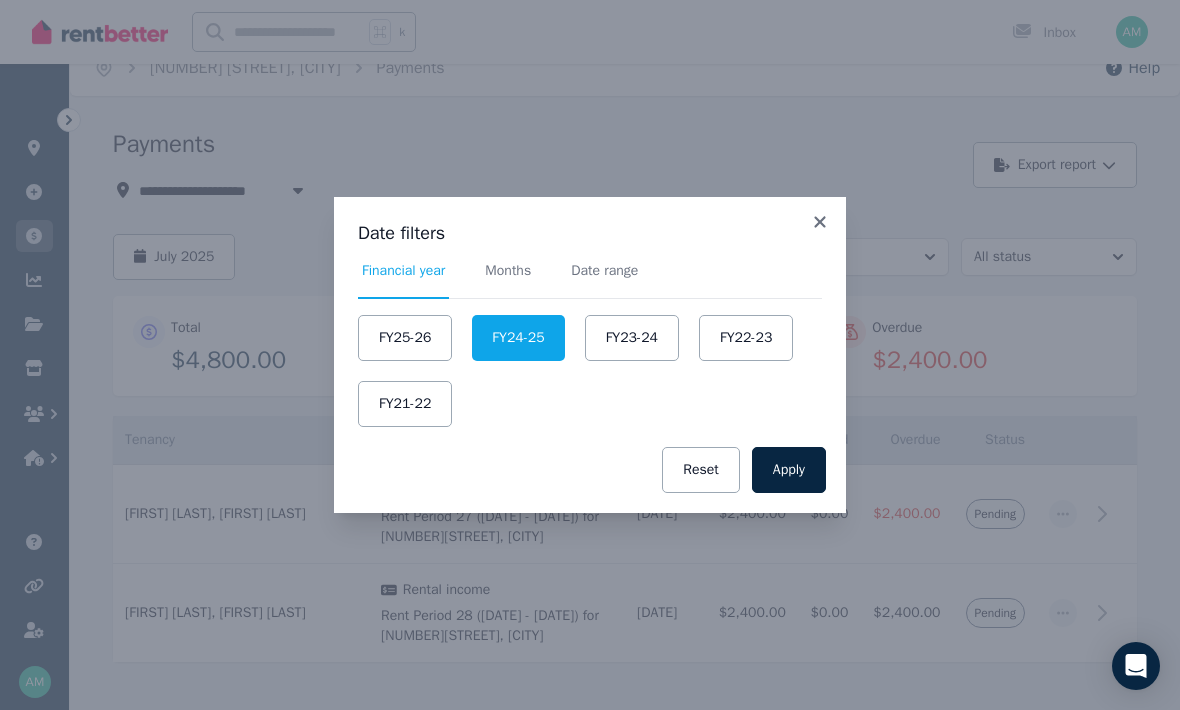 click on "Apply" at bounding box center (789, 470) 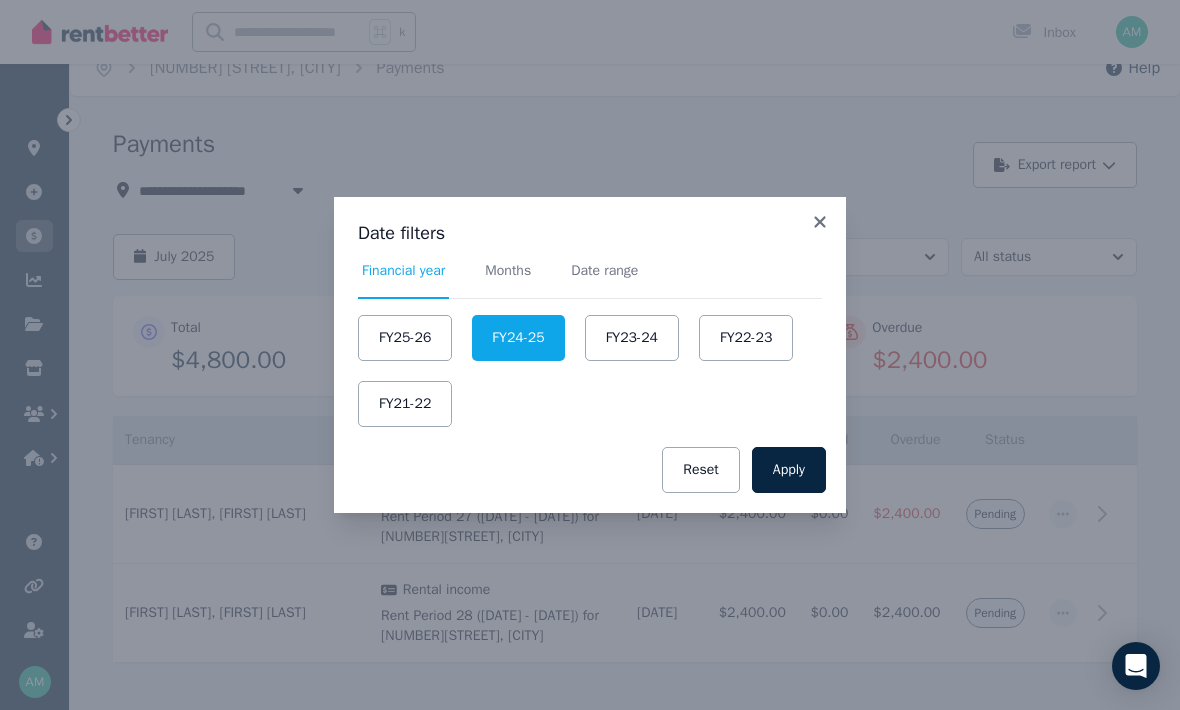 scroll, scrollTop: 0, scrollLeft: 0, axis: both 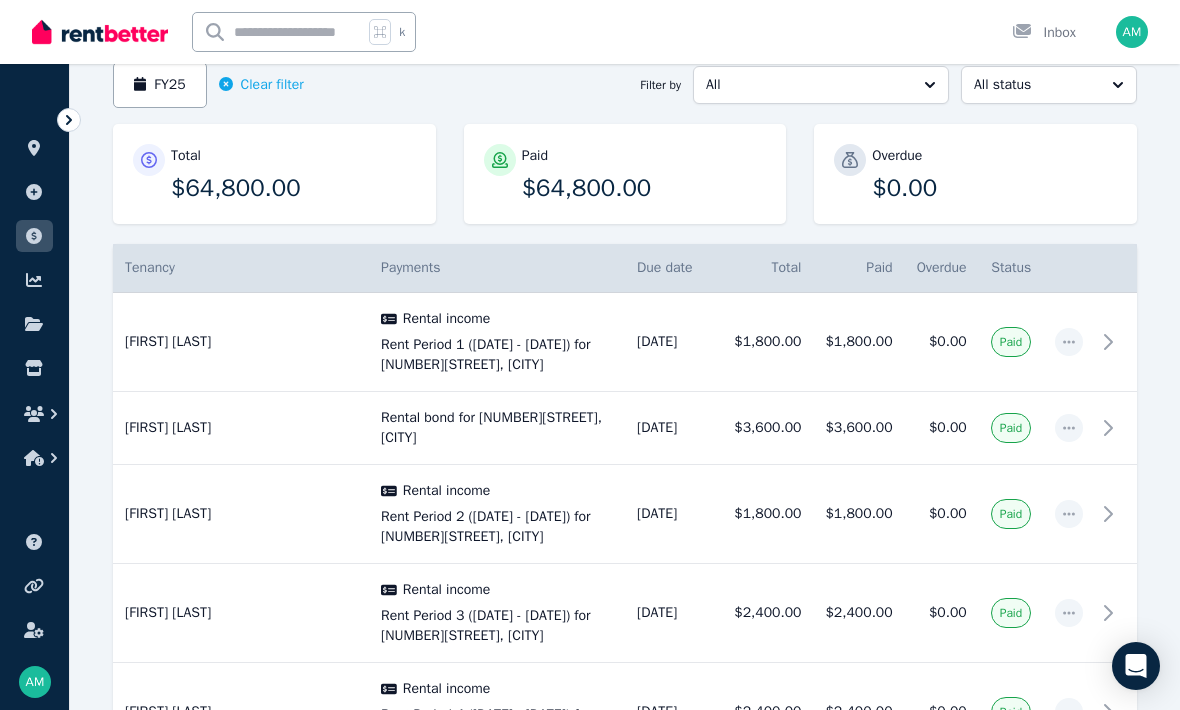 click on "Paid" at bounding box center (1011, 428) 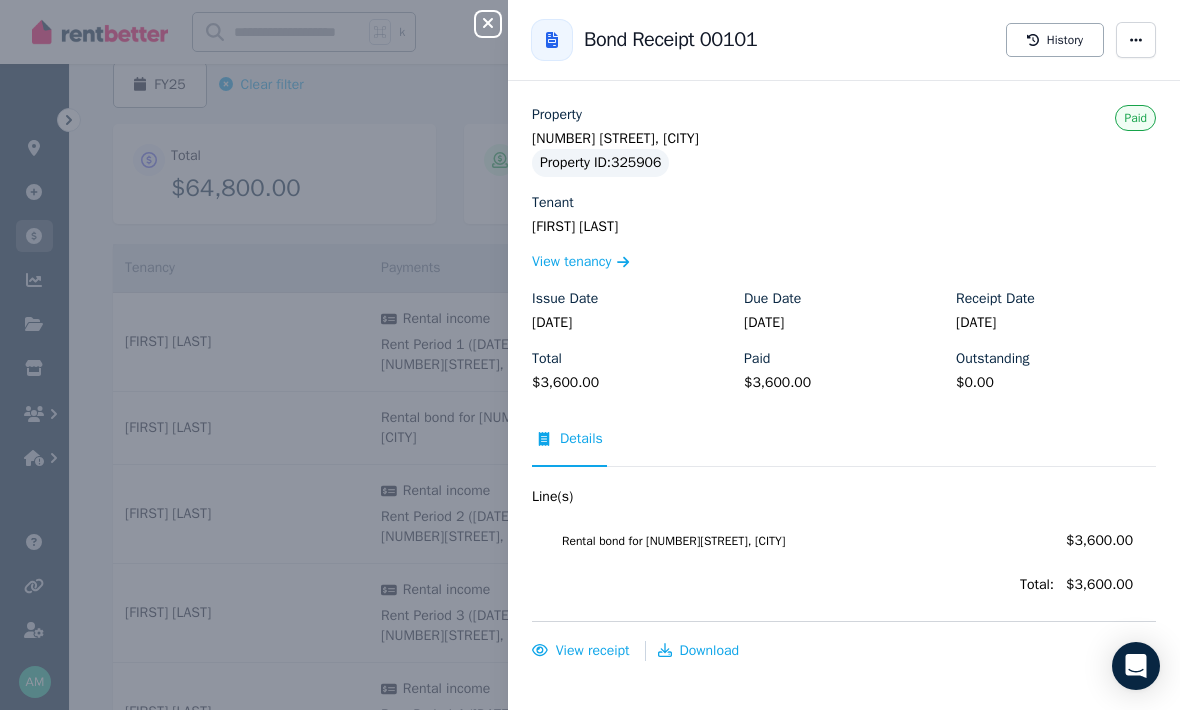 click 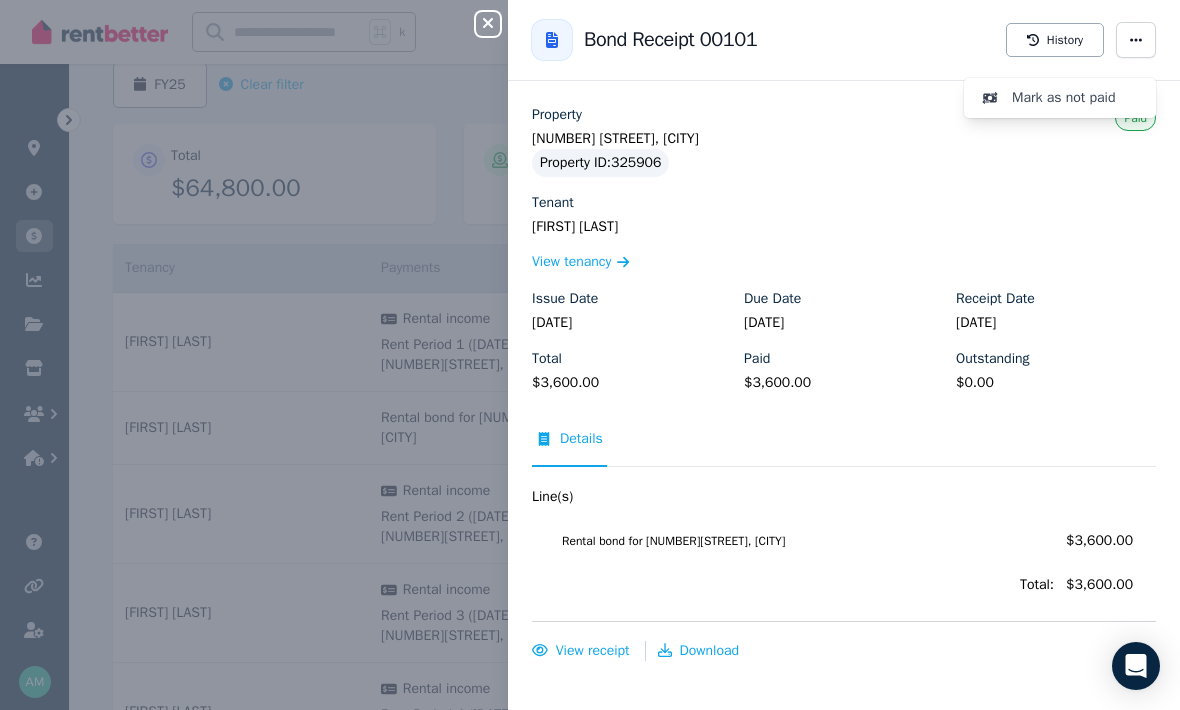 click on "Mark as not paid" at bounding box center (1076, 98) 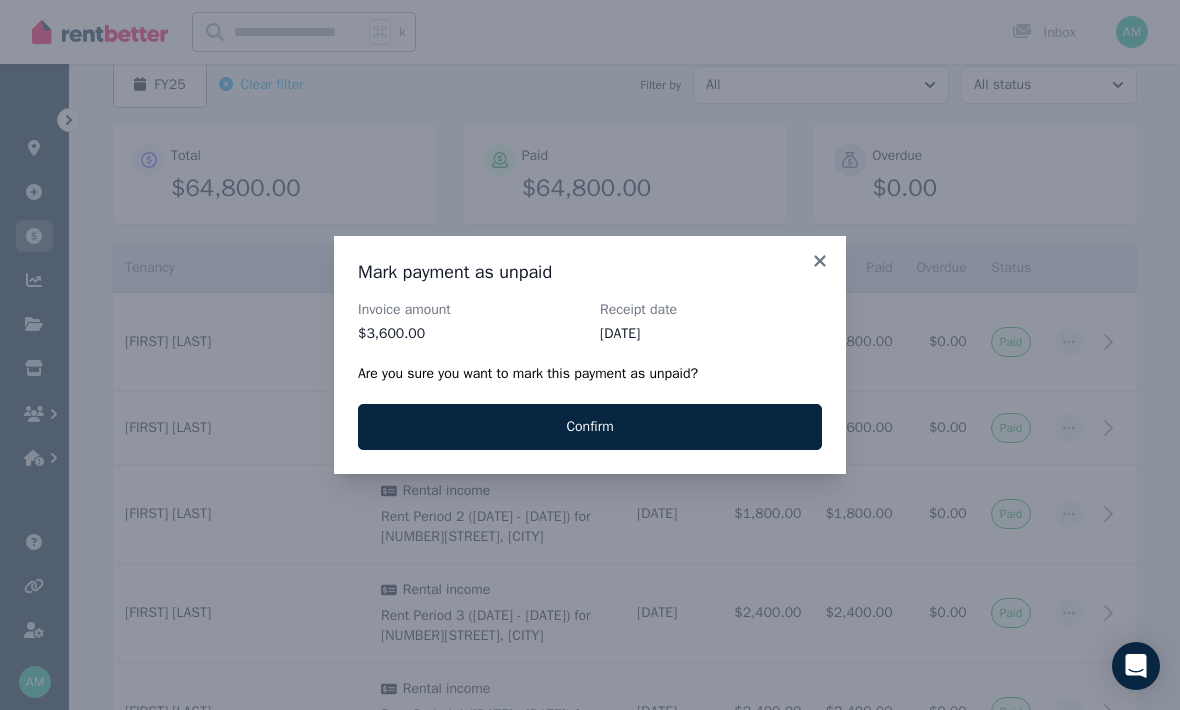 click on "Confirm" at bounding box center (590, 427) 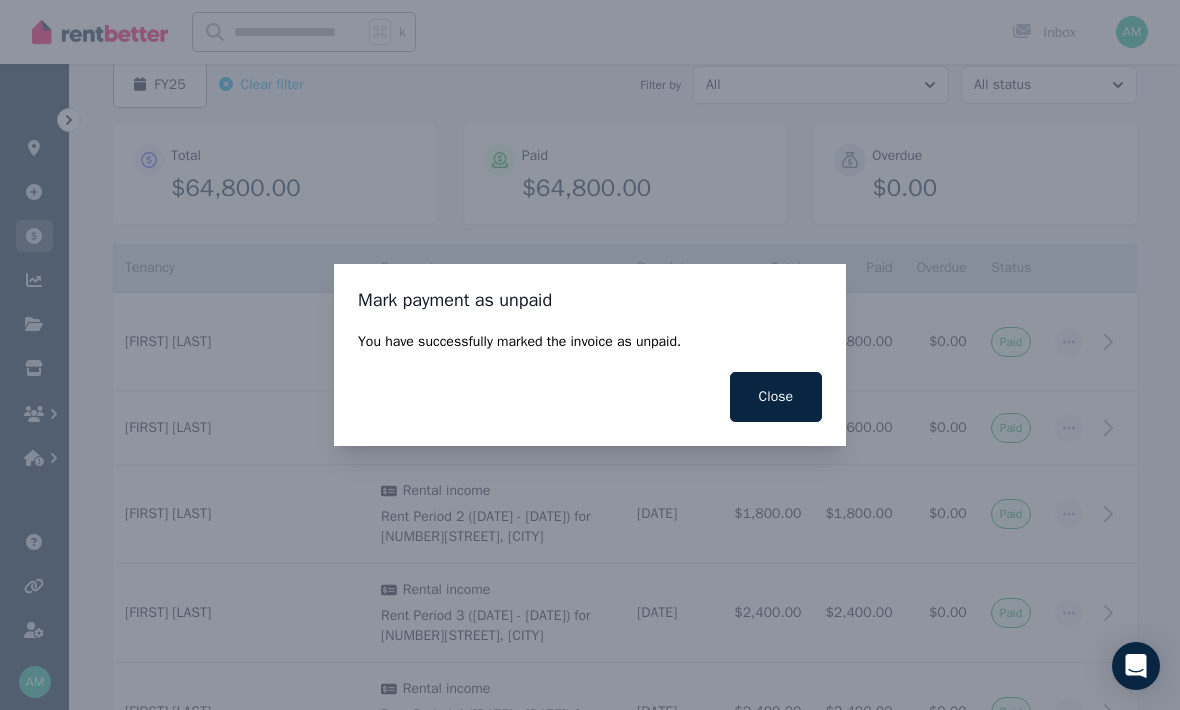 click on "Close" at bounding box center (776, 397) 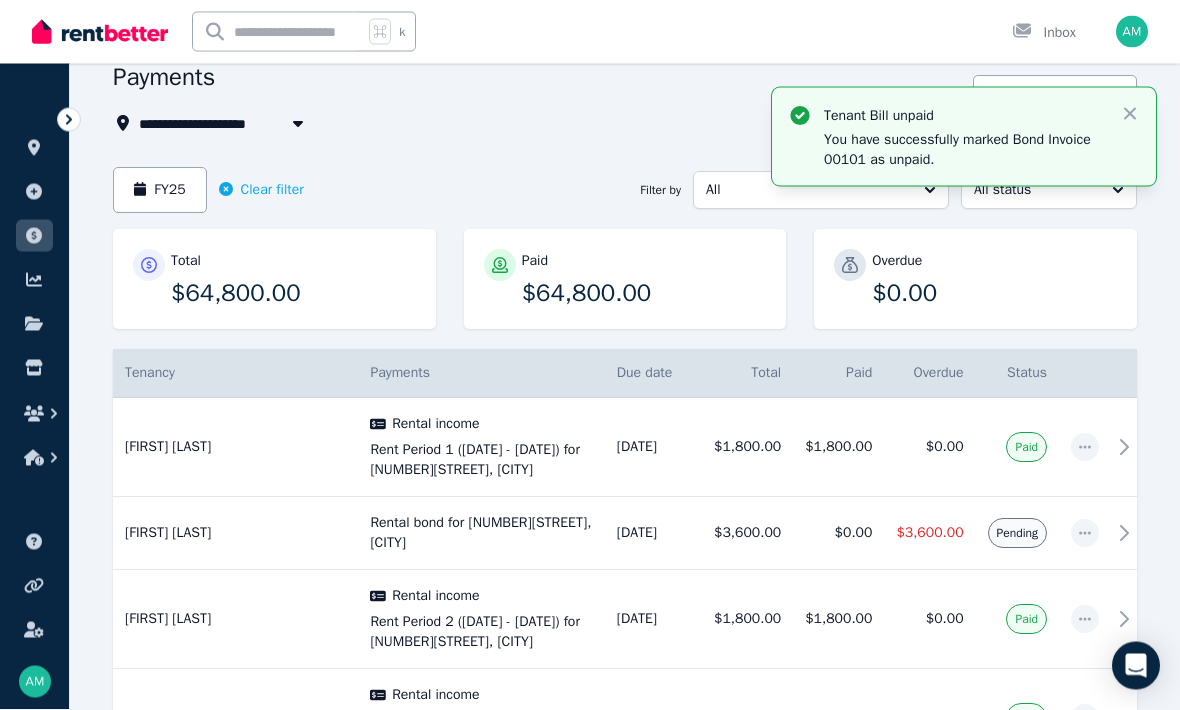 scroll, scrollTop: 82, scrollLeft: 0, axis: vertical 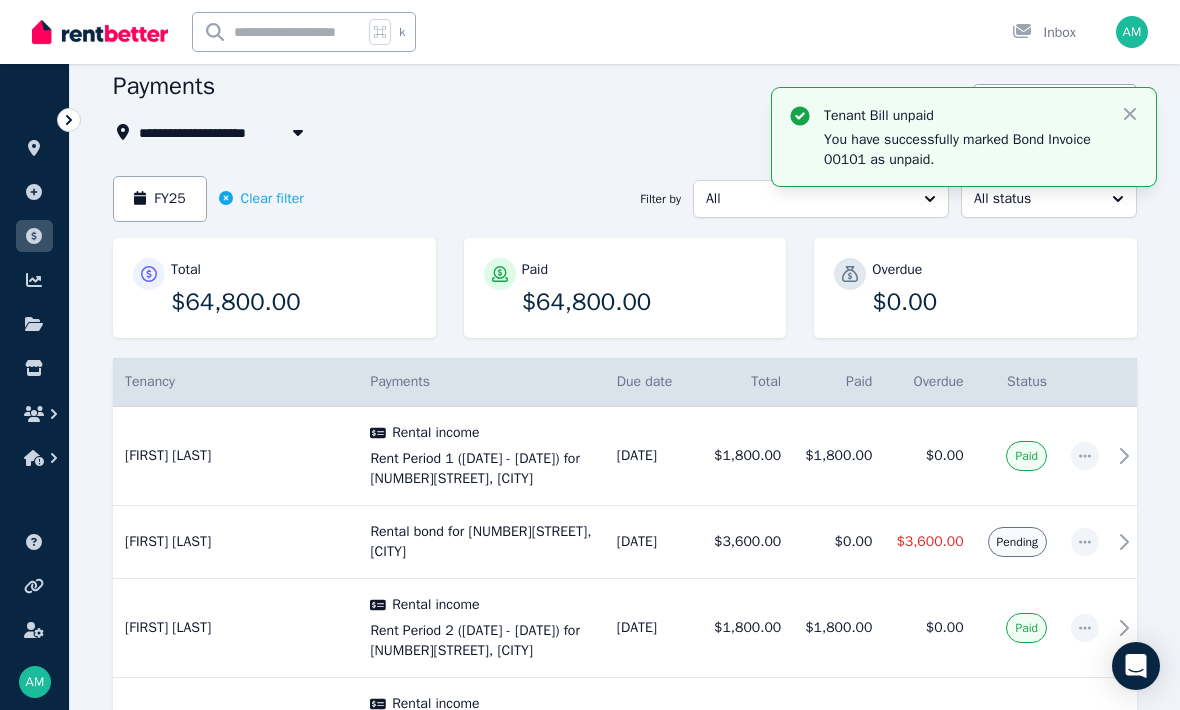 click on "FY25" at bounding box center (160, 199) 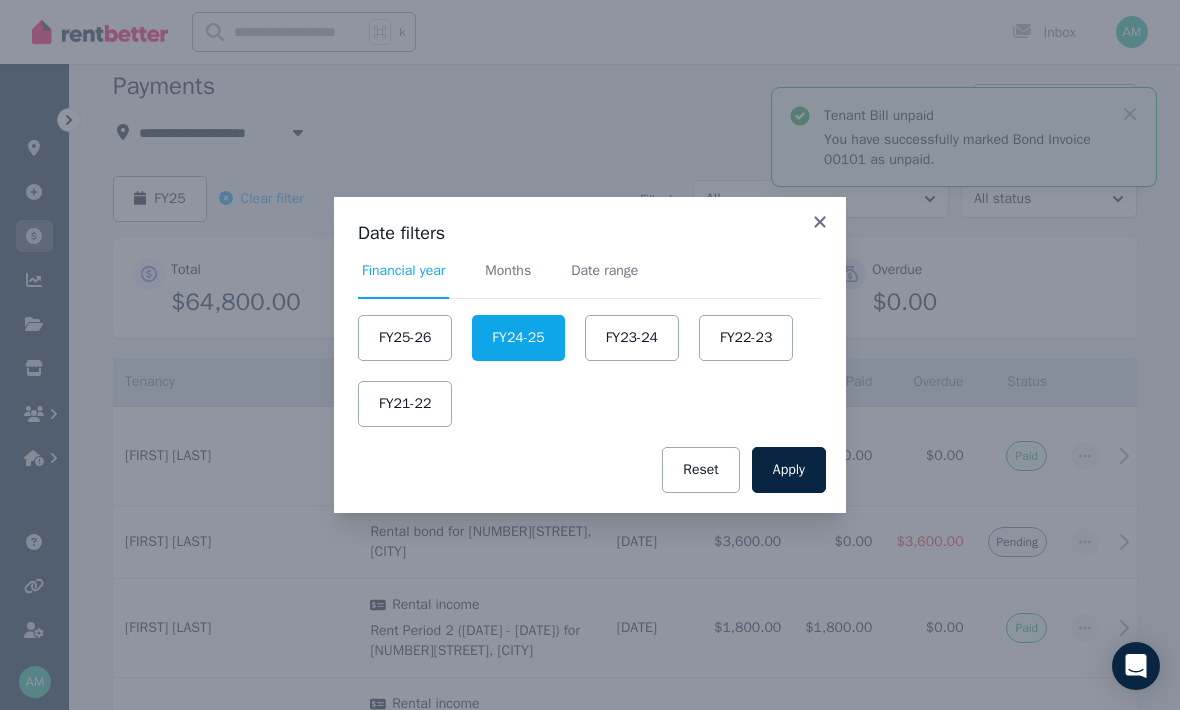 click on "FY24-25" at bounding box center [518, 338] 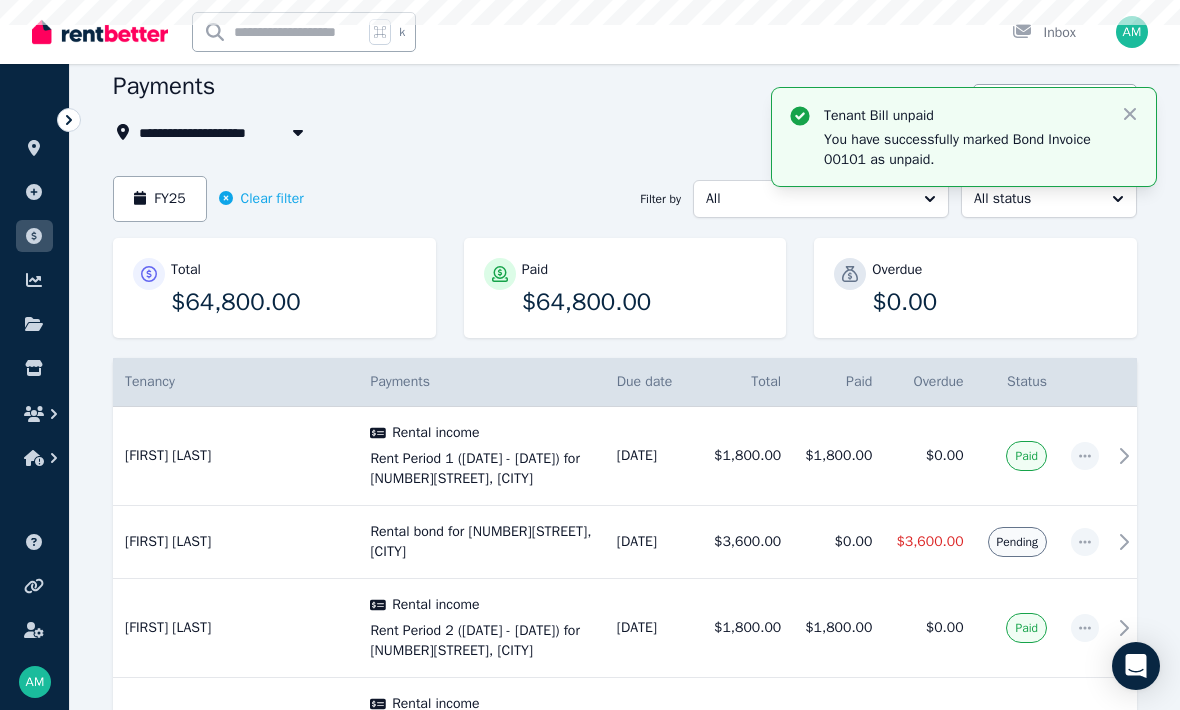scroll, scrollTop: 0, scrollLeft: 0, axis: both 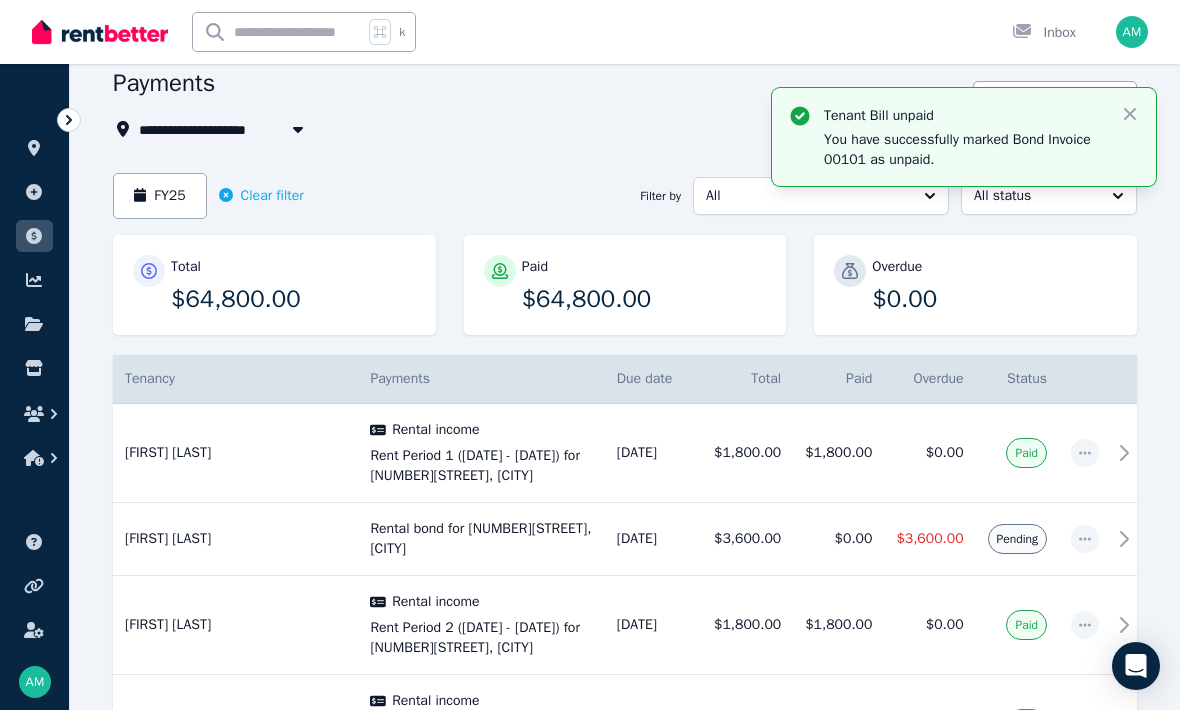 click on "Pending" at bounding box center (1017, 539) 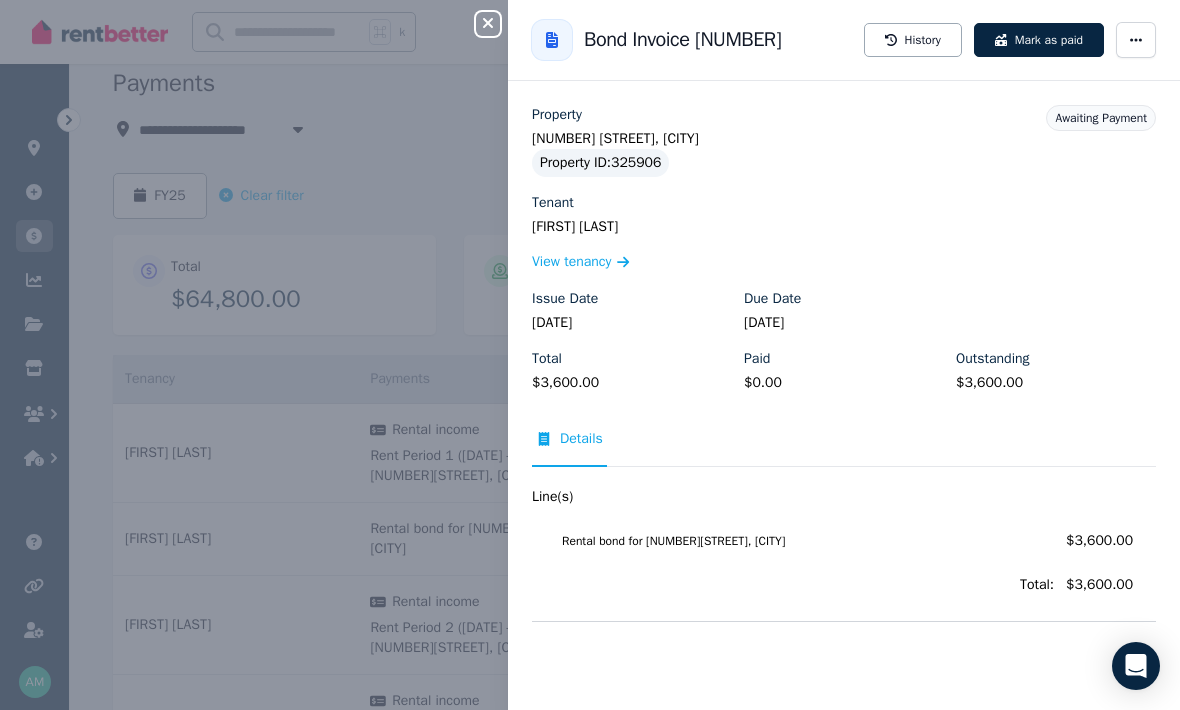 click on "Mark as paid" at bounding box center (1039, 40) 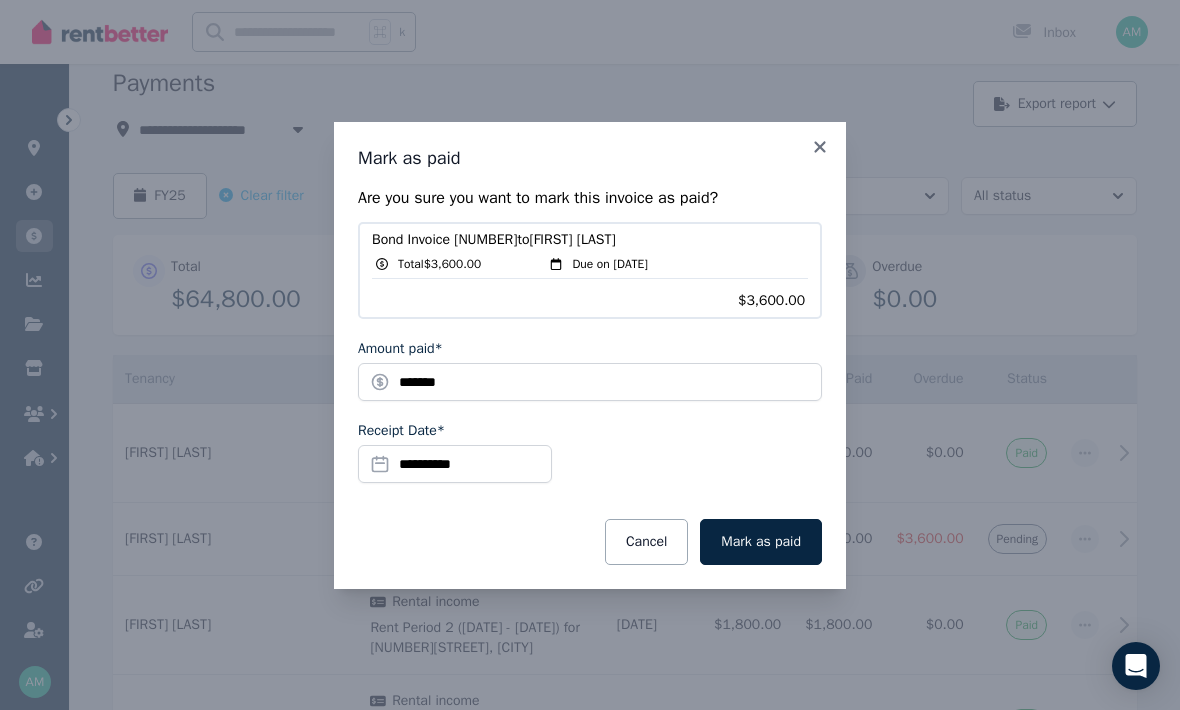 click on "Mark as paid" at bounding box center [761, 542] 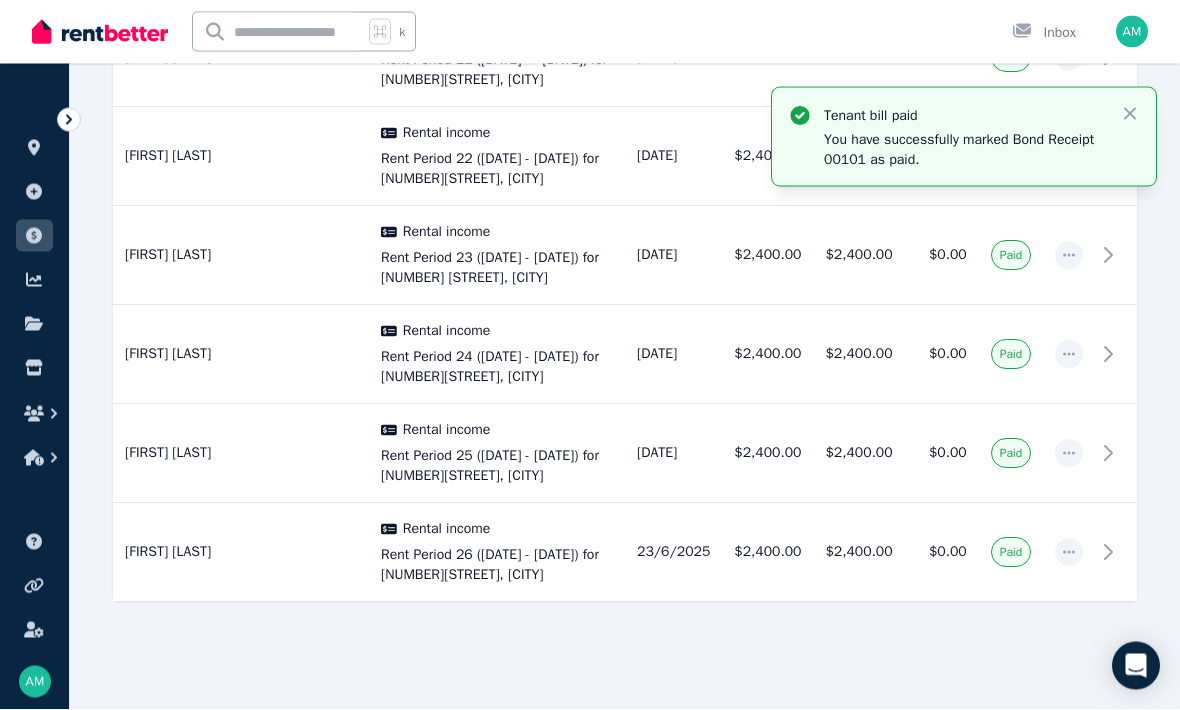 scroll, scrollTop: 2987, scrollLeft: 0, axis: vertical 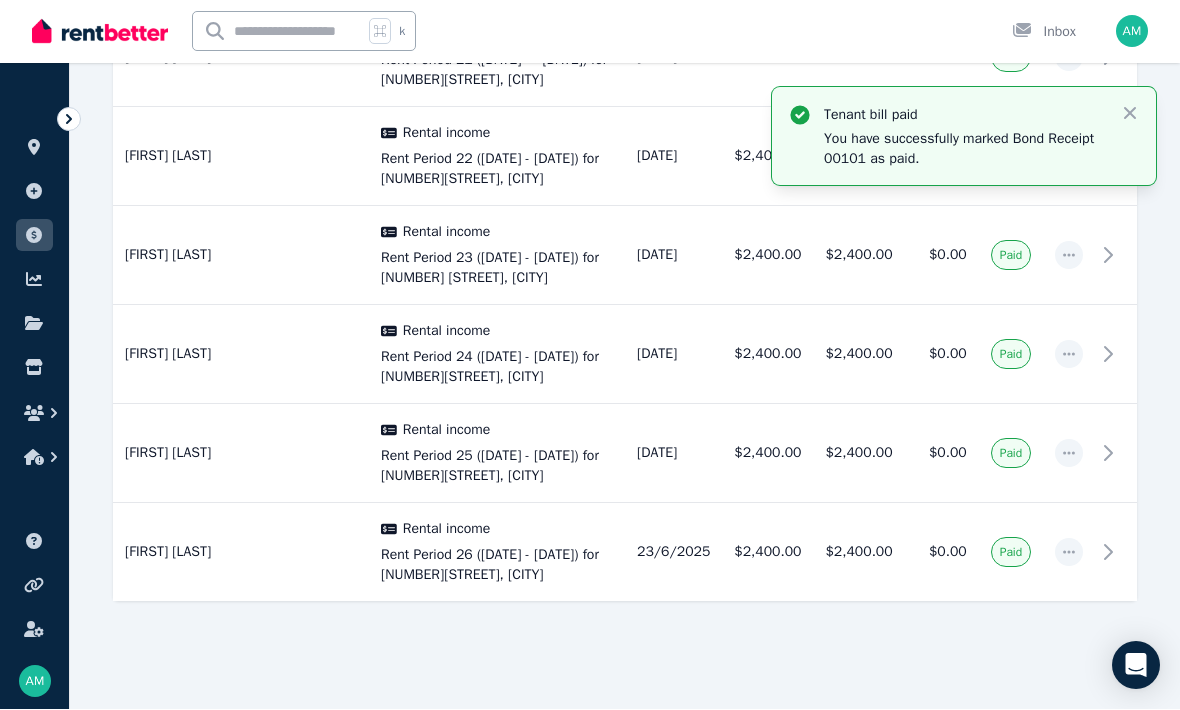 click 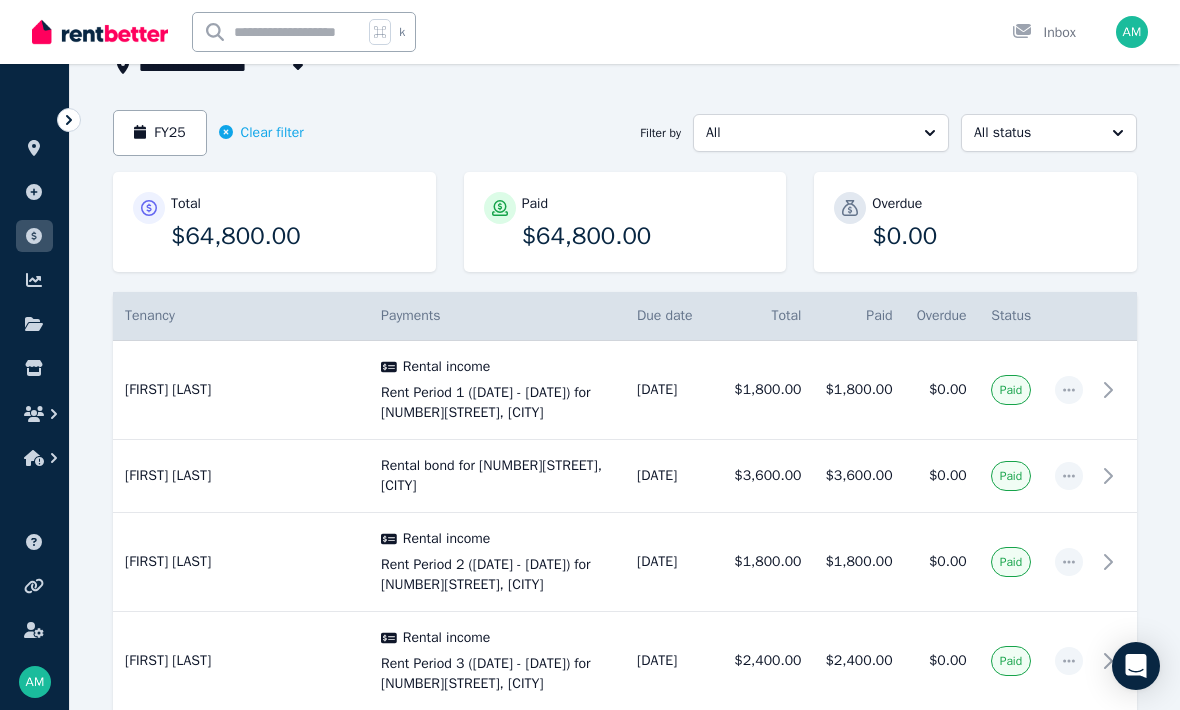 scroll, scrollTop: 146, scrollLeft: 0, axis: vertical 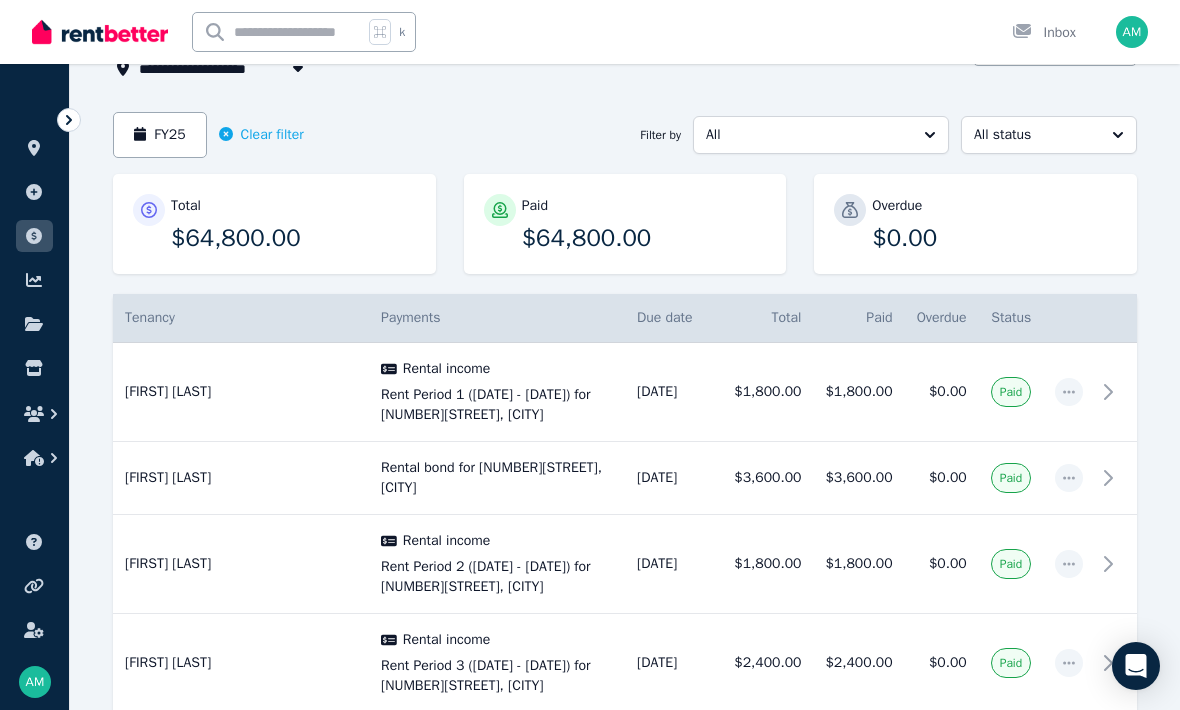 click on "Paid" at bounding box center [1011, 478] 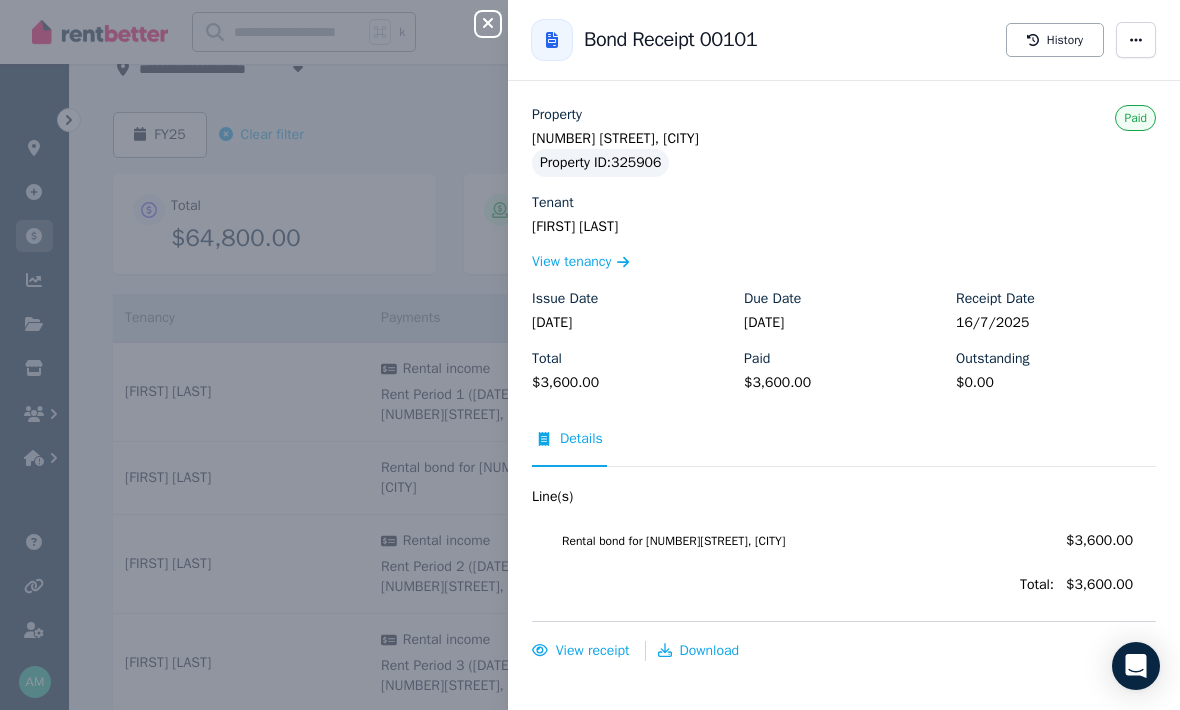 click at bounding box center [1136, 40] 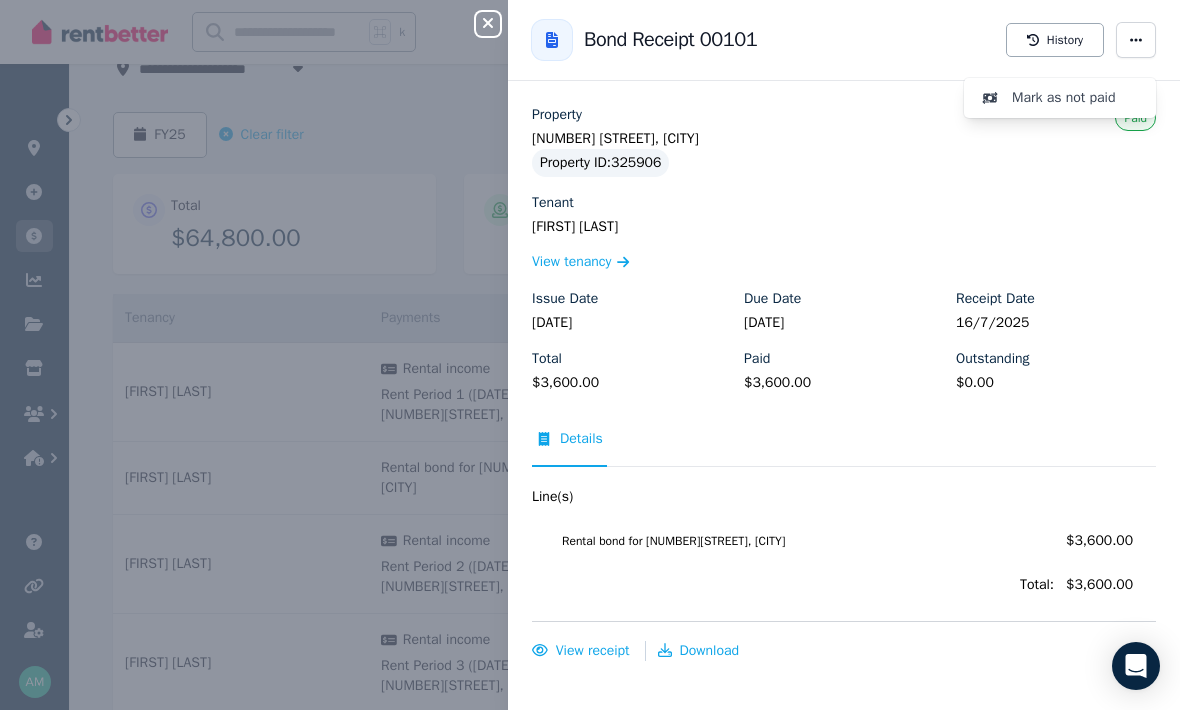 click on "Mark as not paid" at bounding box center (1076, 98) 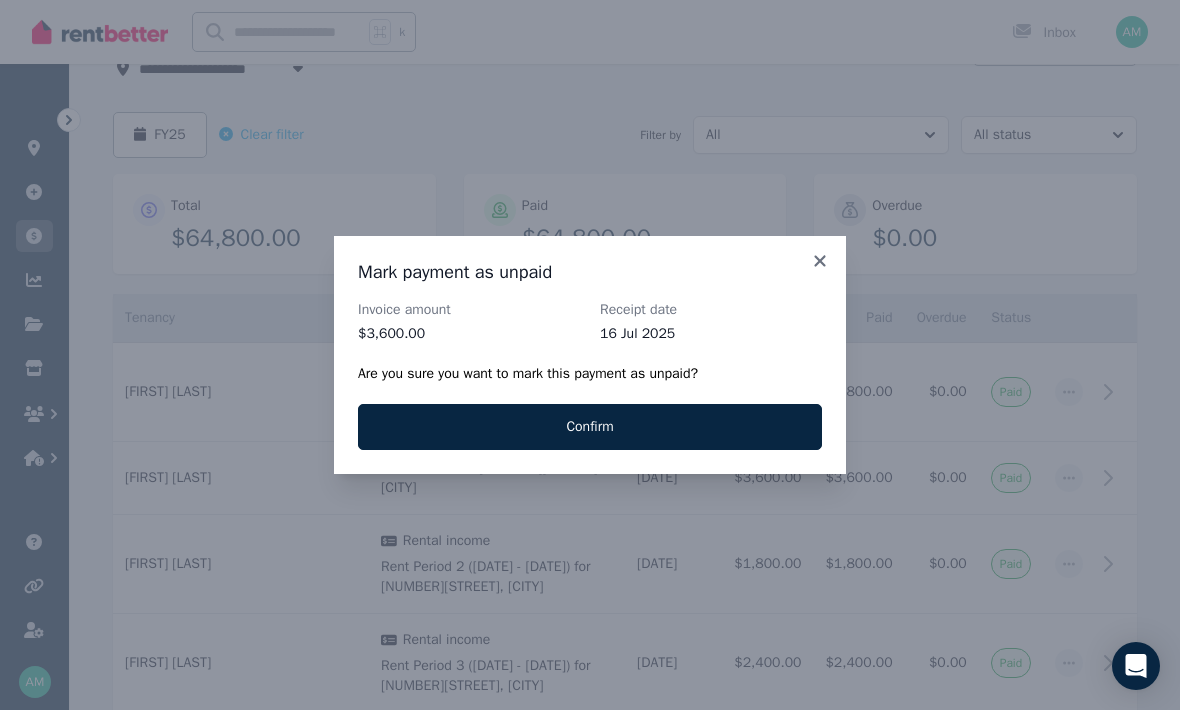 click on "Confirm" at bounding box center [590, 427] 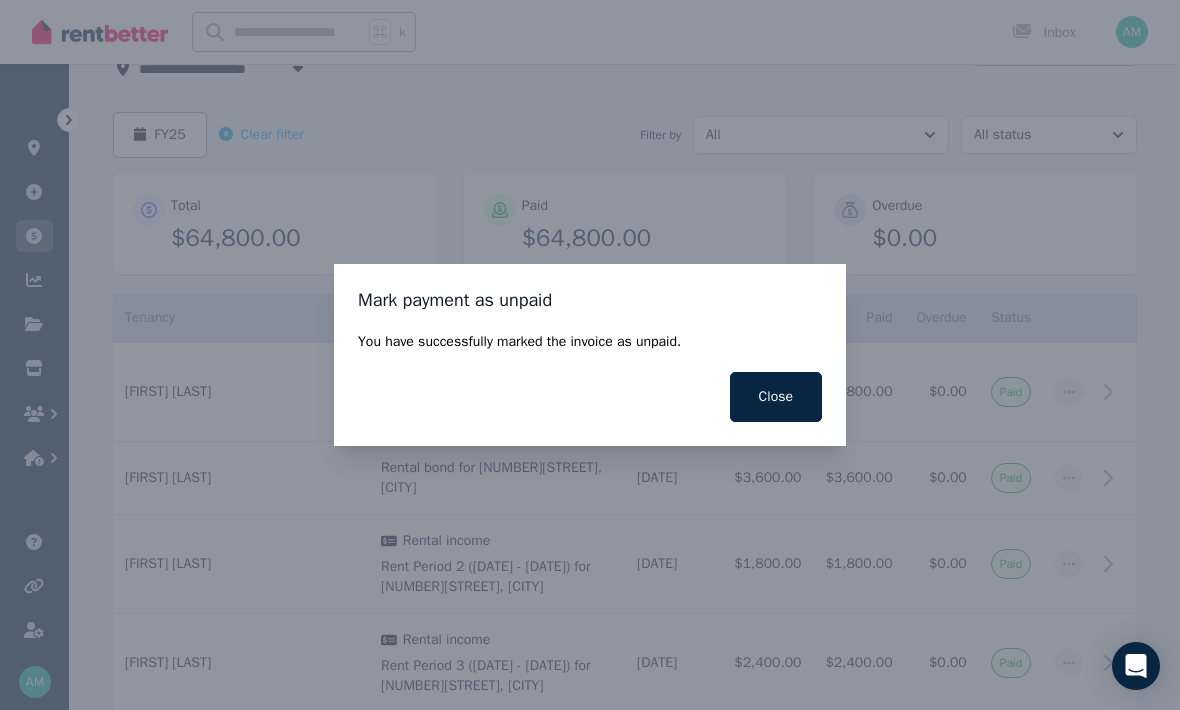click on "Close" at bounding box center [776, 397] 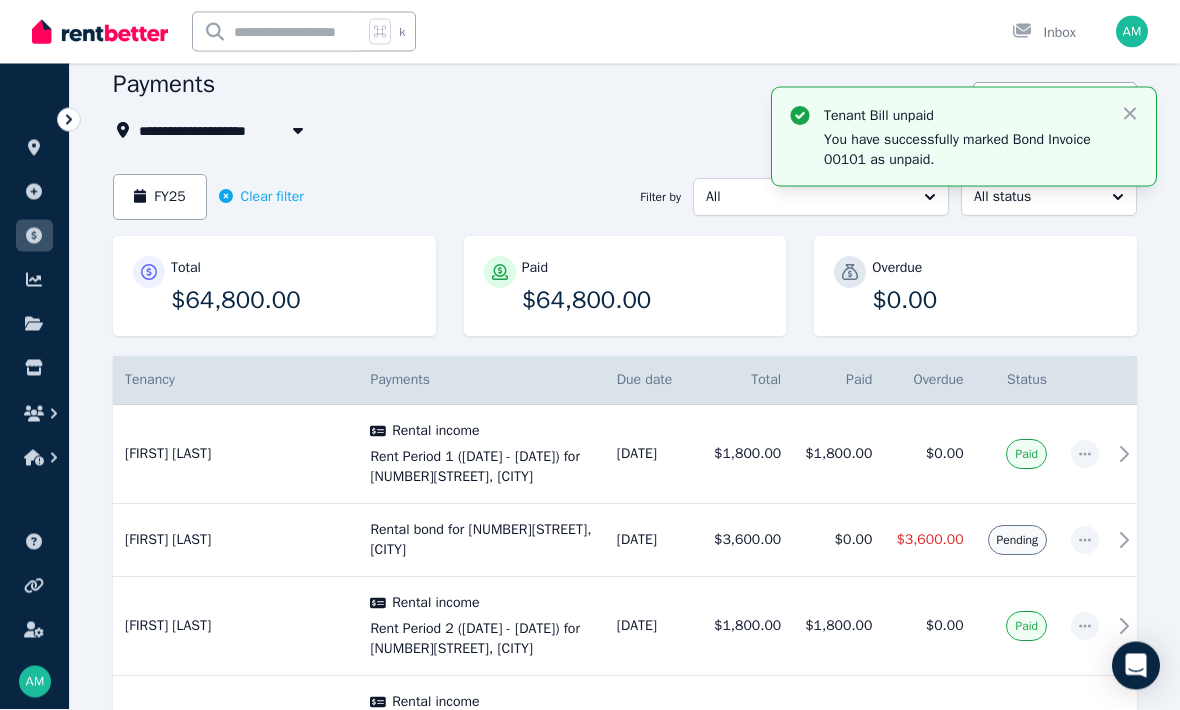 scroll, scrollTop: 0, scrollLeft: 0, axis: both 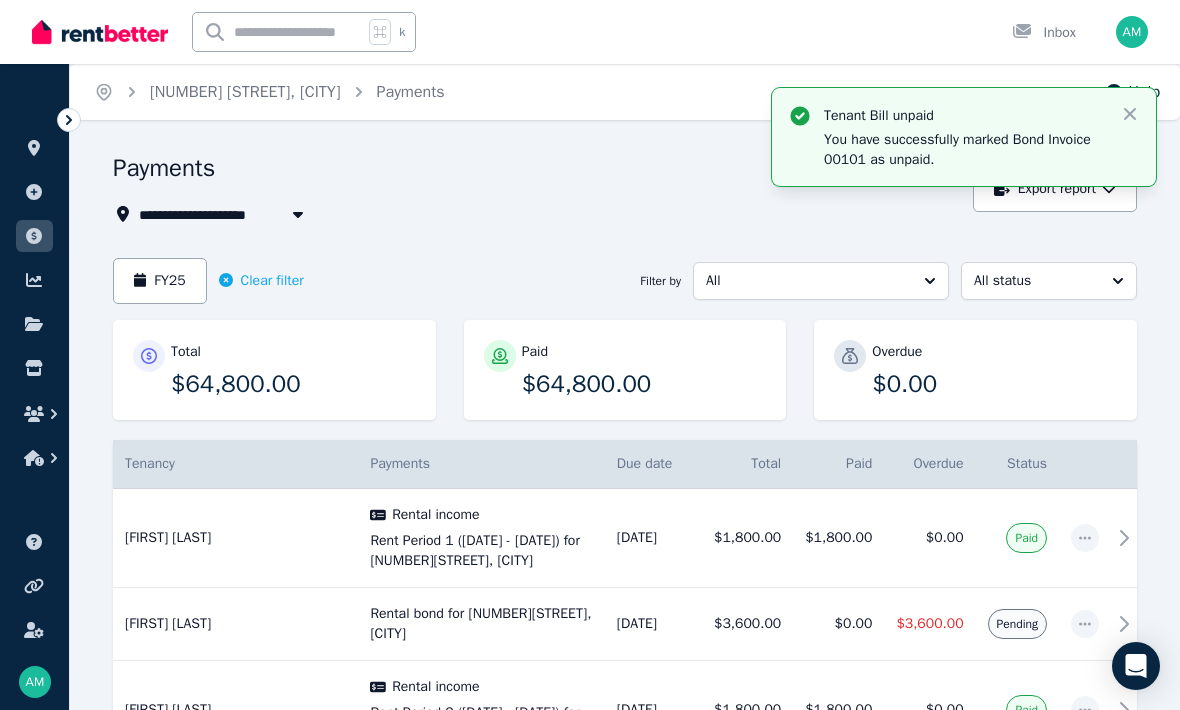 click on "All status" at bounding box center [1049, 281] 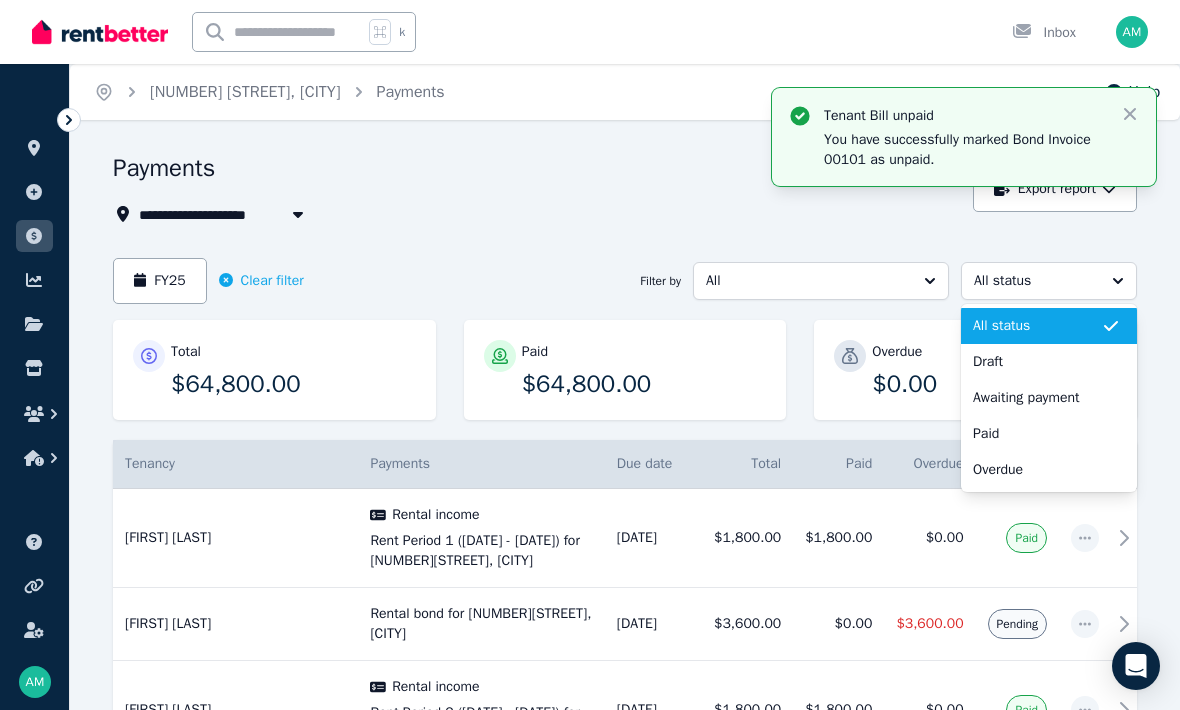click on "All status" at bounding box center (1049, 281) 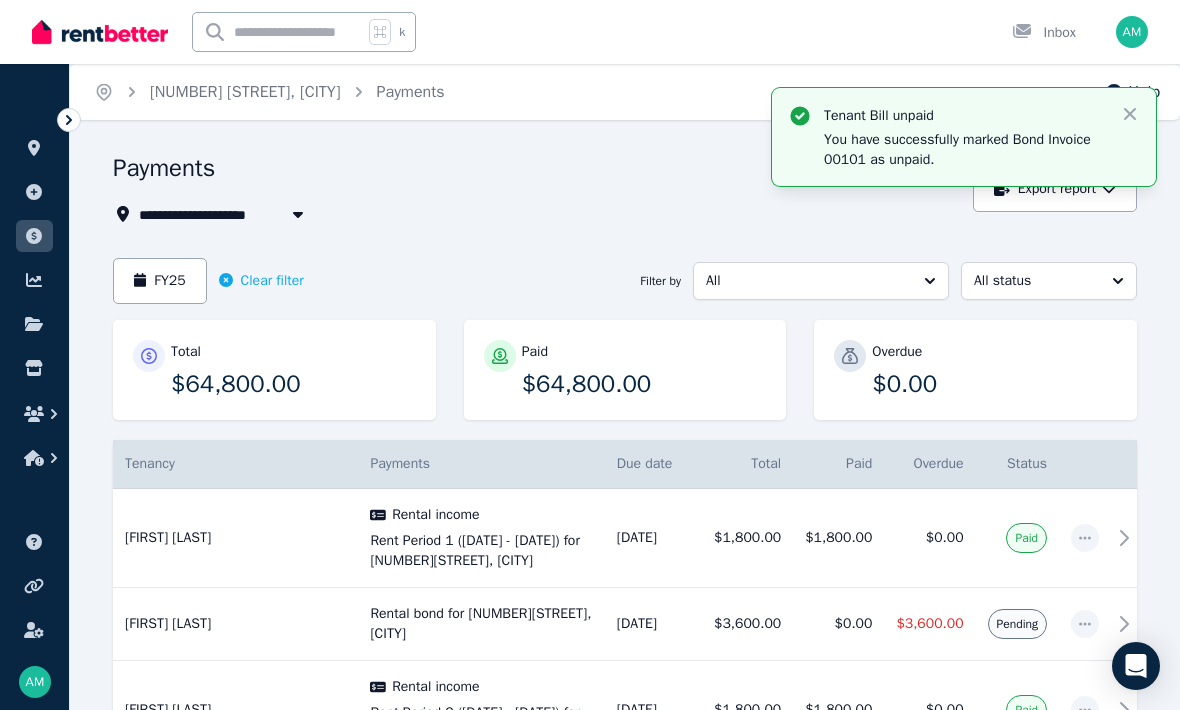 click on "All" at bounding box center [821, 281] 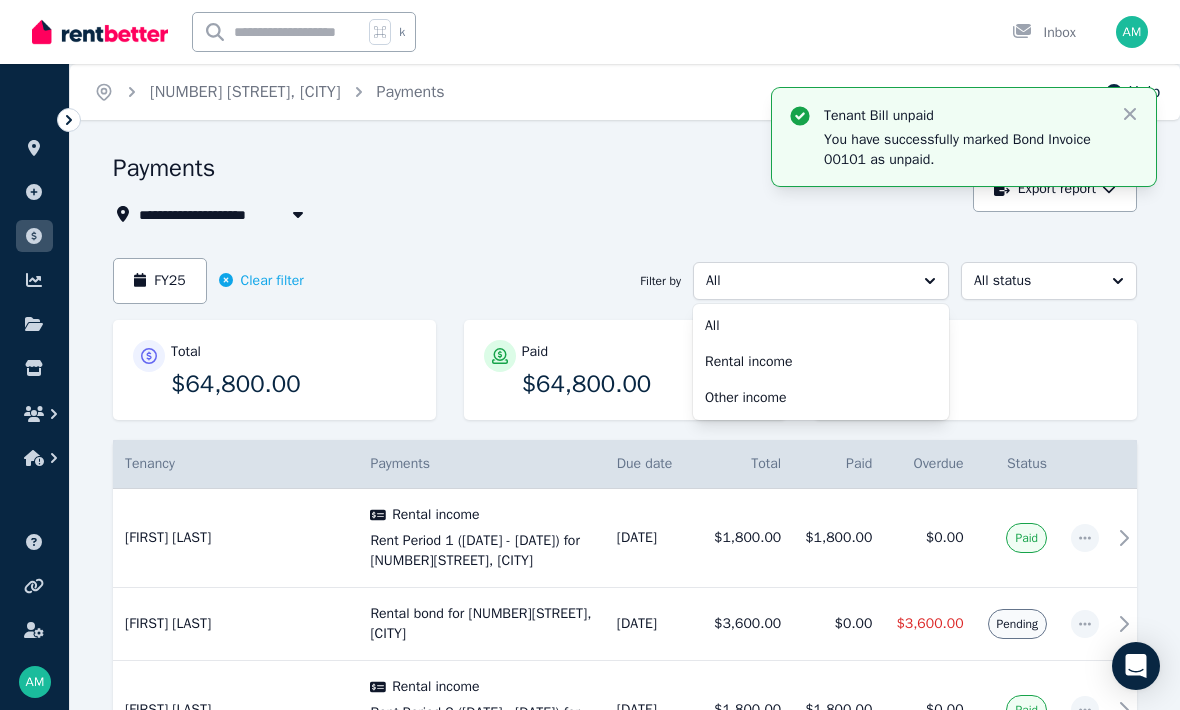click on "Rental income" at bounding box center [809, 362] 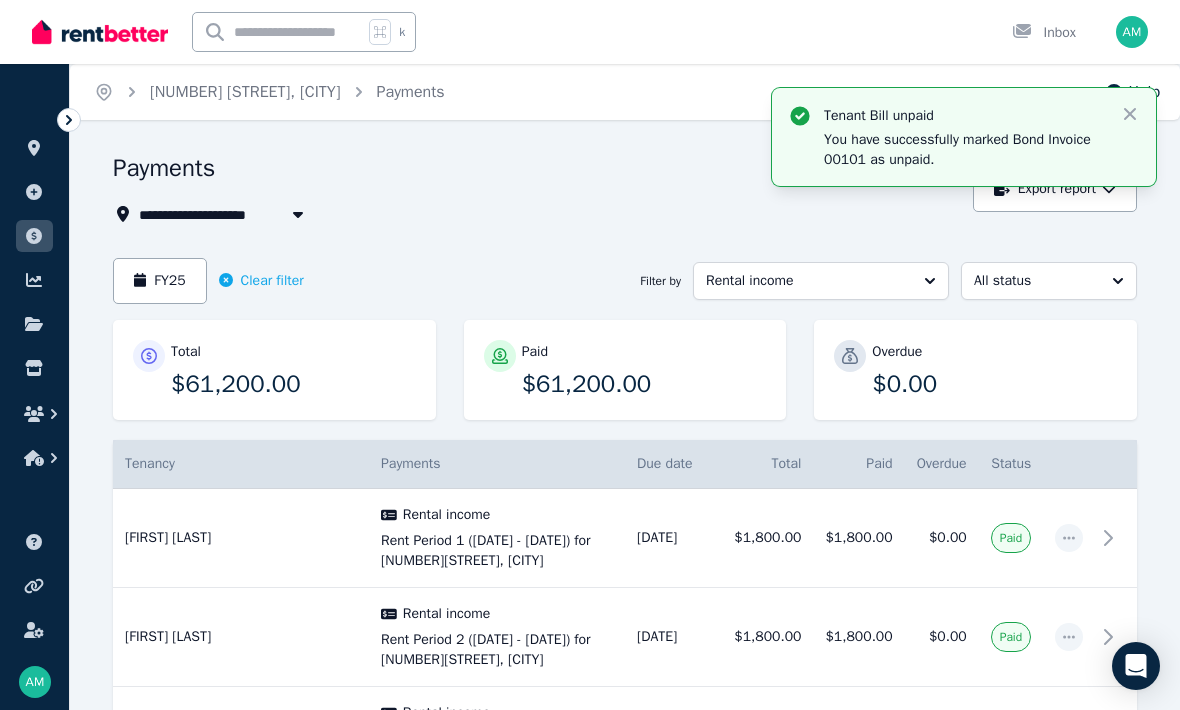 click on "Rental income" at bounding box center (821, 281) 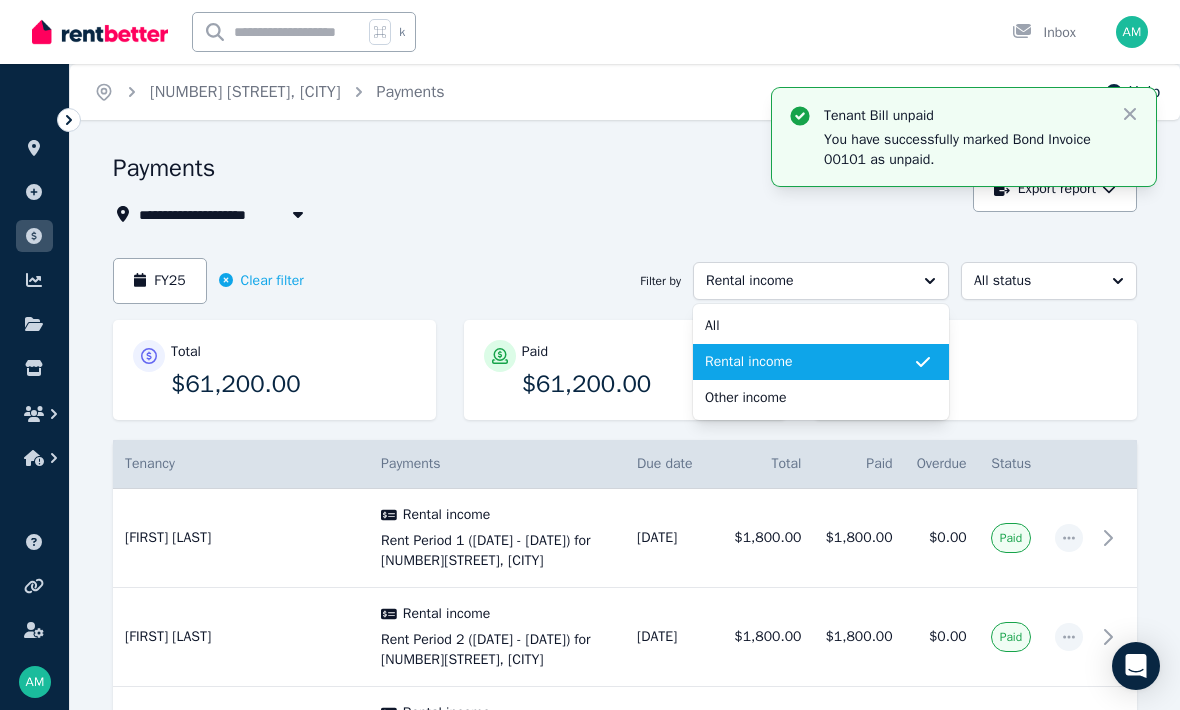 click on "All" at bounding box center [809, 326] 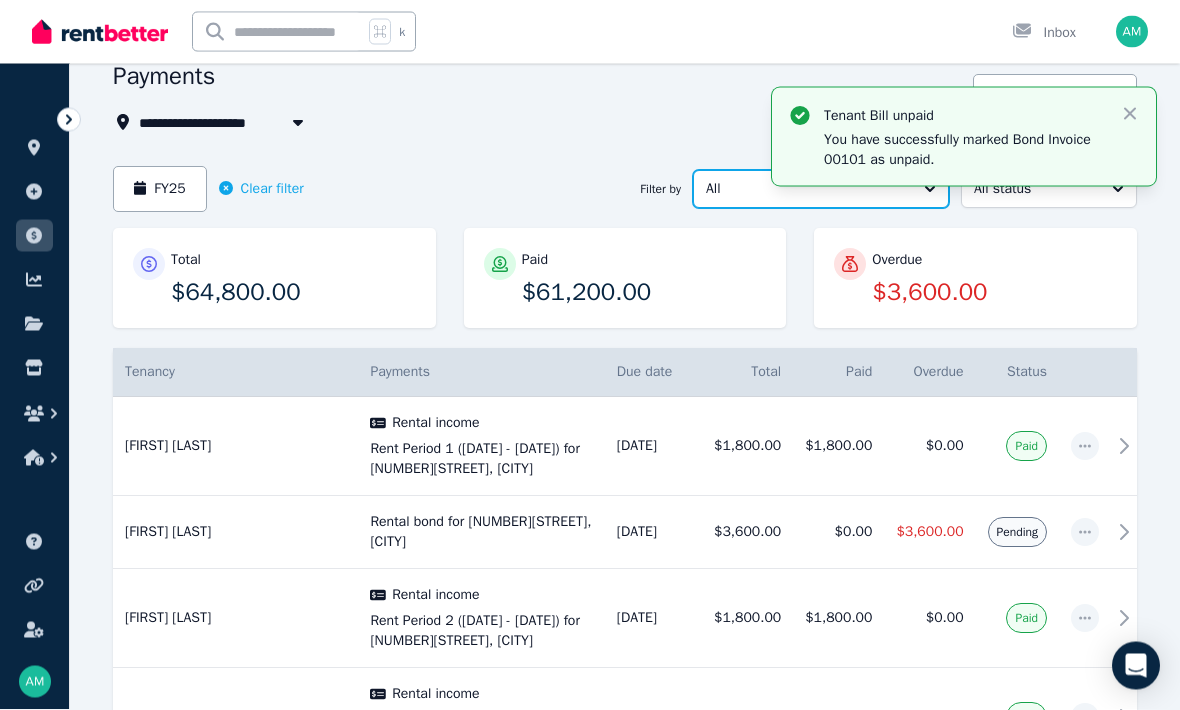 scroll, scrollTop: 93, scrollLeft: 0, axis: vertical 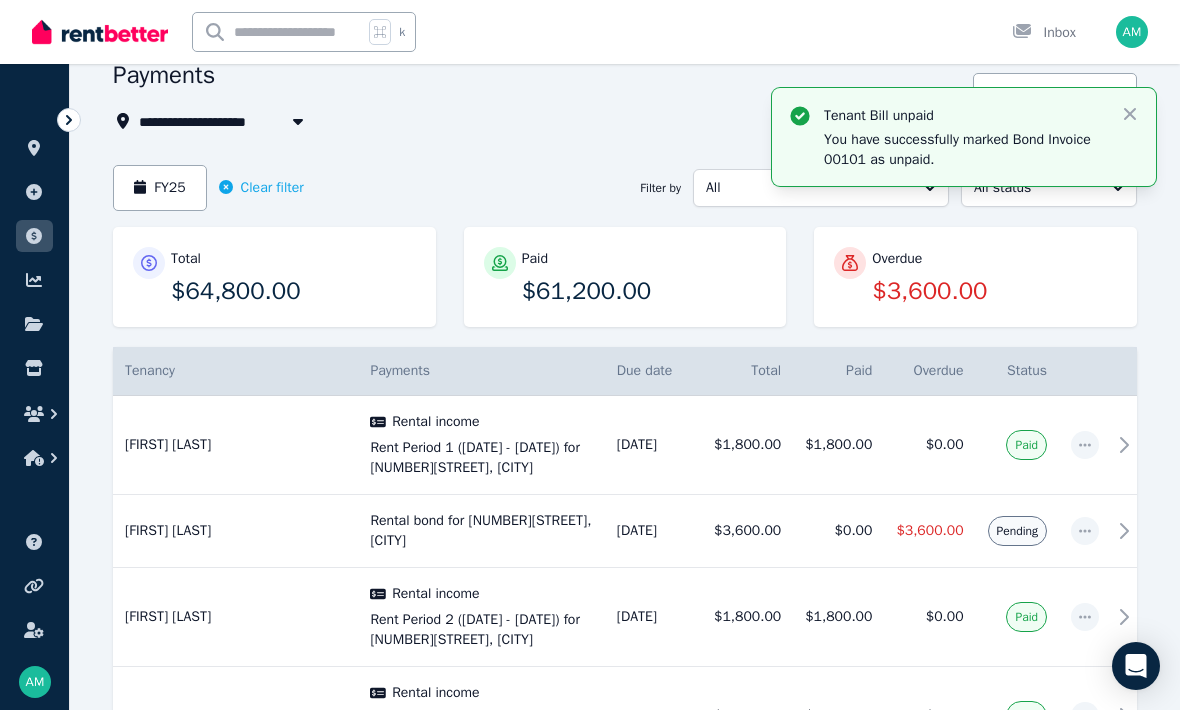 click on "Pending" at bounding box center [1017, 531] 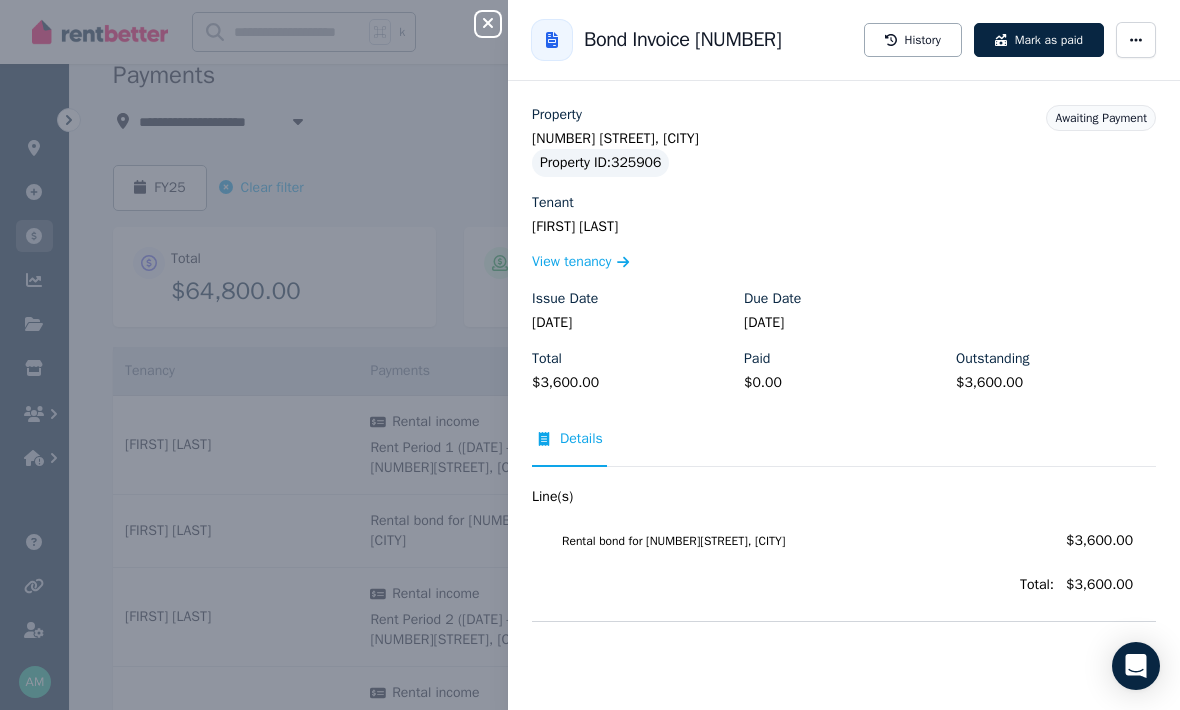 click on "Mark as paid" at bounding box center [1039, 40] 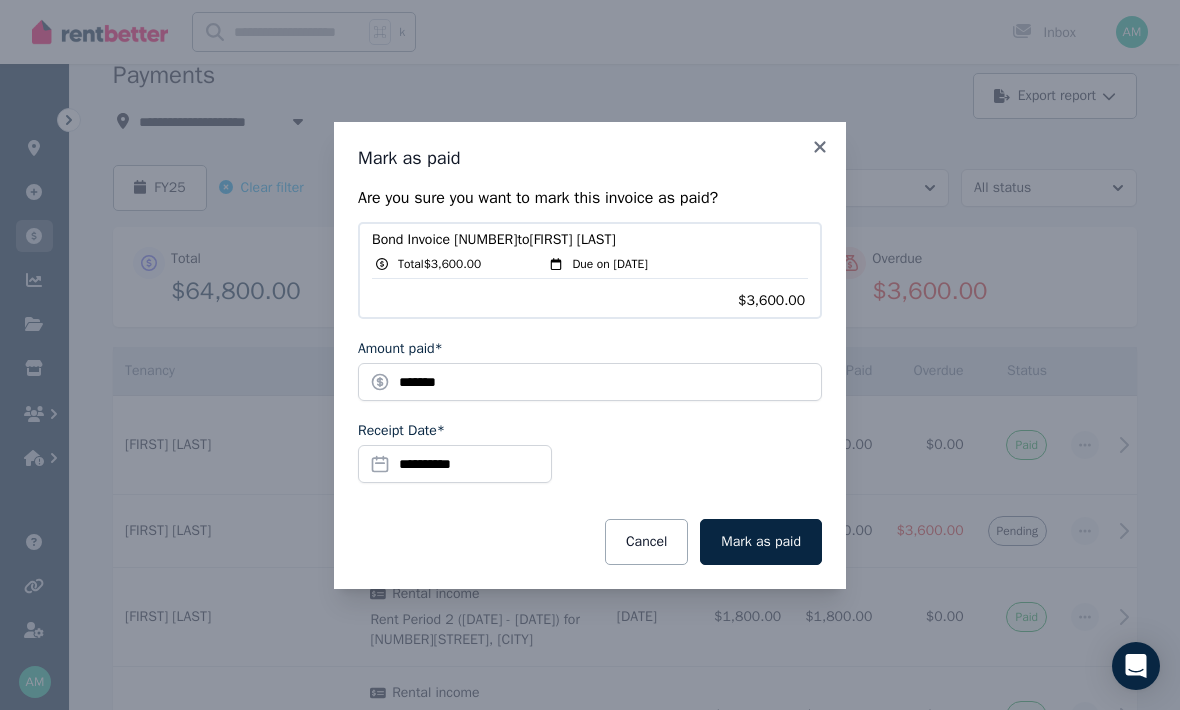 click on "Mark as paid" at bounding box center (761, 542) 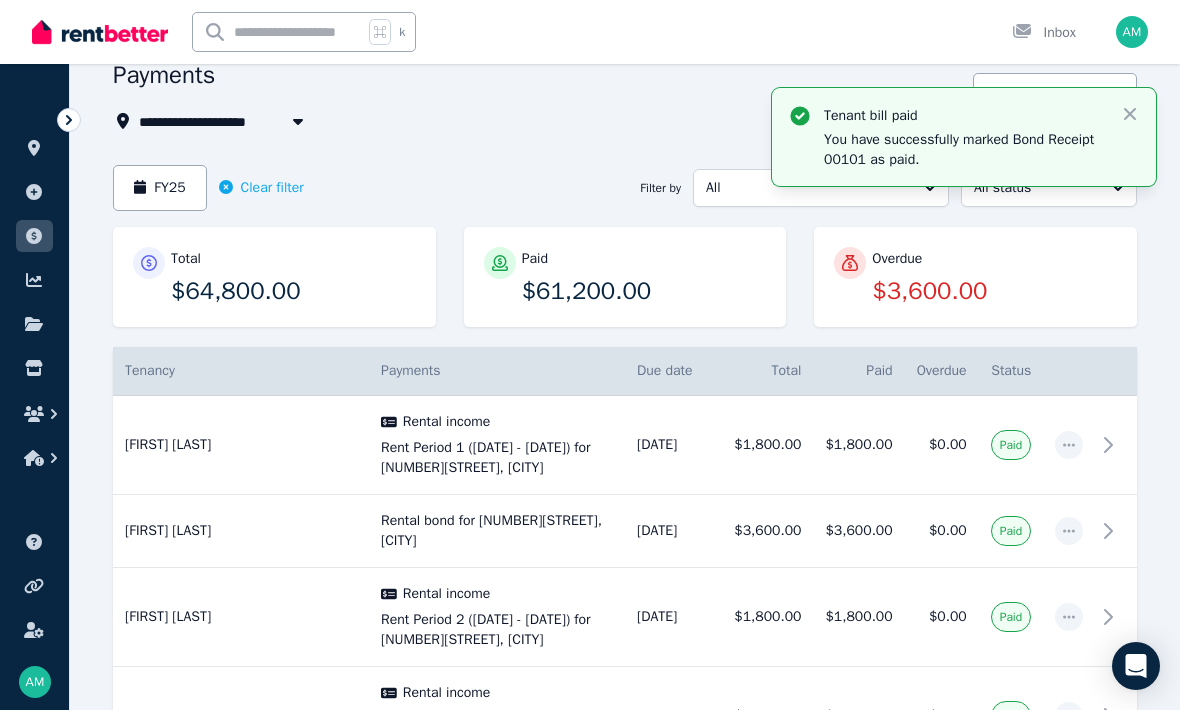 click 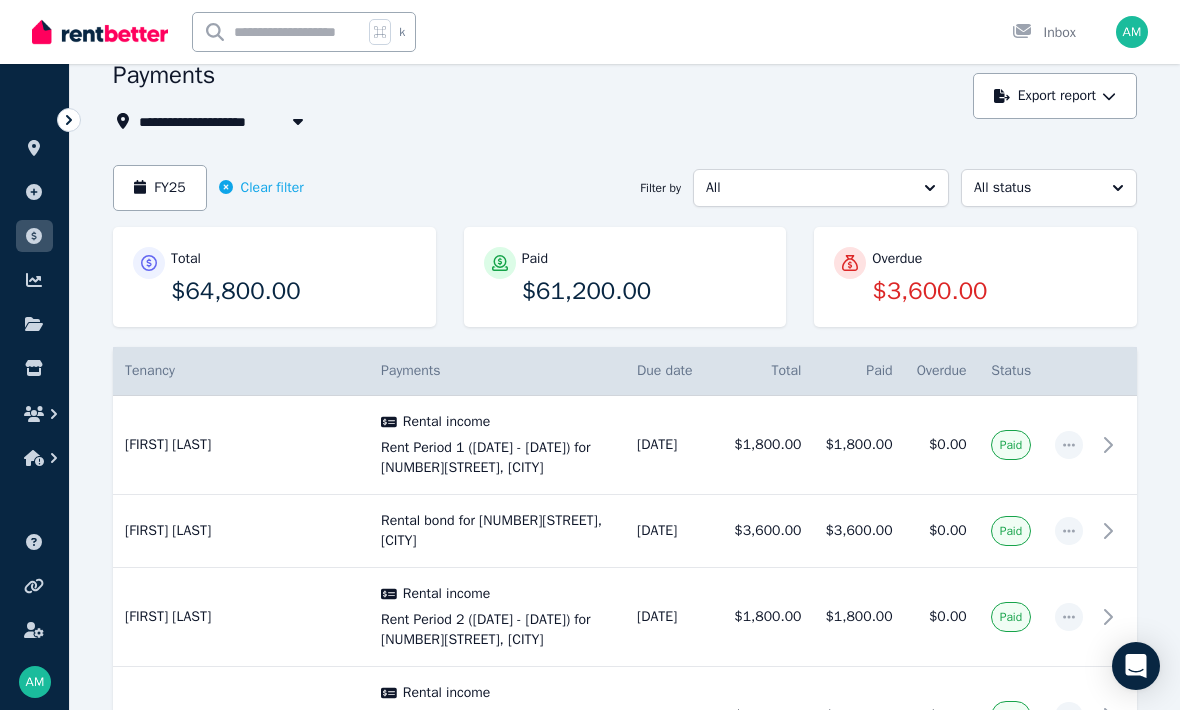 click on "All" at bounding box center [821, 188] 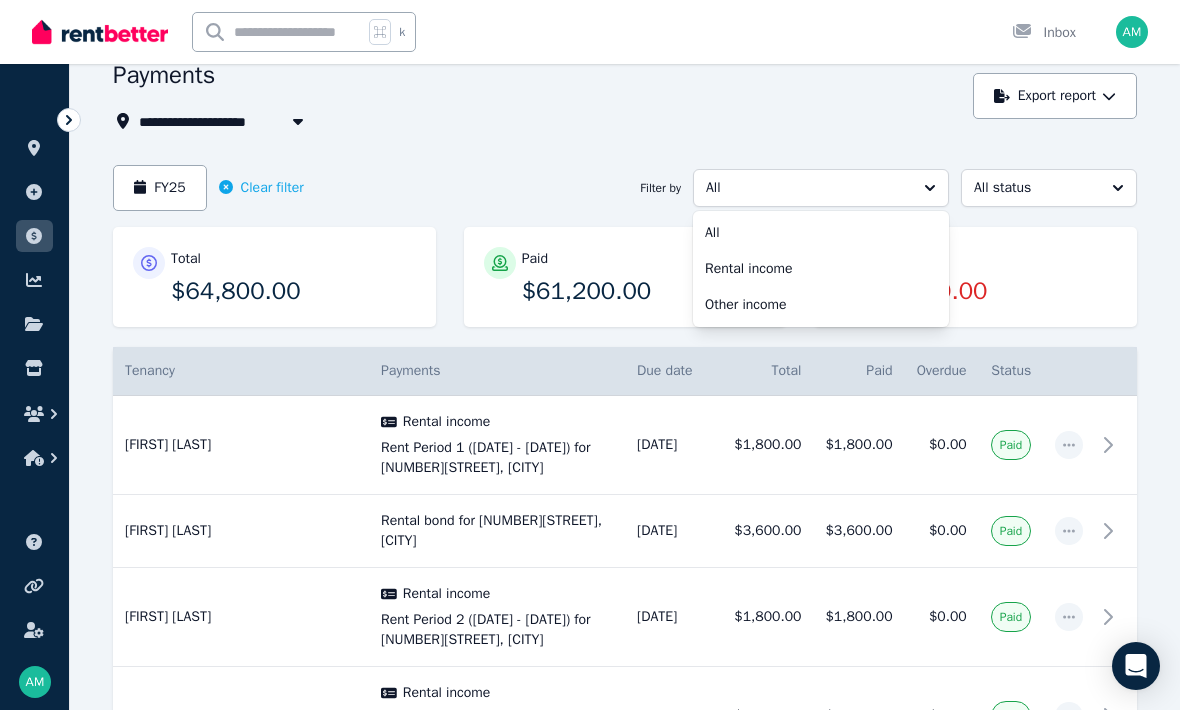 click on "Rental income" at bounding box center [809, 269] 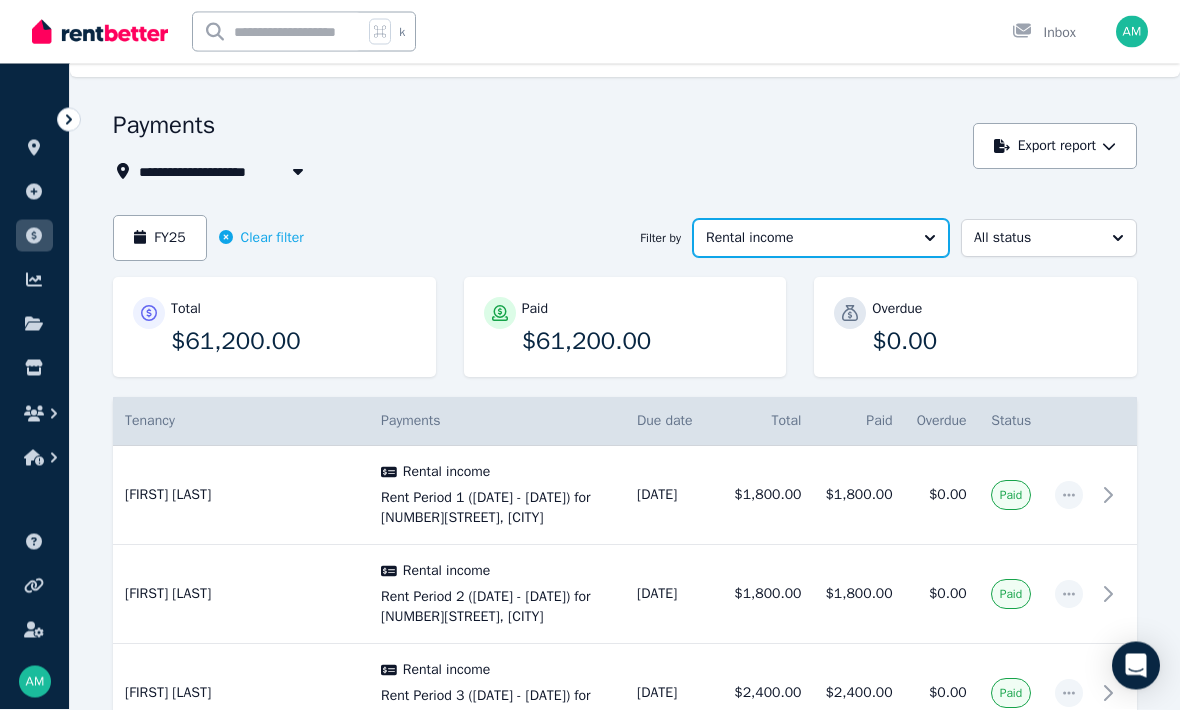 scroll, scrollTop: 0, scrollLeft: 0, axis: both 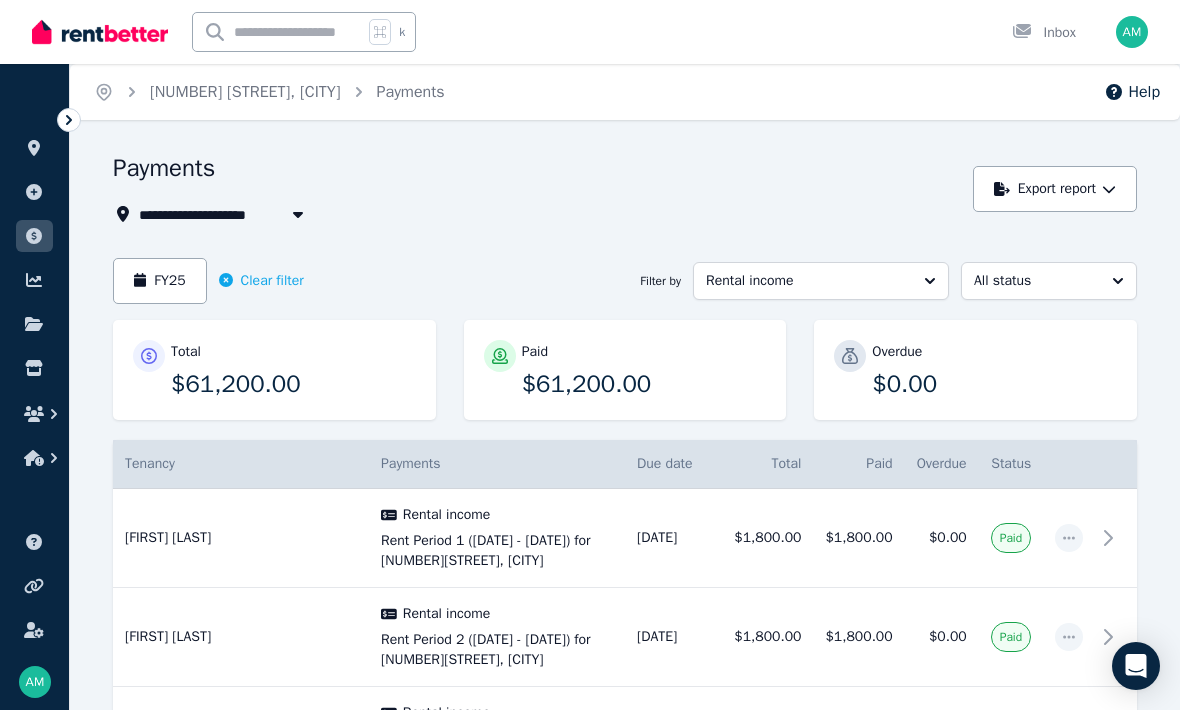 click at bounding box center [298, 214] 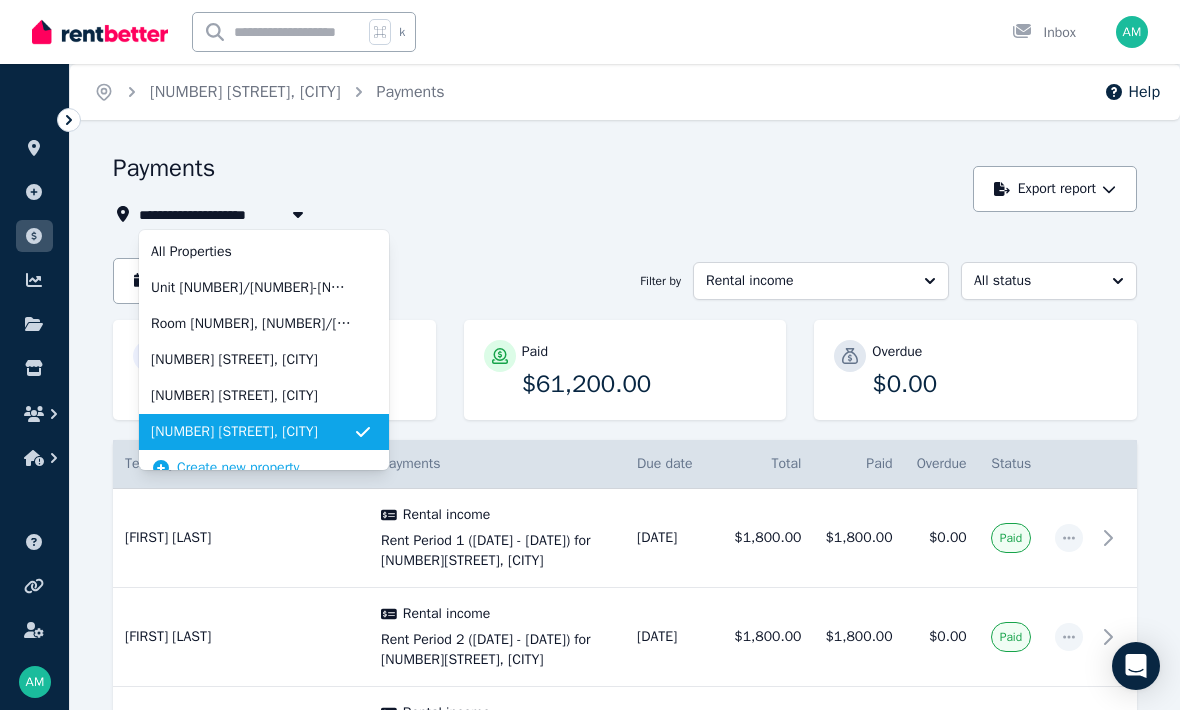click on "[NUMBER] [STREET], [CITY]" at bounding box center (252, 396) 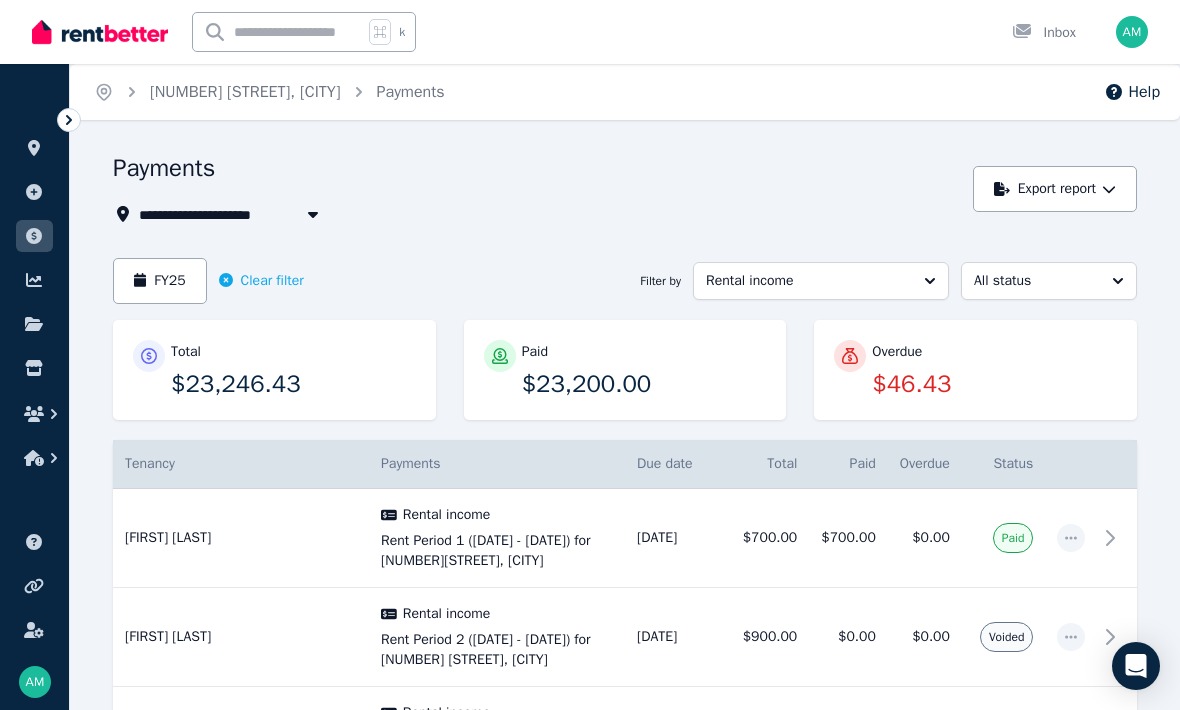 click on "FY25" at bounding box center (160, 281) 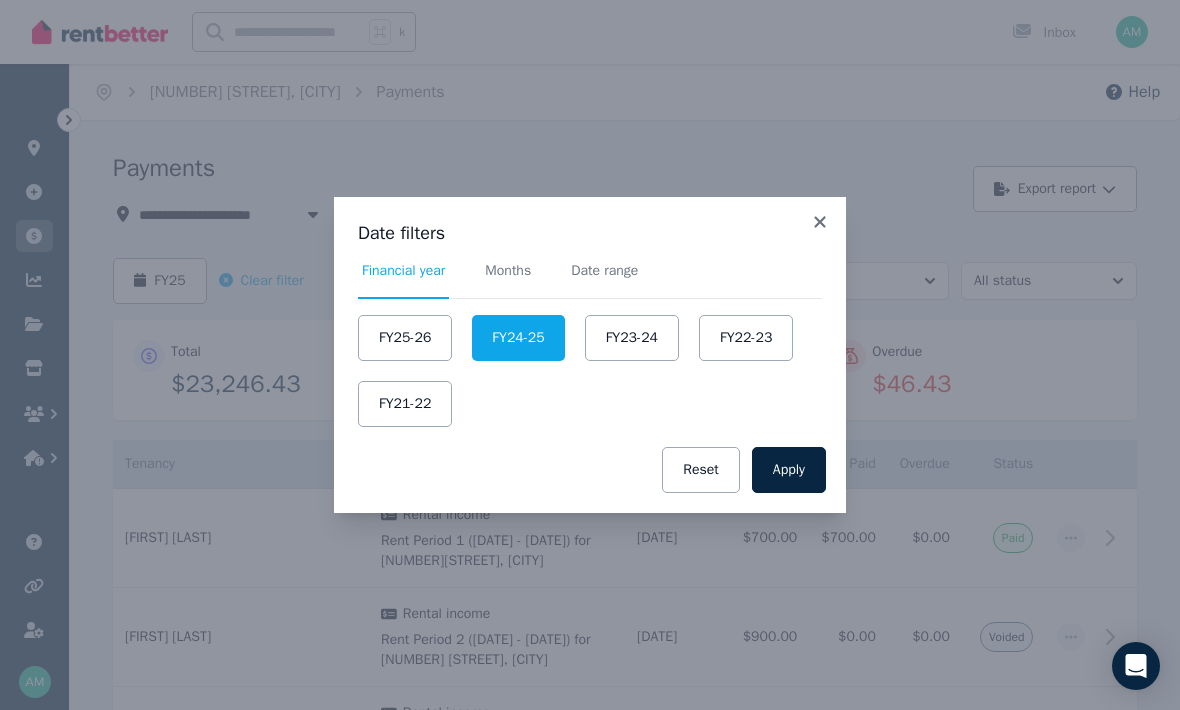 click on "Apply" at bounding box center [789, 470] 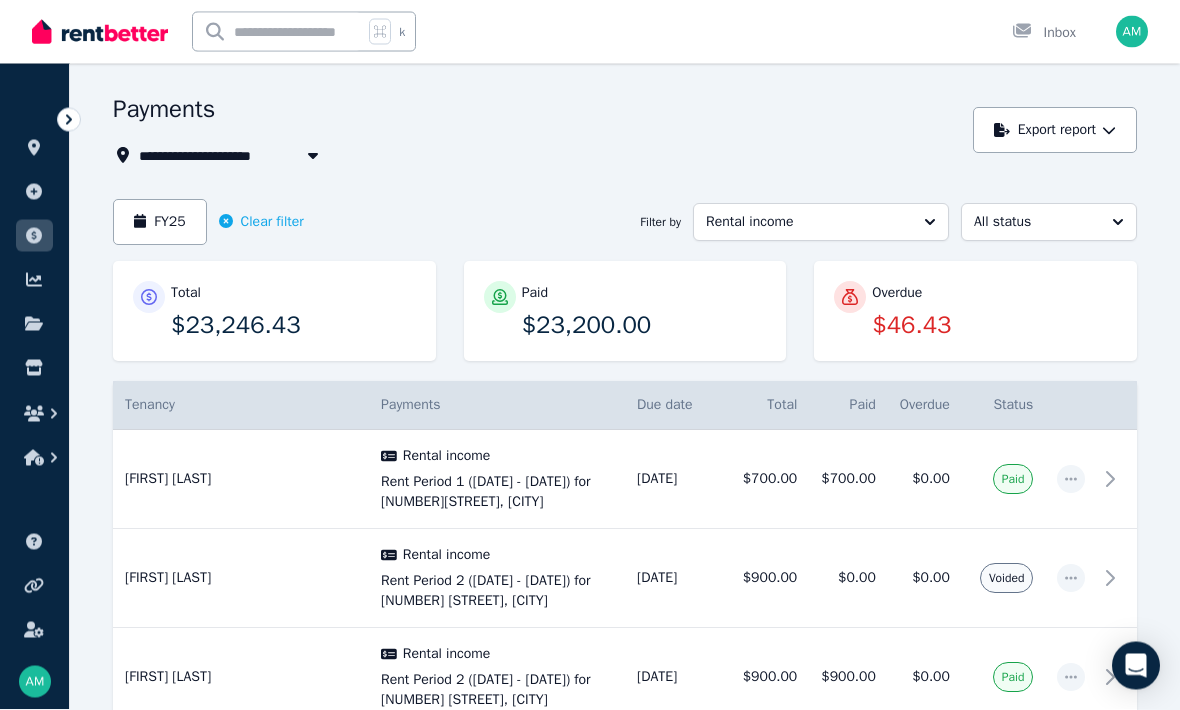 scroll, scrollTop: 59, scrollLeft: 0, axis: vertical 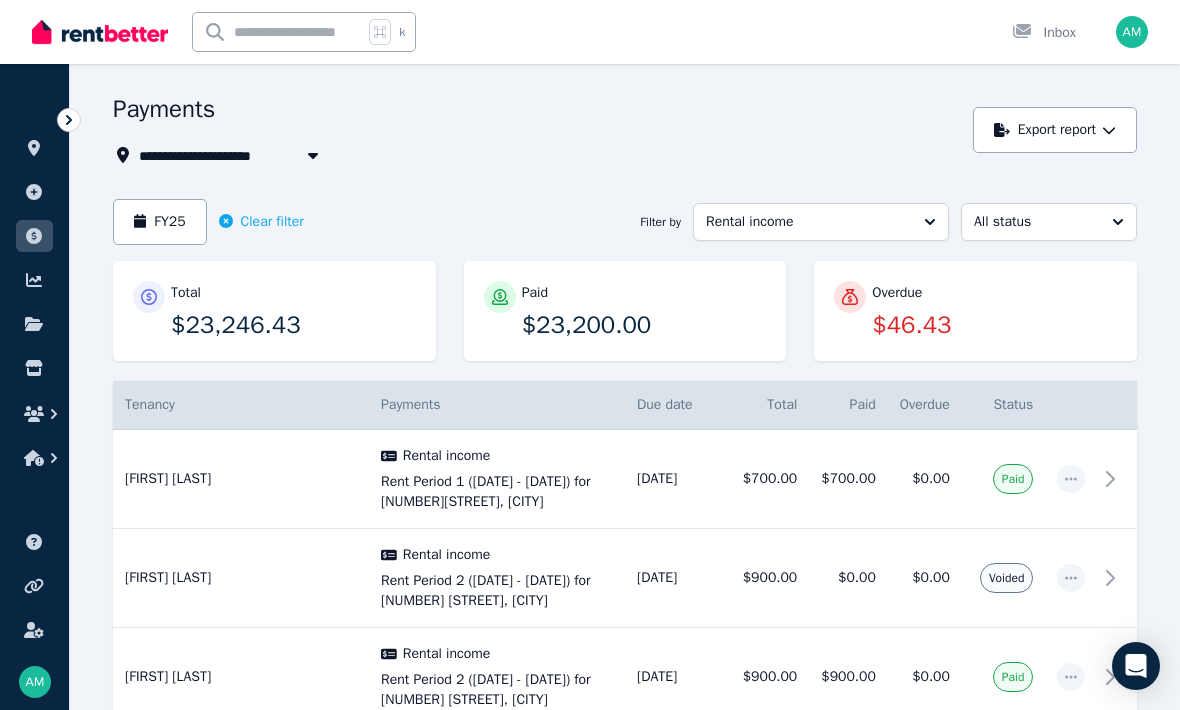 click on "Rental income" at bounding box center (821, 222) 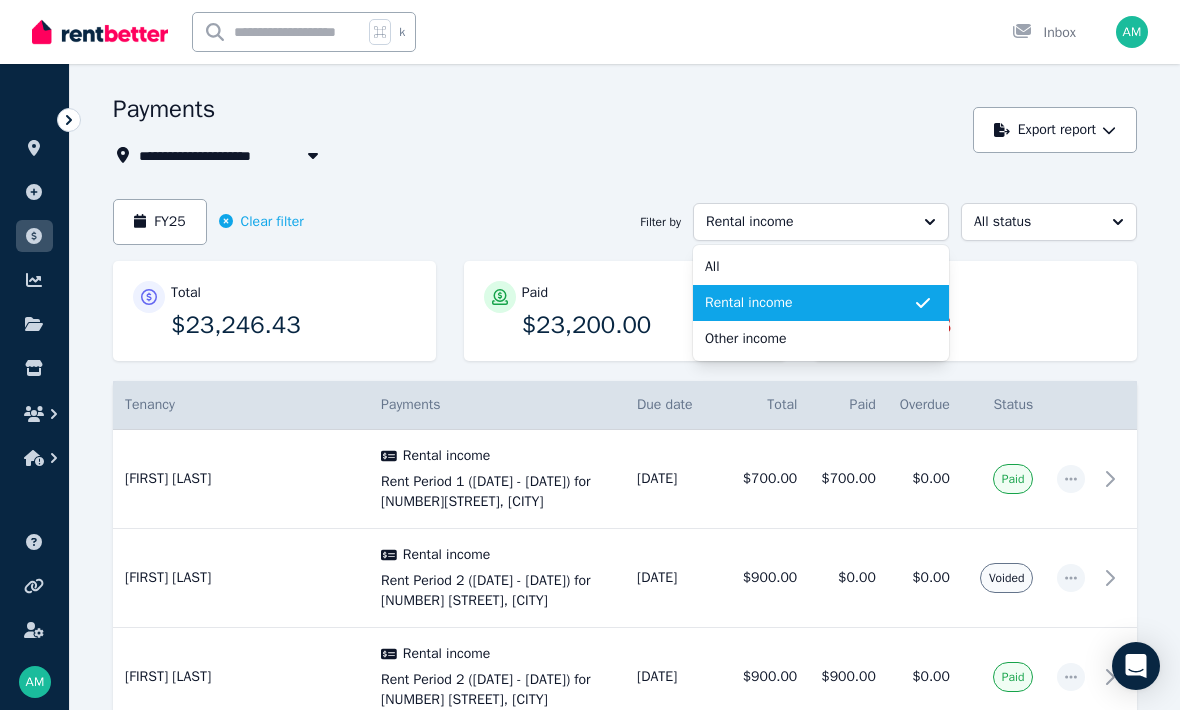 click on "All" at bounding box center (809, 267) 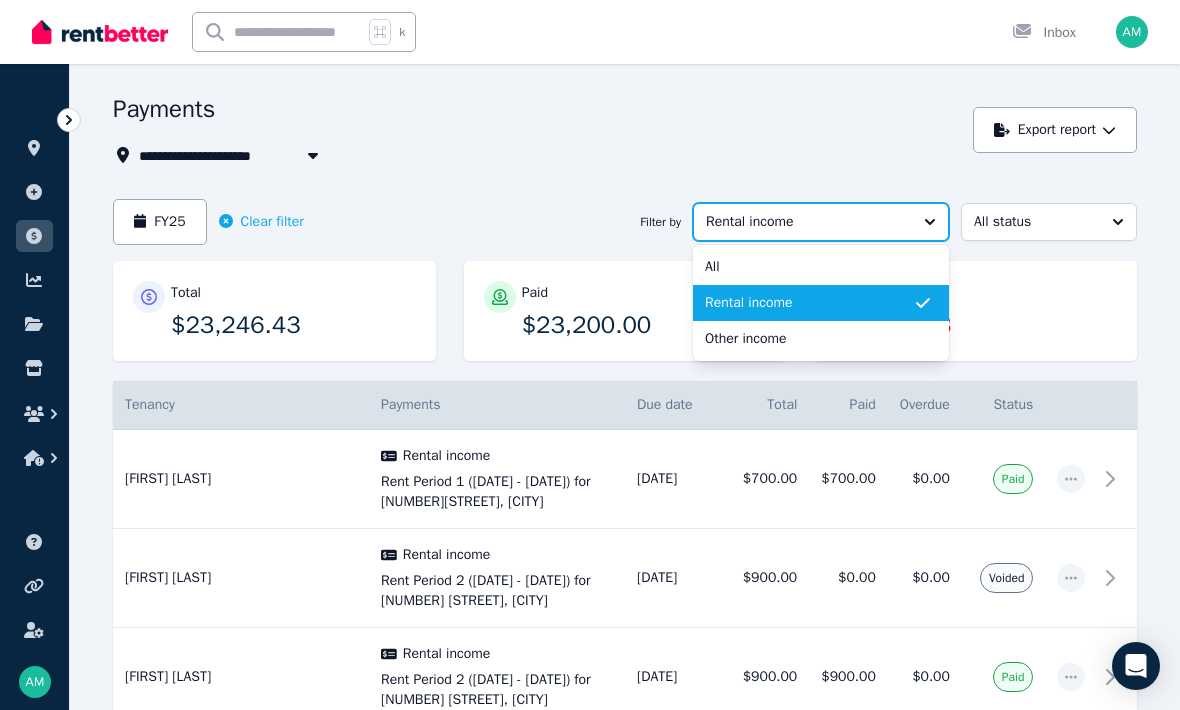 scroll, scrollTop: 0, scrollLeft: 0, axis: both 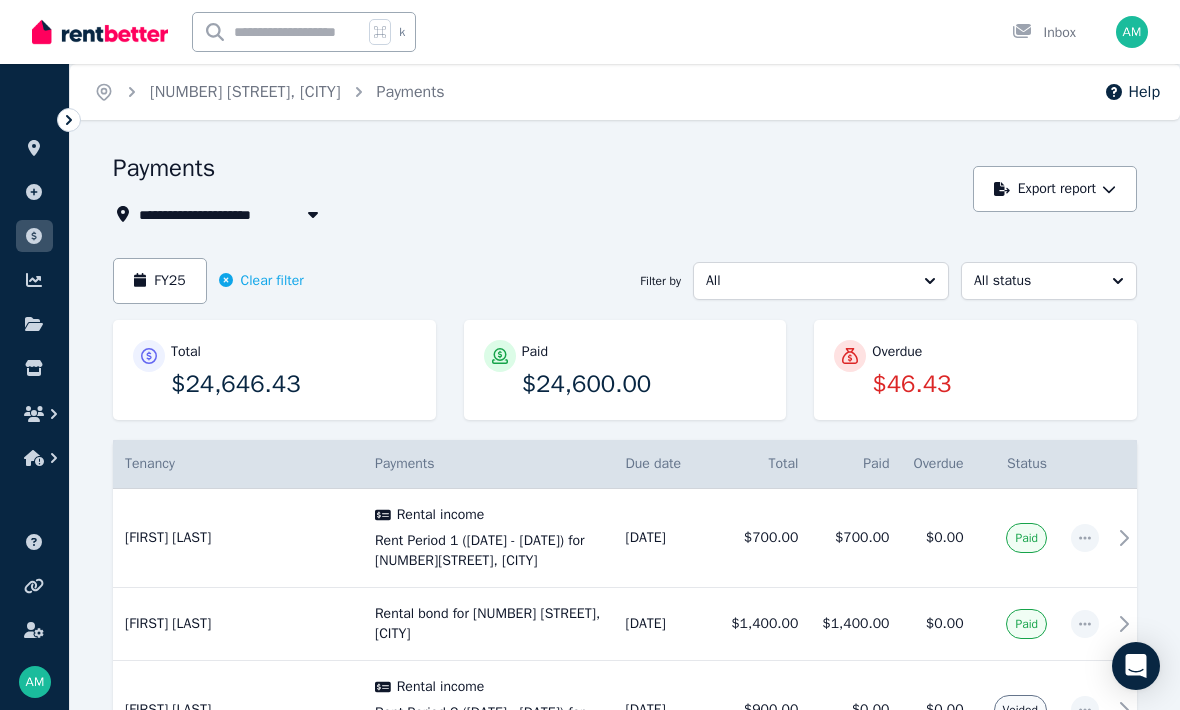 click on "All" at bounding box center [821, 281] 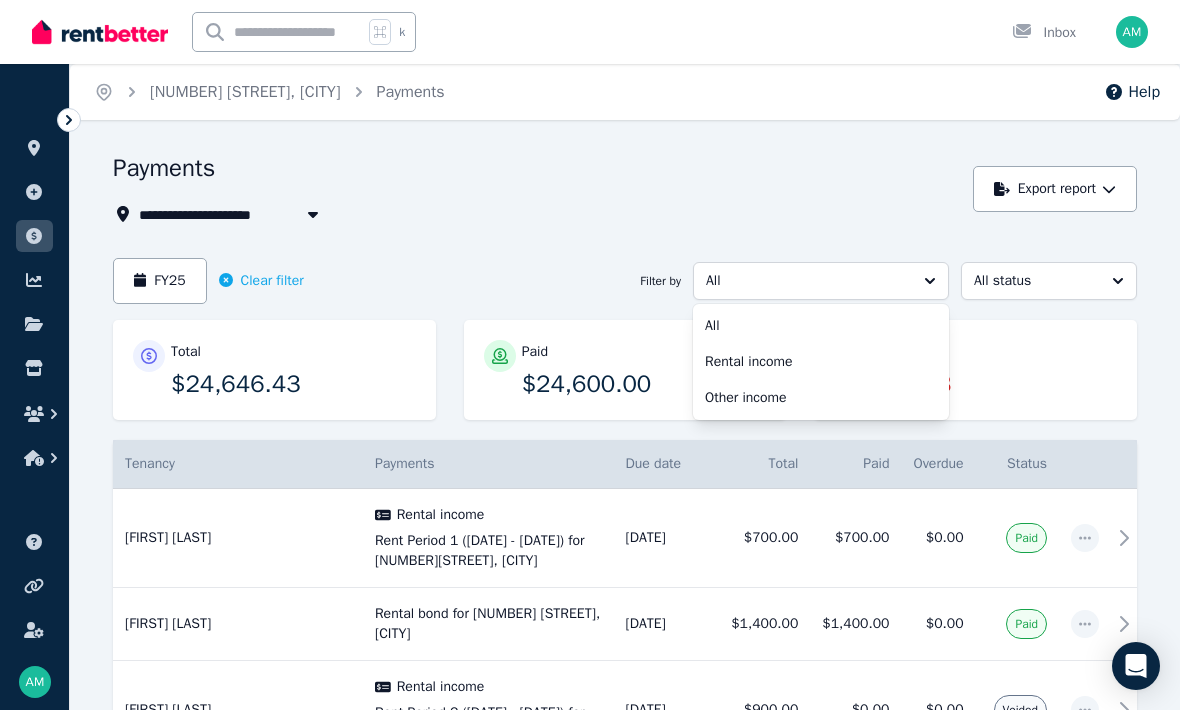 click on "Rental income" at bounding box center [809, 362] 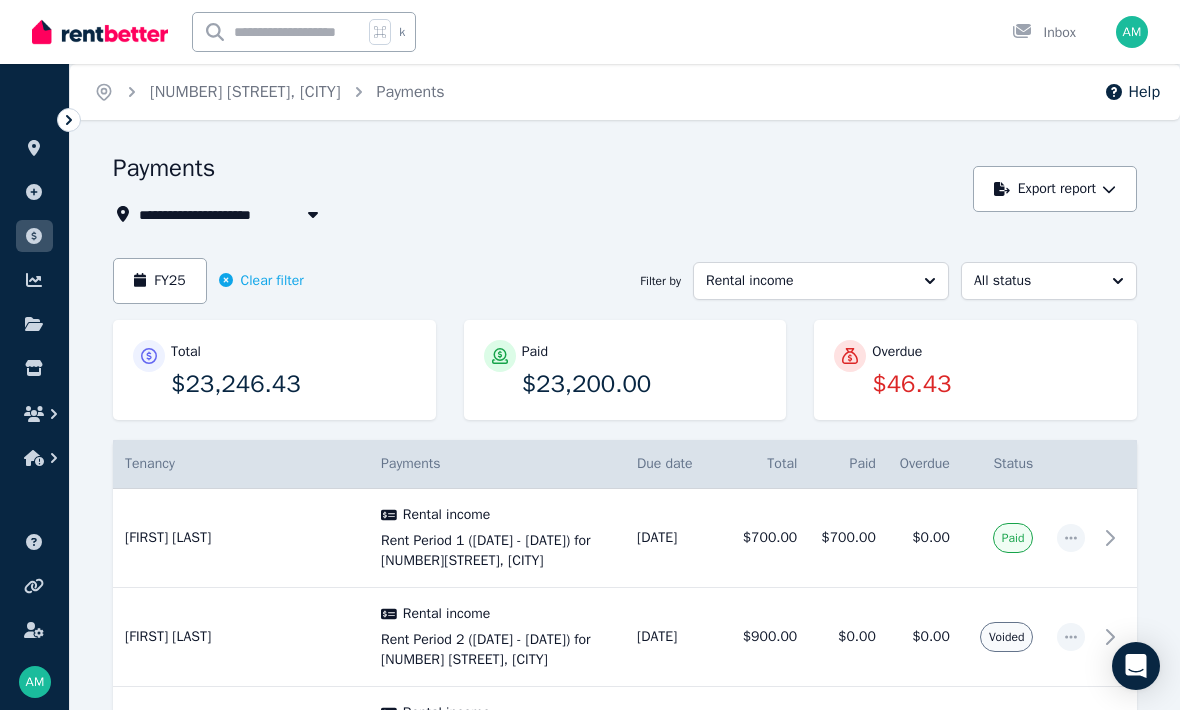 click 